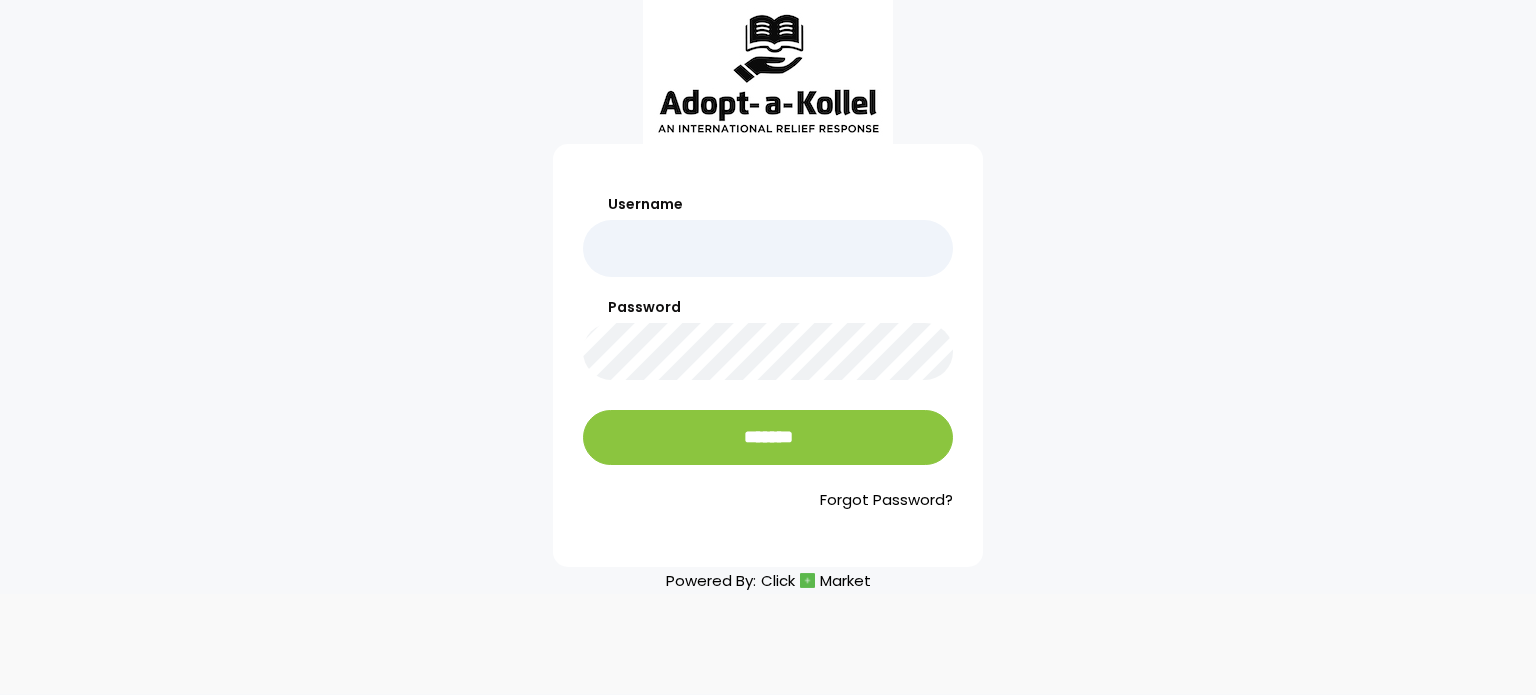 scroll, scrollTop: 0, scrollLeft: 0, axis: both 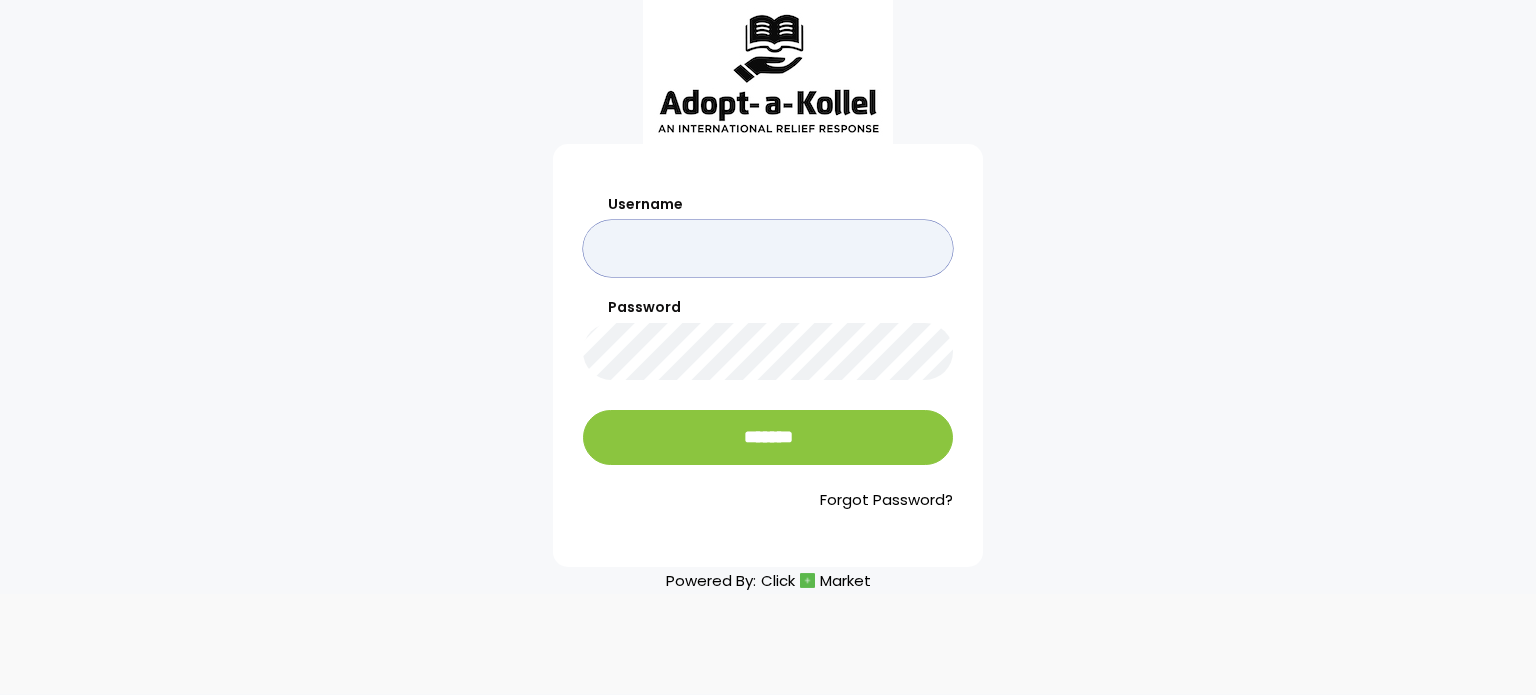 click on "Username" at bounding box center (768, 248) 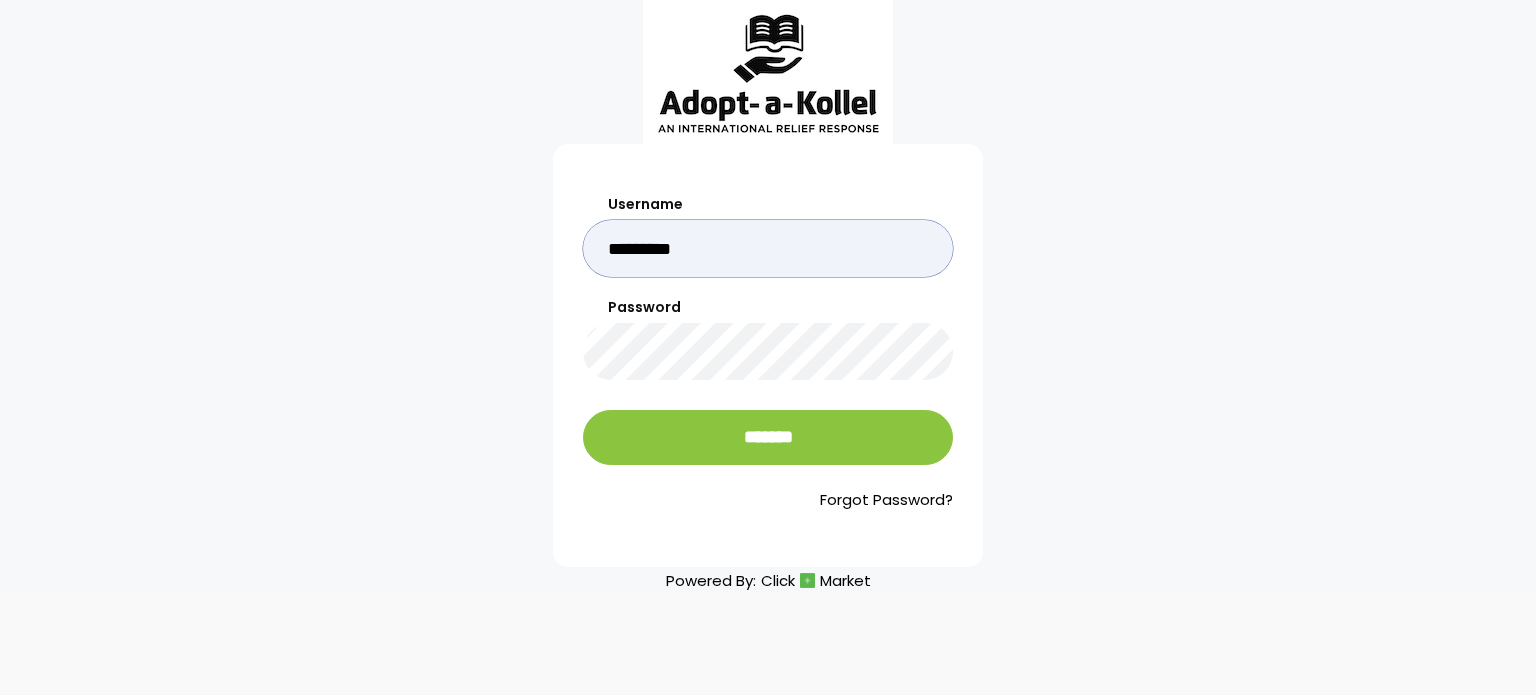 type on "*********" 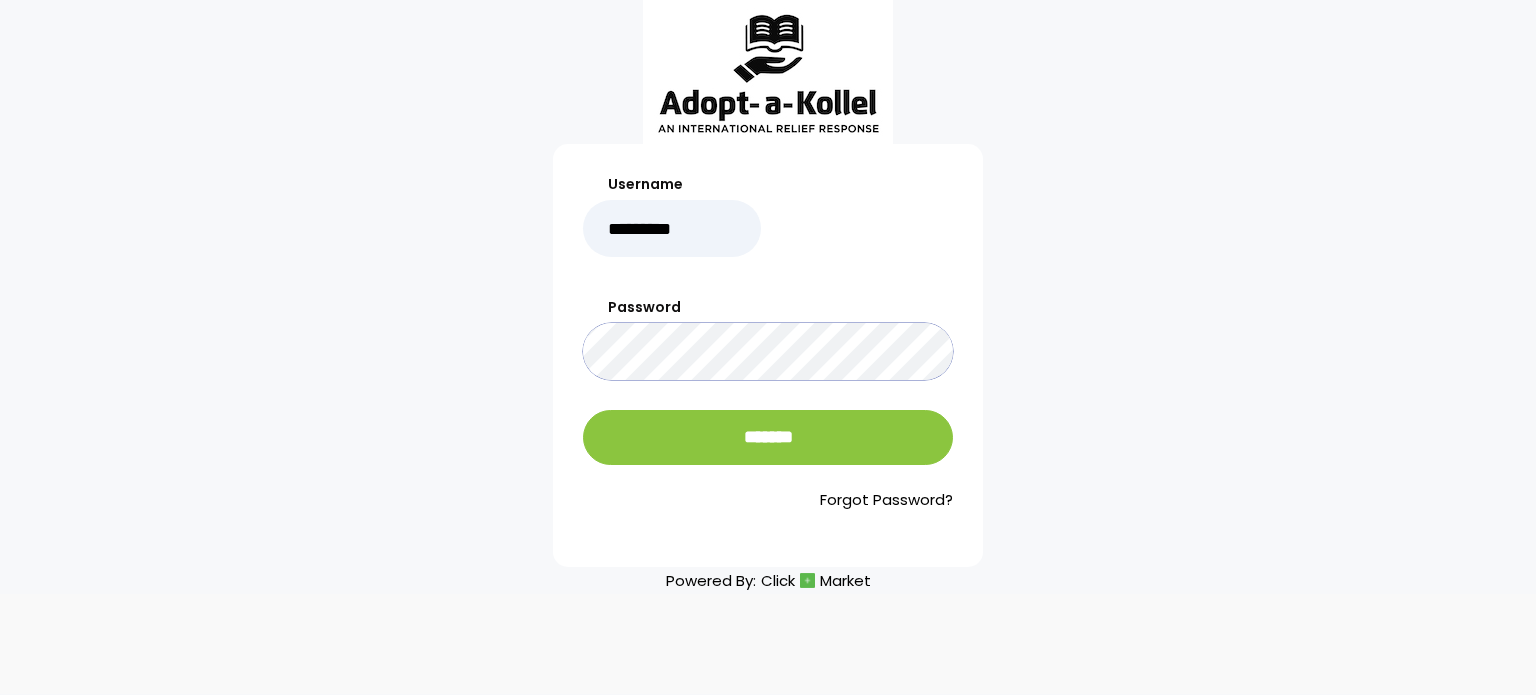 click on "*******" at bounding box center (768, 437) 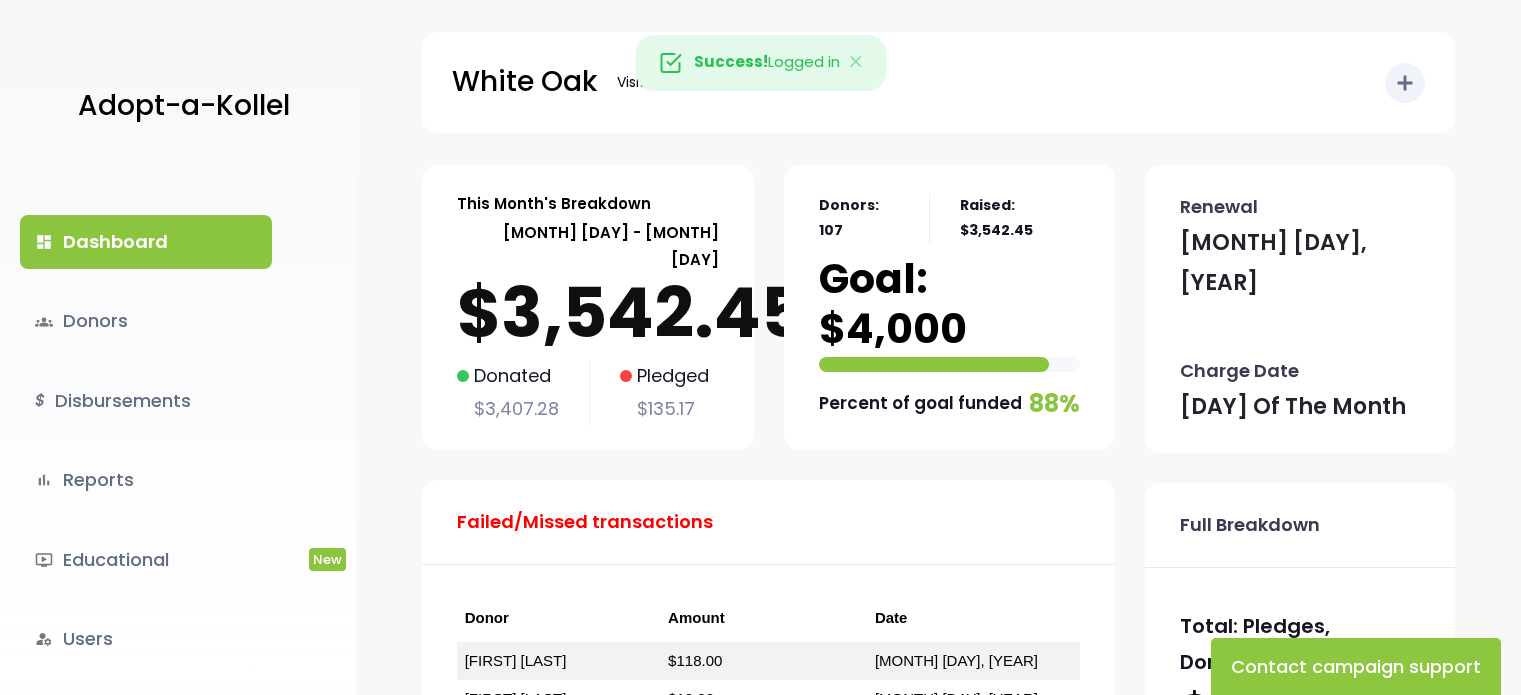 scroll, scrollTop: 0, scrollLeft: 0, axis: both 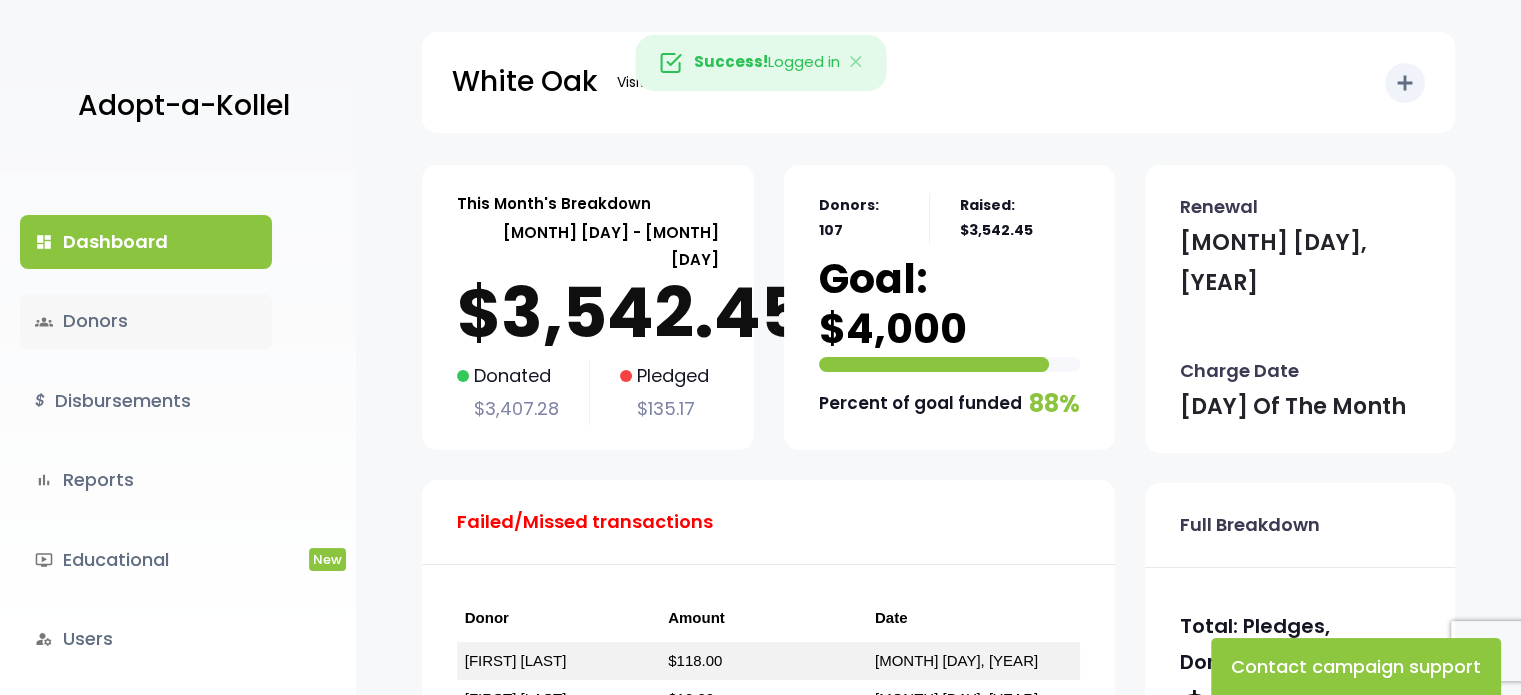 click on "groups Donors" at bounding box center [146, 321] 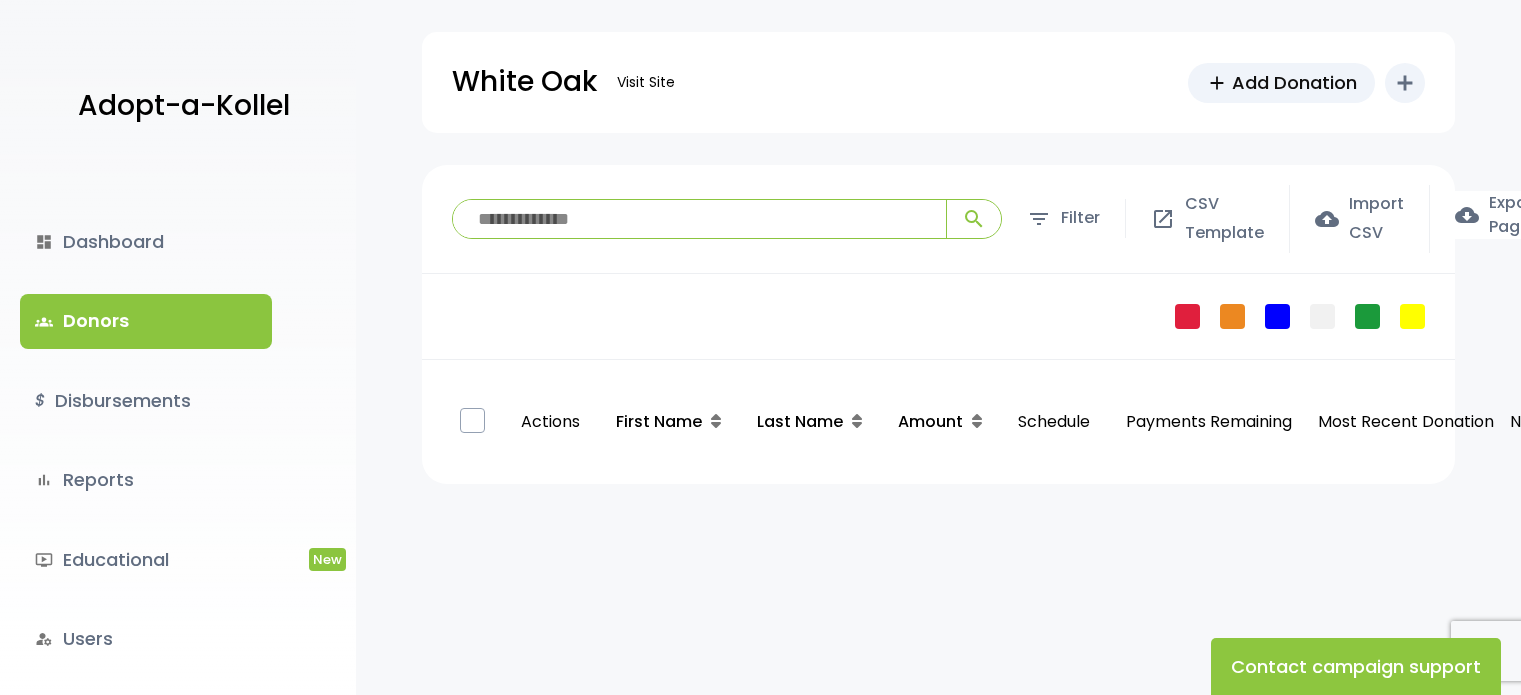 scroll, scrollTop: 0, scrollLeft: 0, axis: both 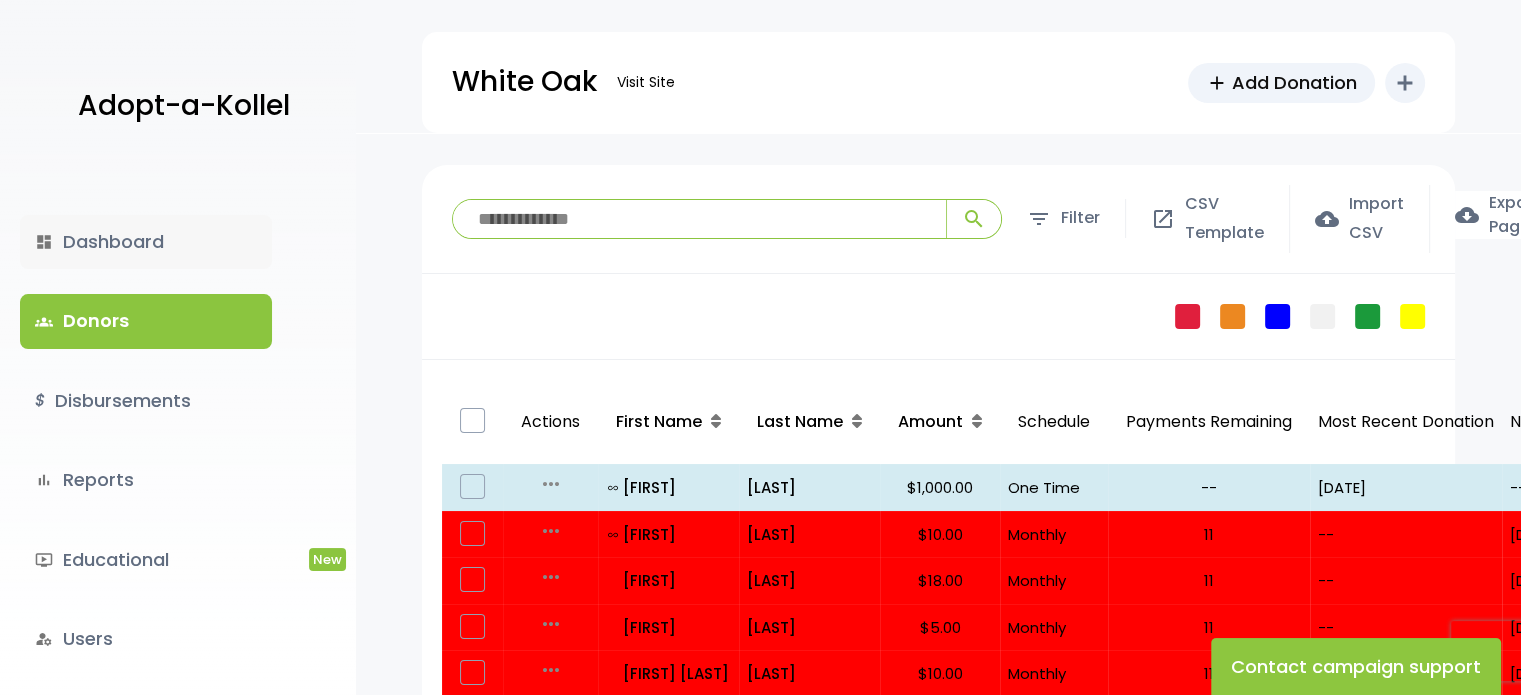 click on "dashboard Dashboard" at bounding box center [146, 242] 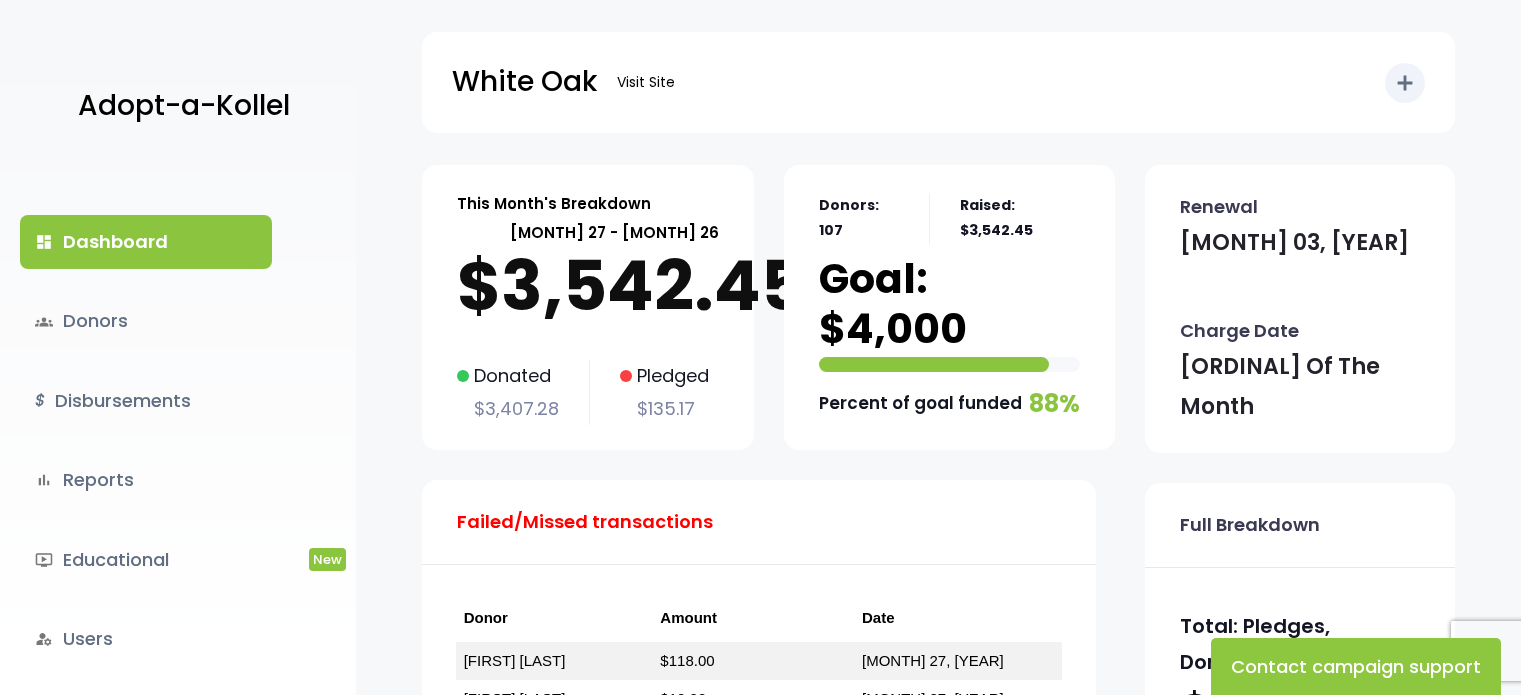 scroll, scrollTop: 0, scrollLeft: 0, axis: both 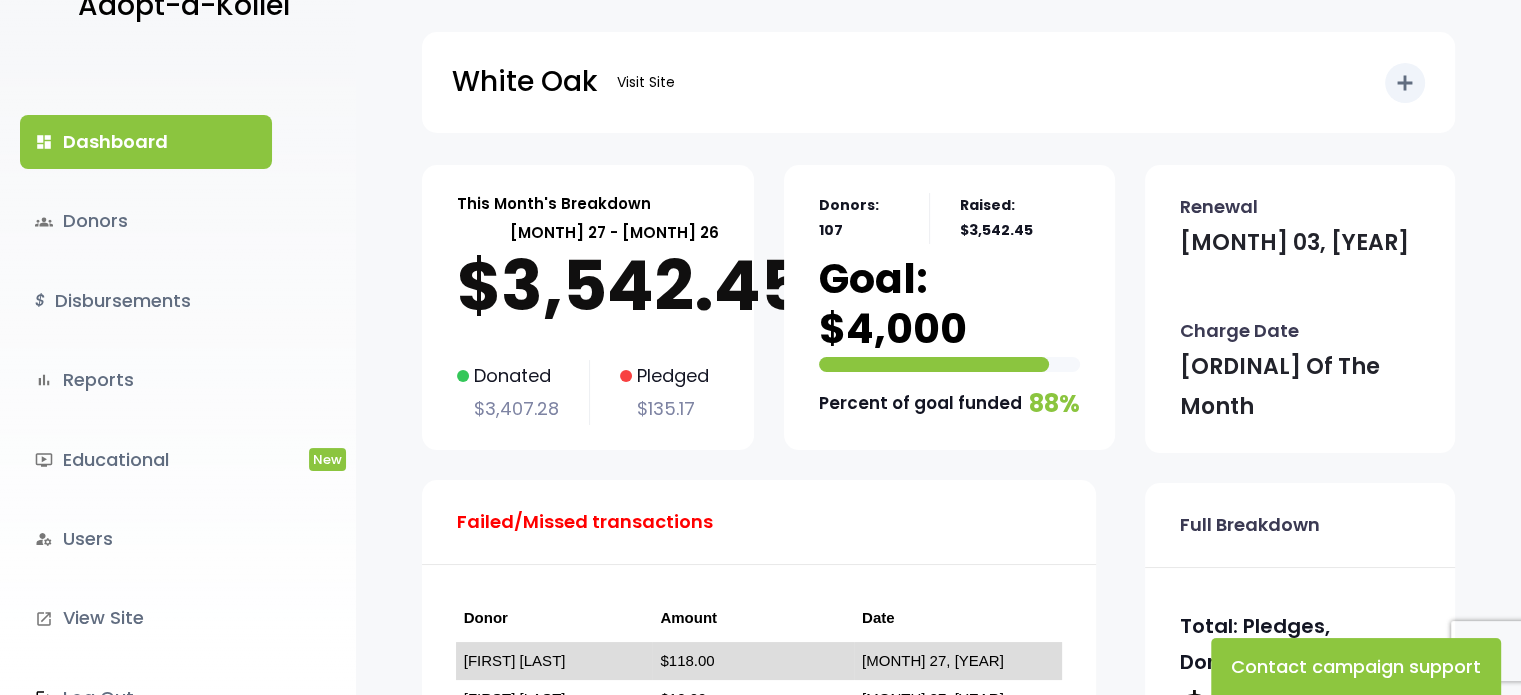 click on "Lazer Hasenfeld" at bounding box center (515, 660) 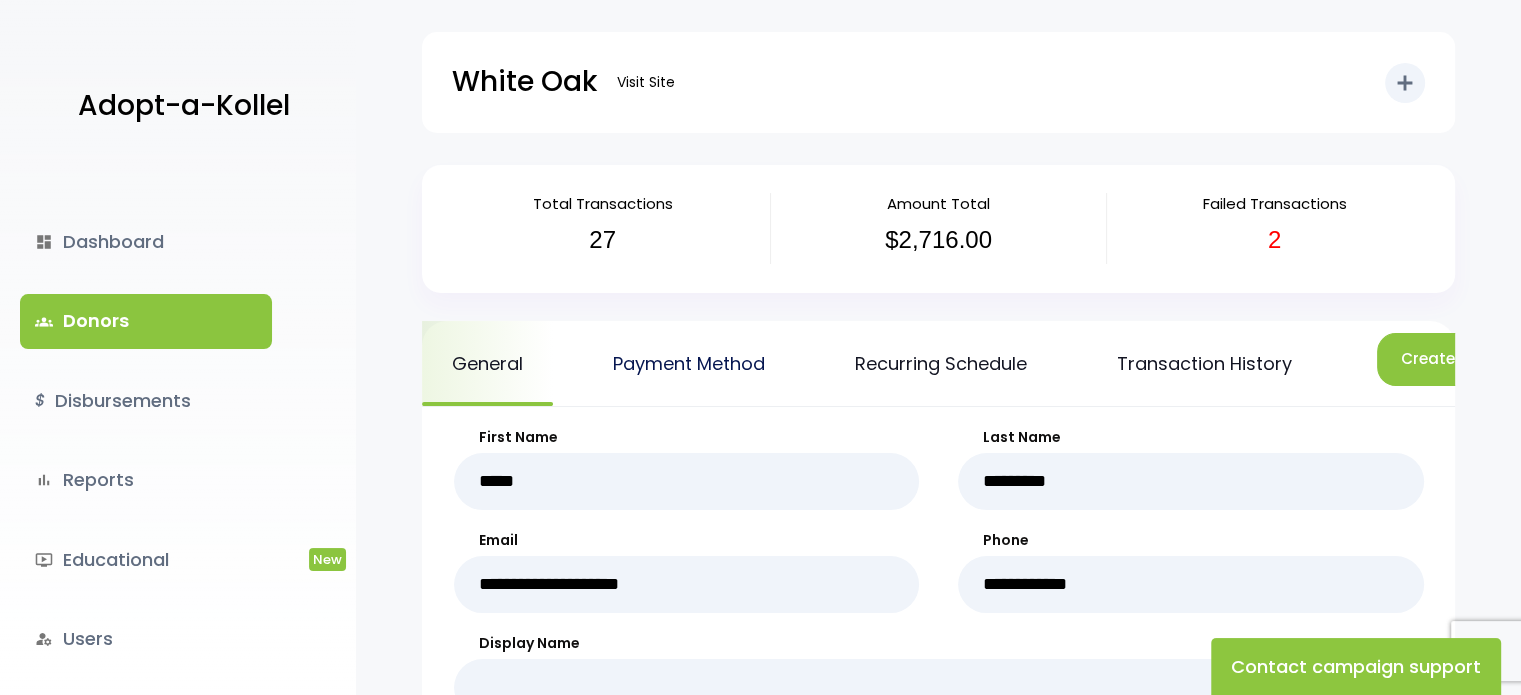 scroll, scrollTop: 200, scrollLeft: 0, axis: vertical 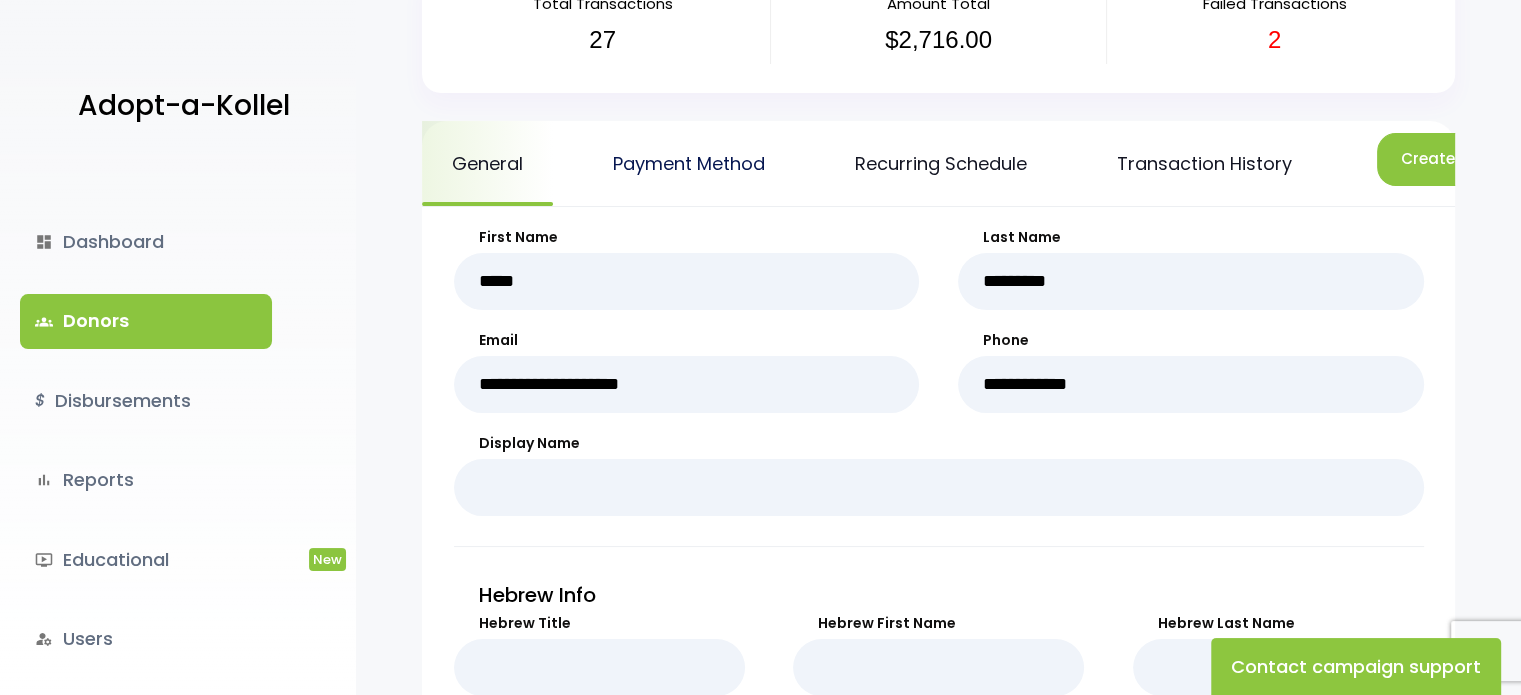 click on "Payment Method" at bounding box center [689, 163] 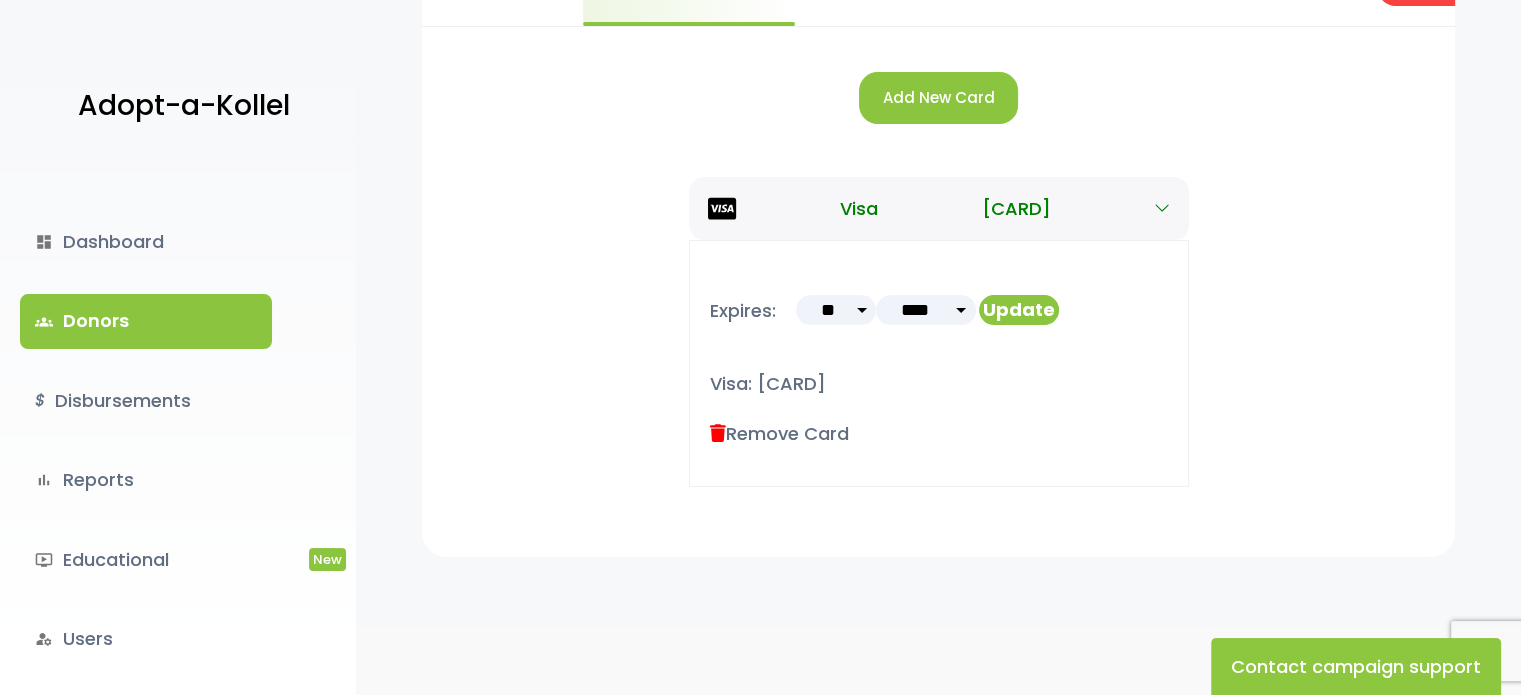 scroll, scrollTop: 400, scrollLeft: 0, axis: vertical 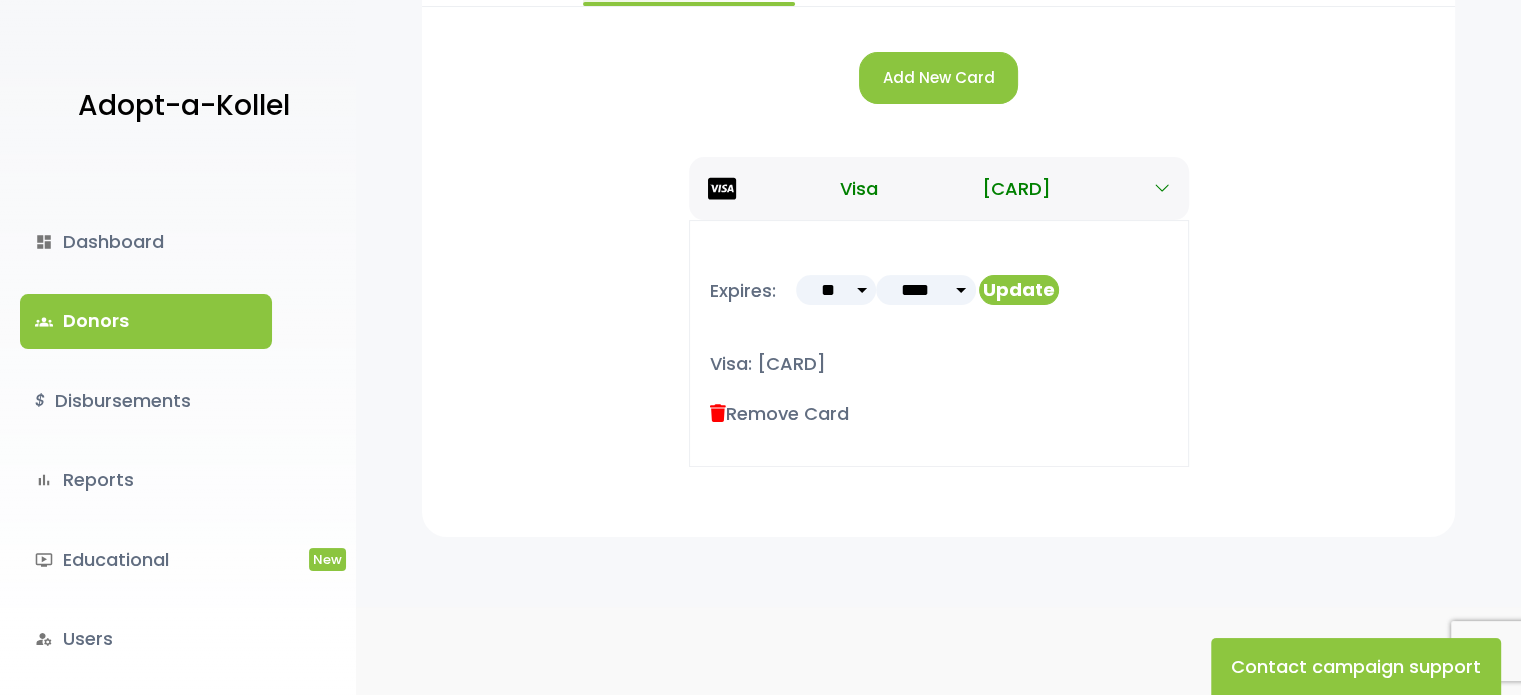 click on "Remove Card" at bounding box center (779, 413) 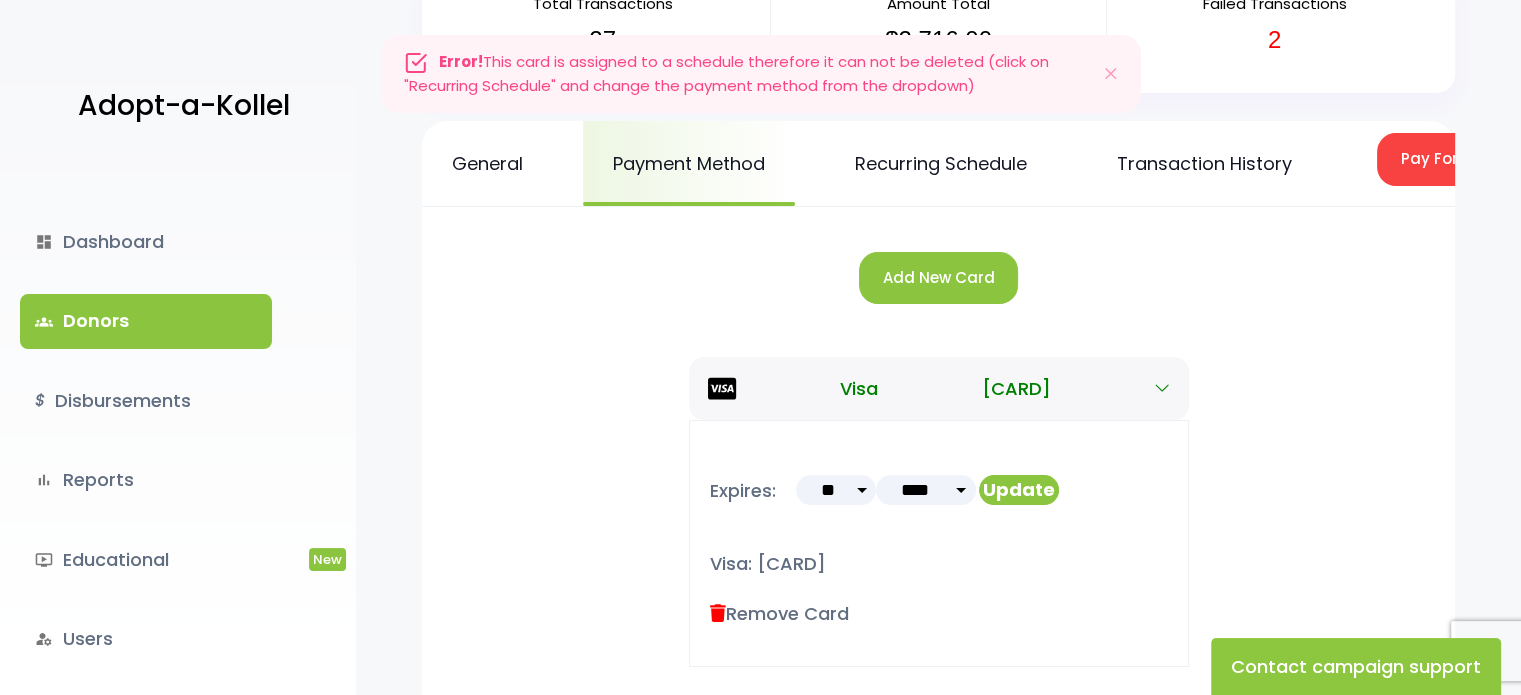 scroll, scrollTop: 100, scrollLeft: 0, axis: vertical 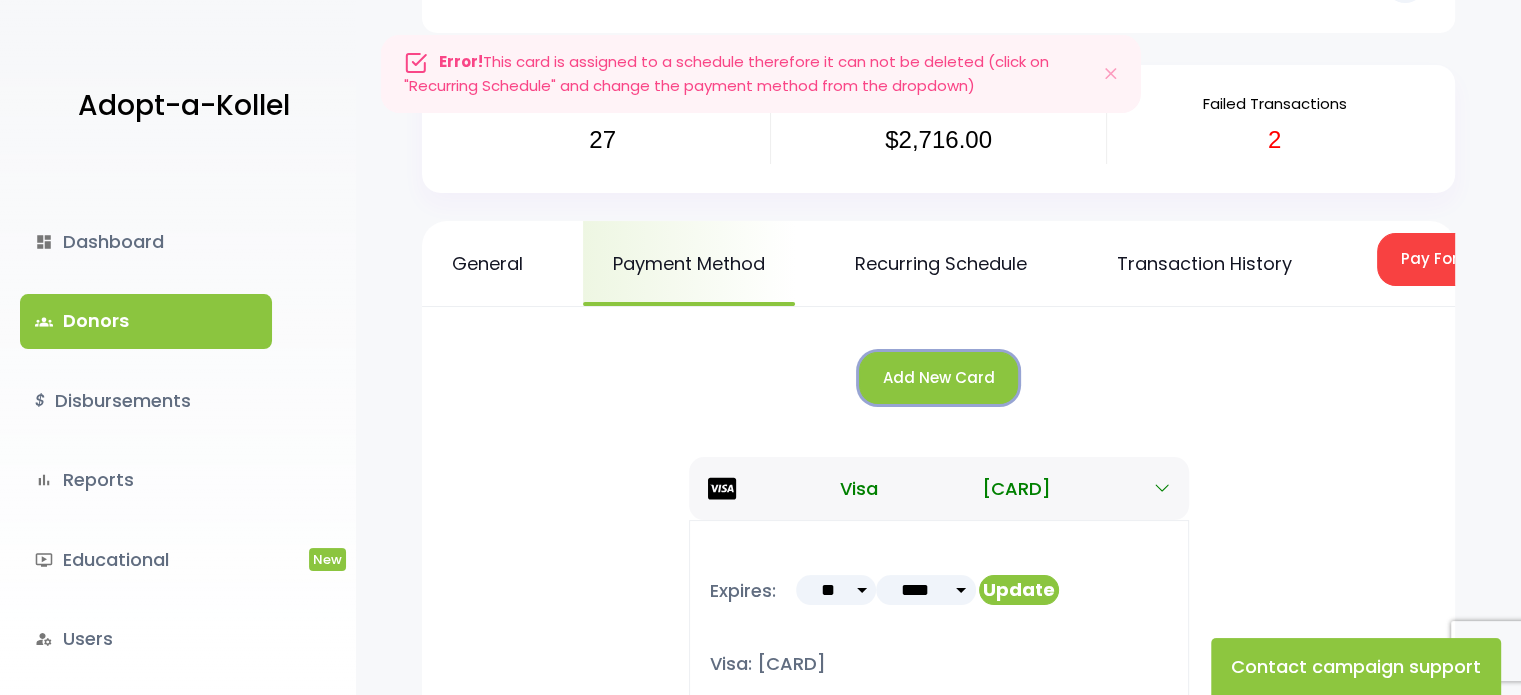 click on "Add New Card" at bounding box center (938, 378) 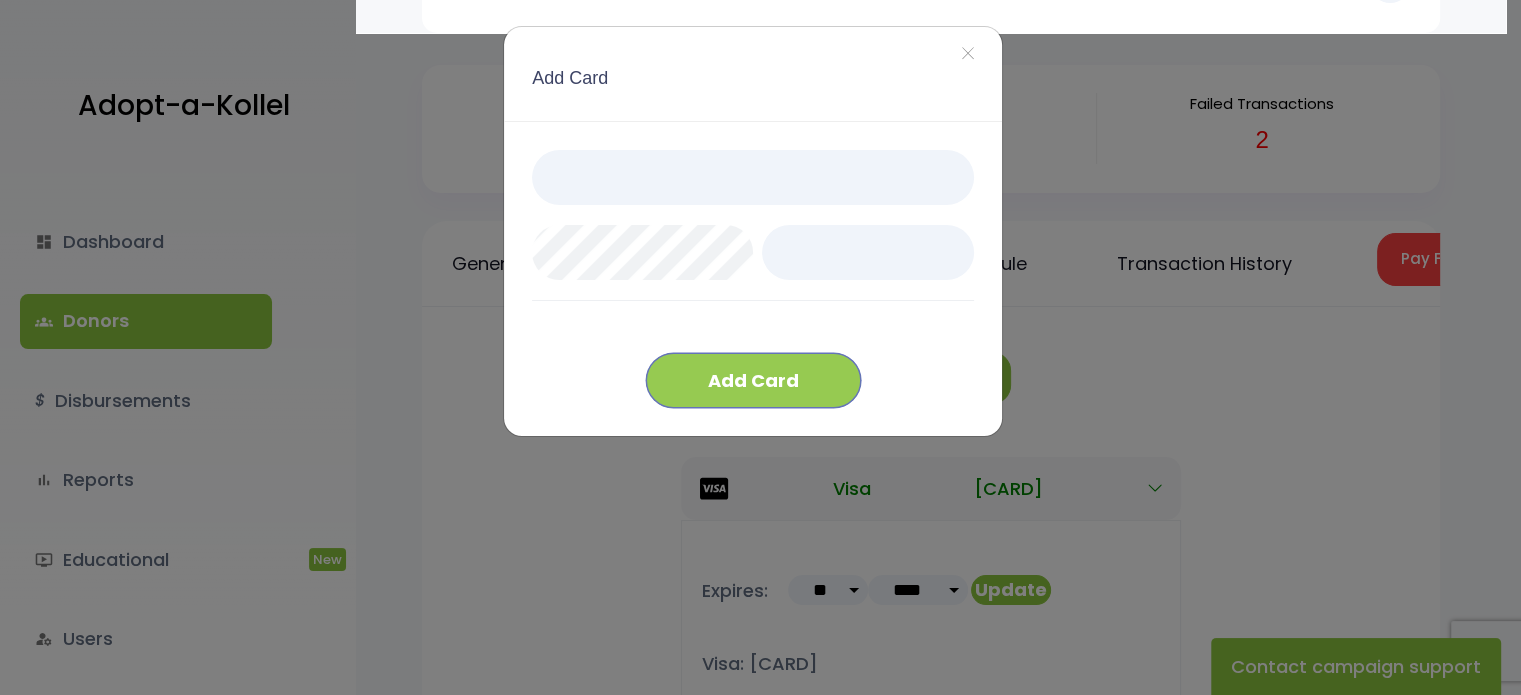 click on "Add Card" at bounding box center [753, 380] 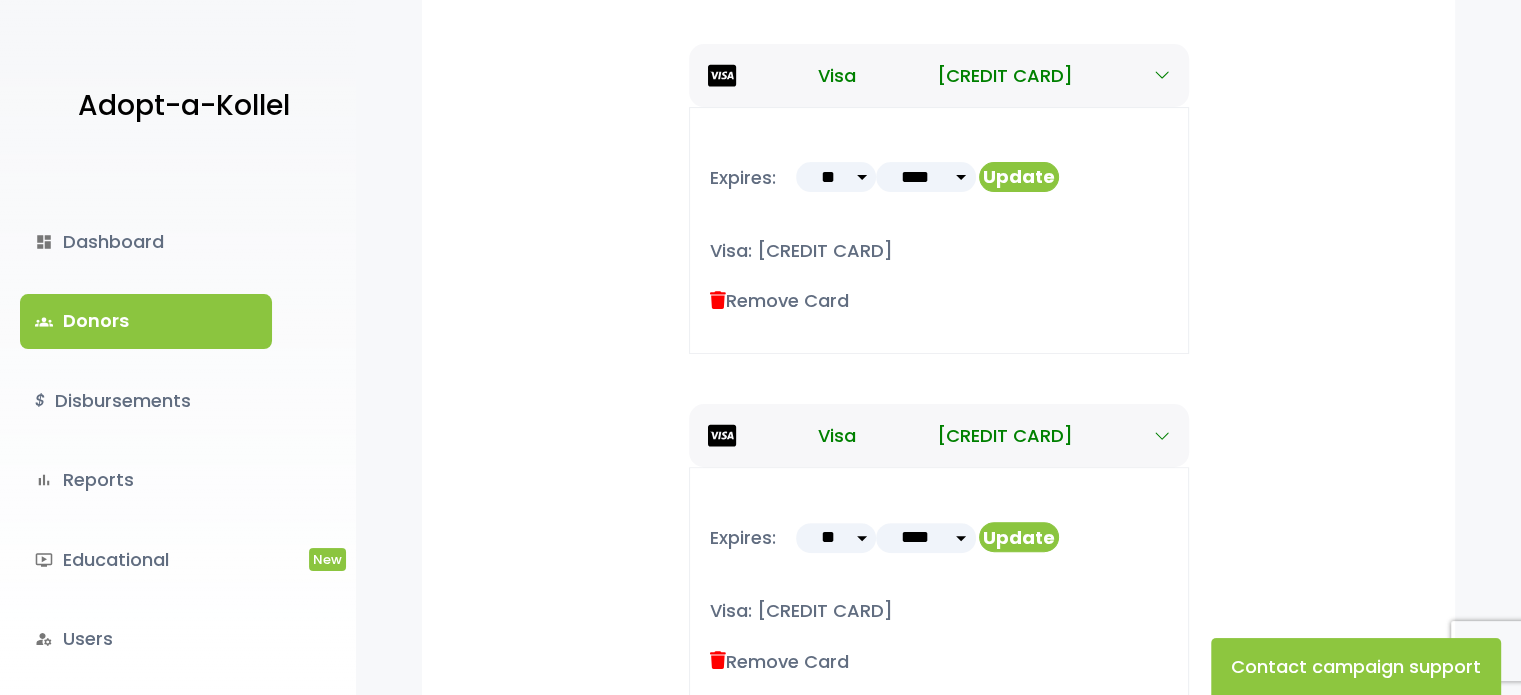 scroll, scrollTop: 600, scrollLeft: 0, axis: vertical 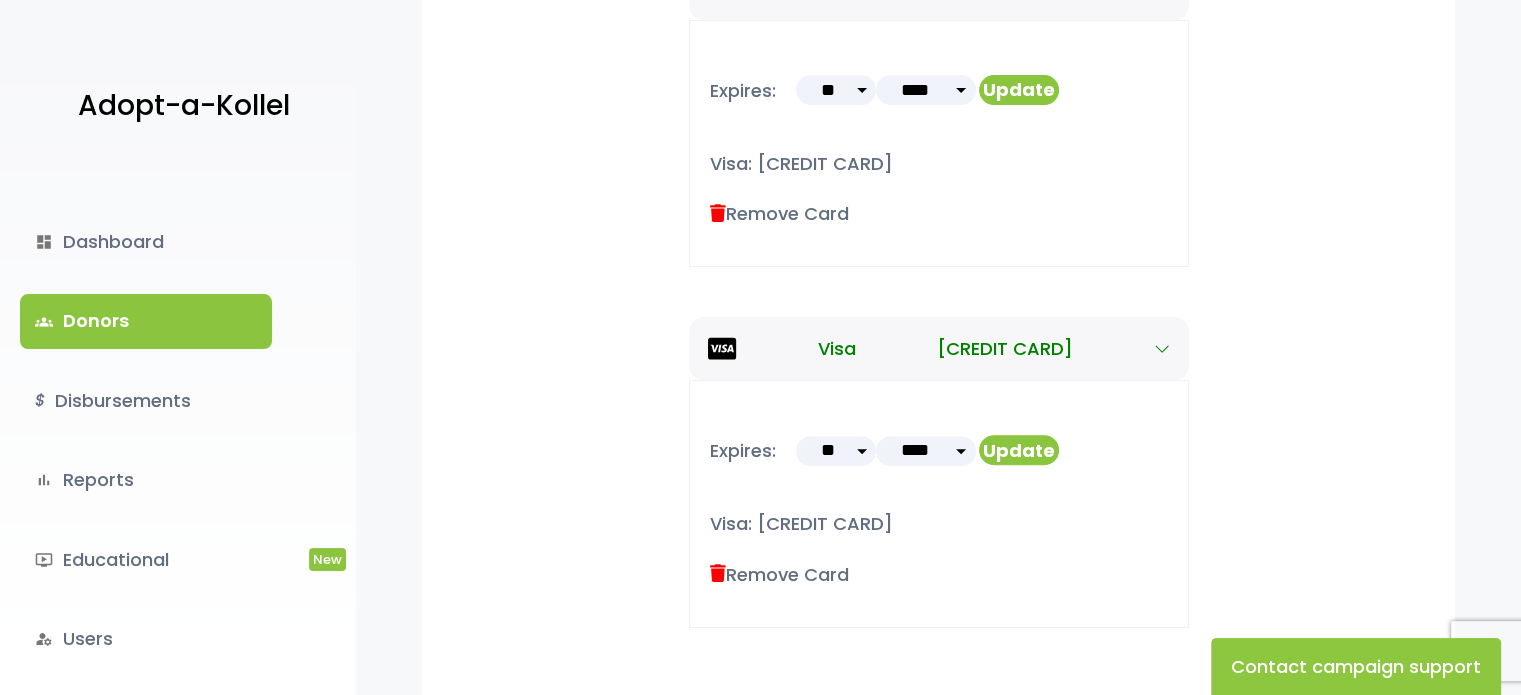 click at bounding box center [718, 574] 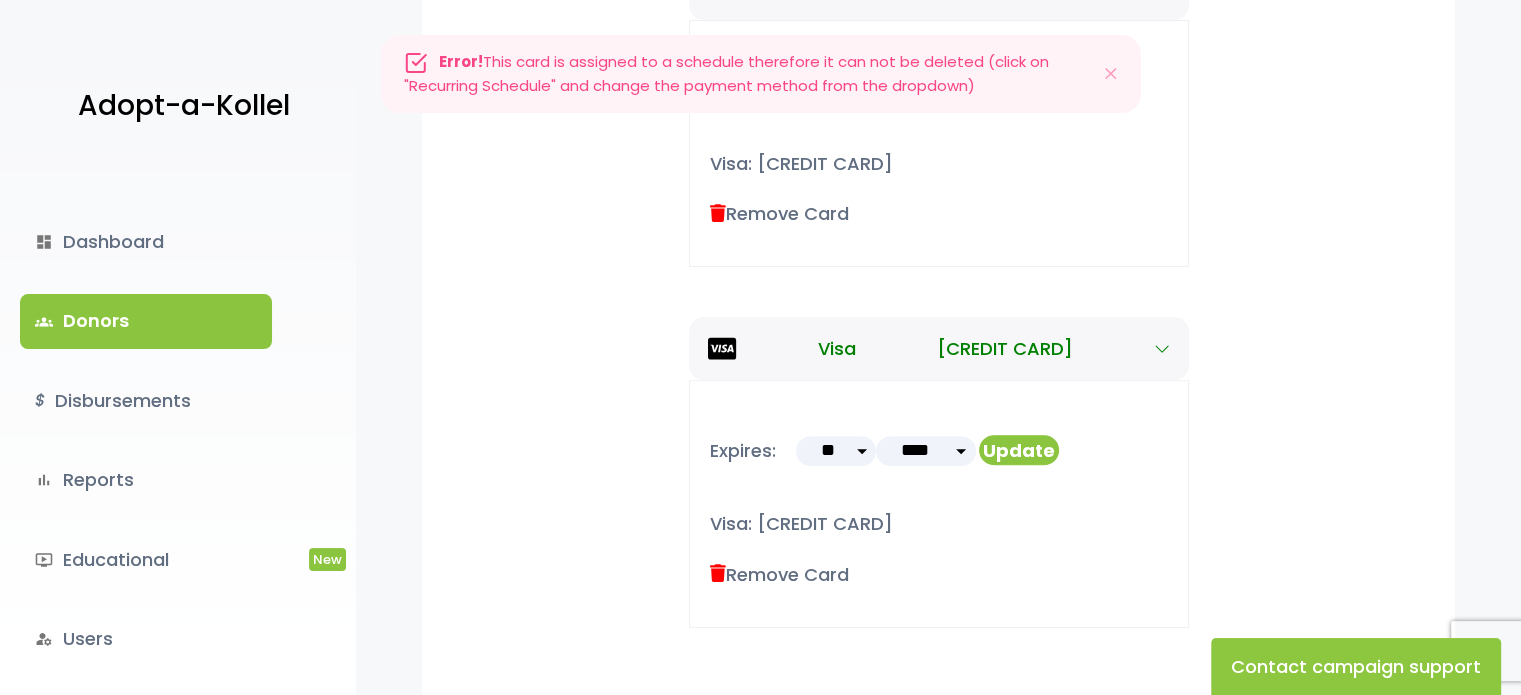 click on "Visa
4xxxxxxxxxxx1441
Expires:
**
**
**
** ** ** ** ** ** ** **" at bounding box center (938, 487) 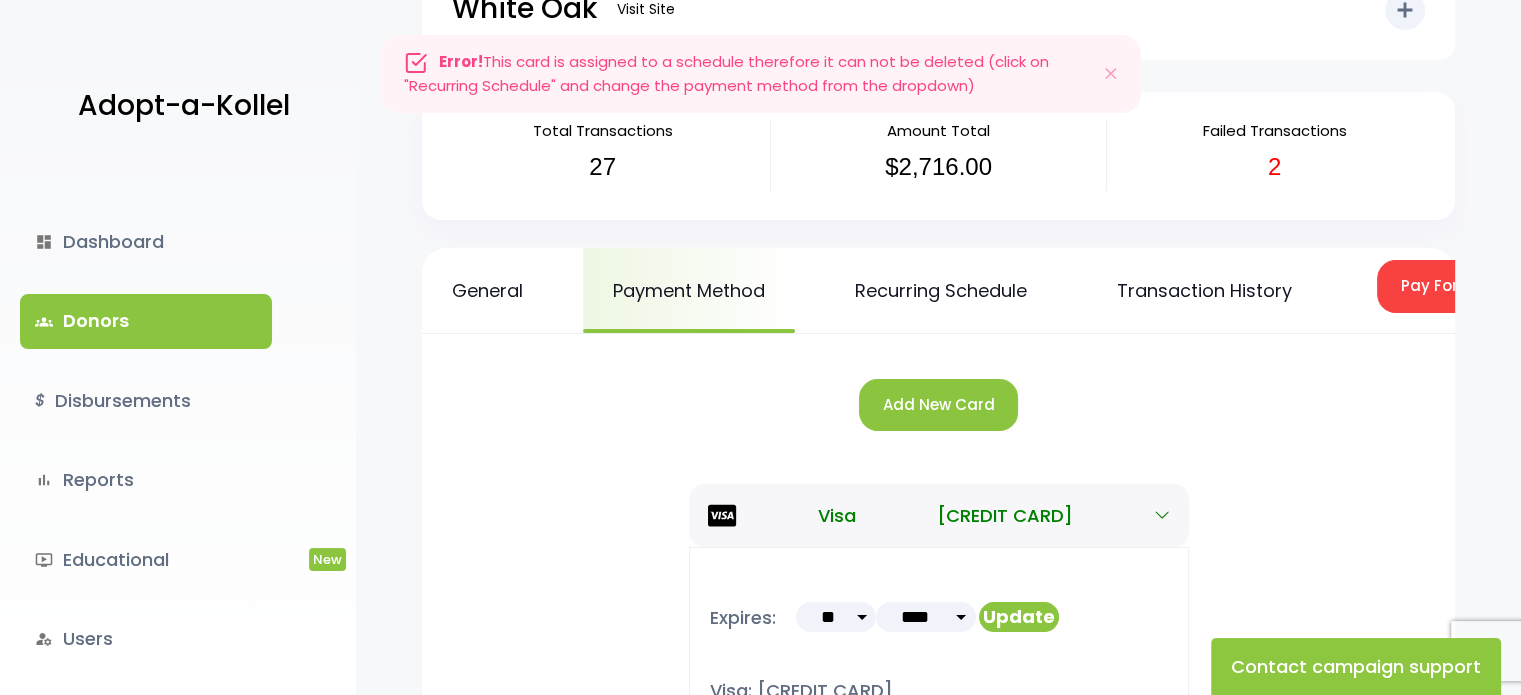 scroll, scrollTop: 0, scrollLeft: 0, axis: both 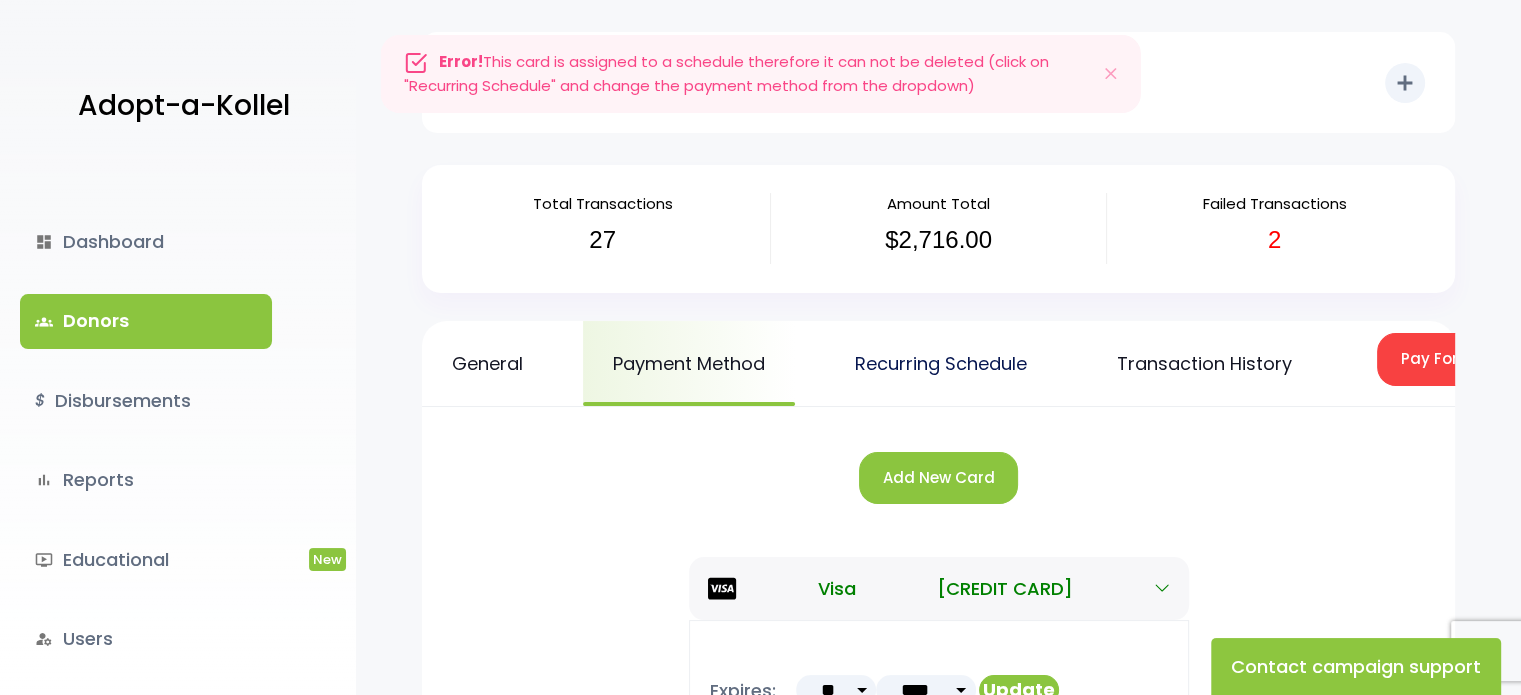 click on "Recurring Schedule" at bounding box center (941, 363) 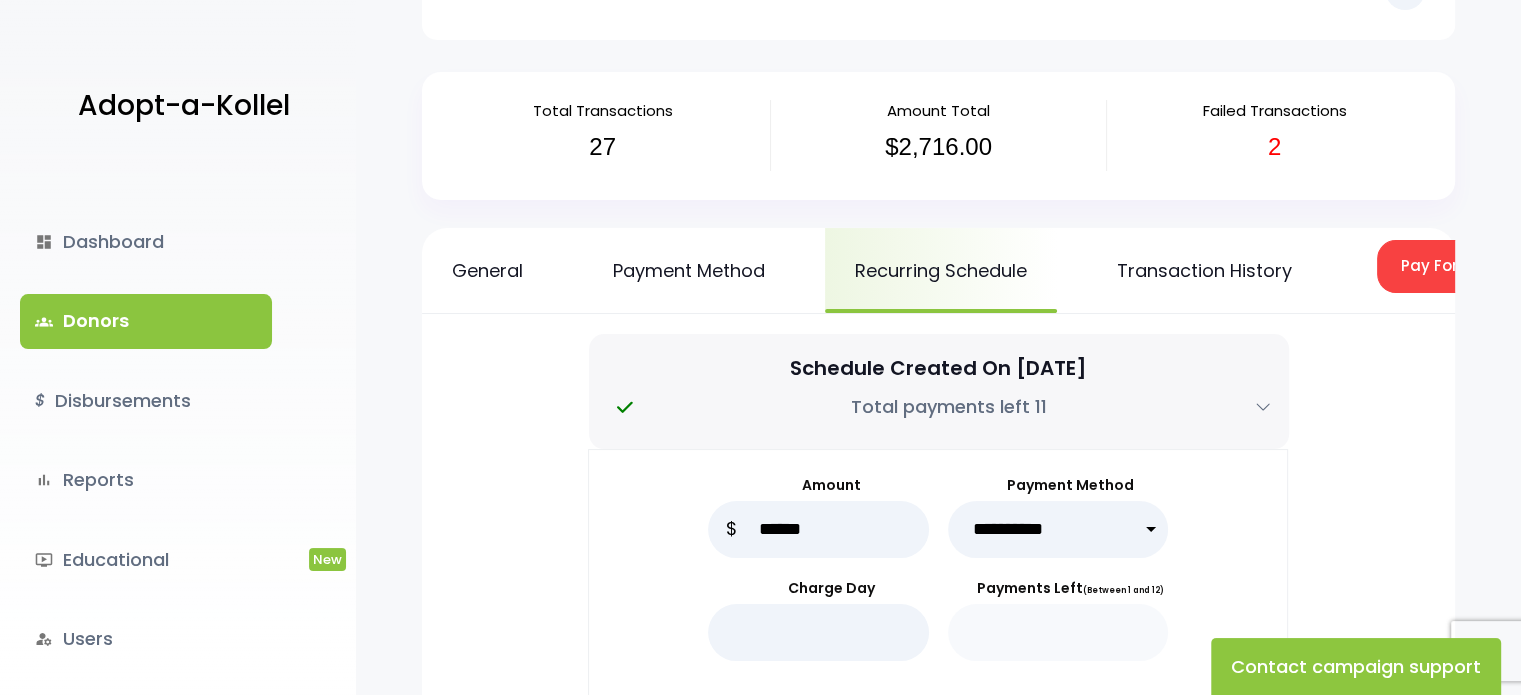 scroll, scrollTop: 0, scrollLeft: 0, axis: both 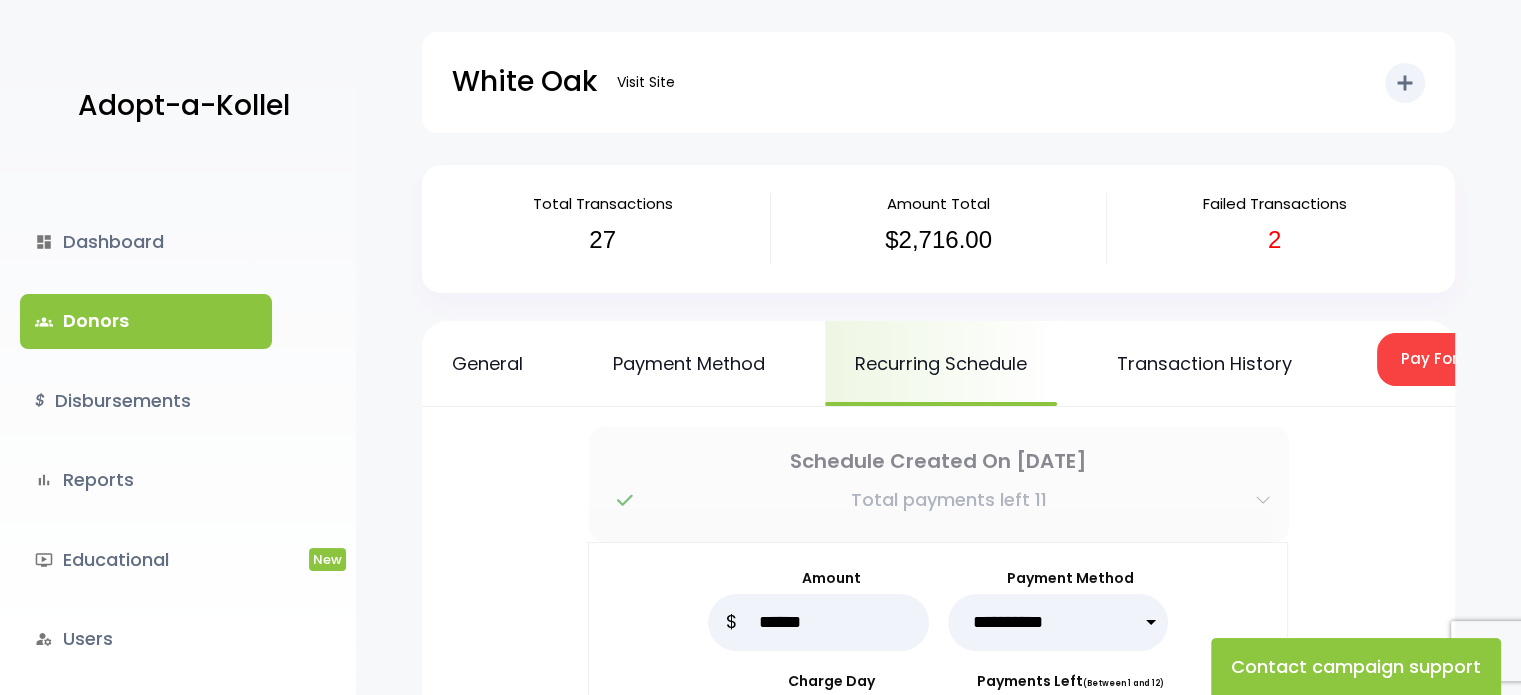 drag, startPoint x: 1343, startPoint y: 467, endPoint x: 1248, endPoint y: 468, distance: 95.005264 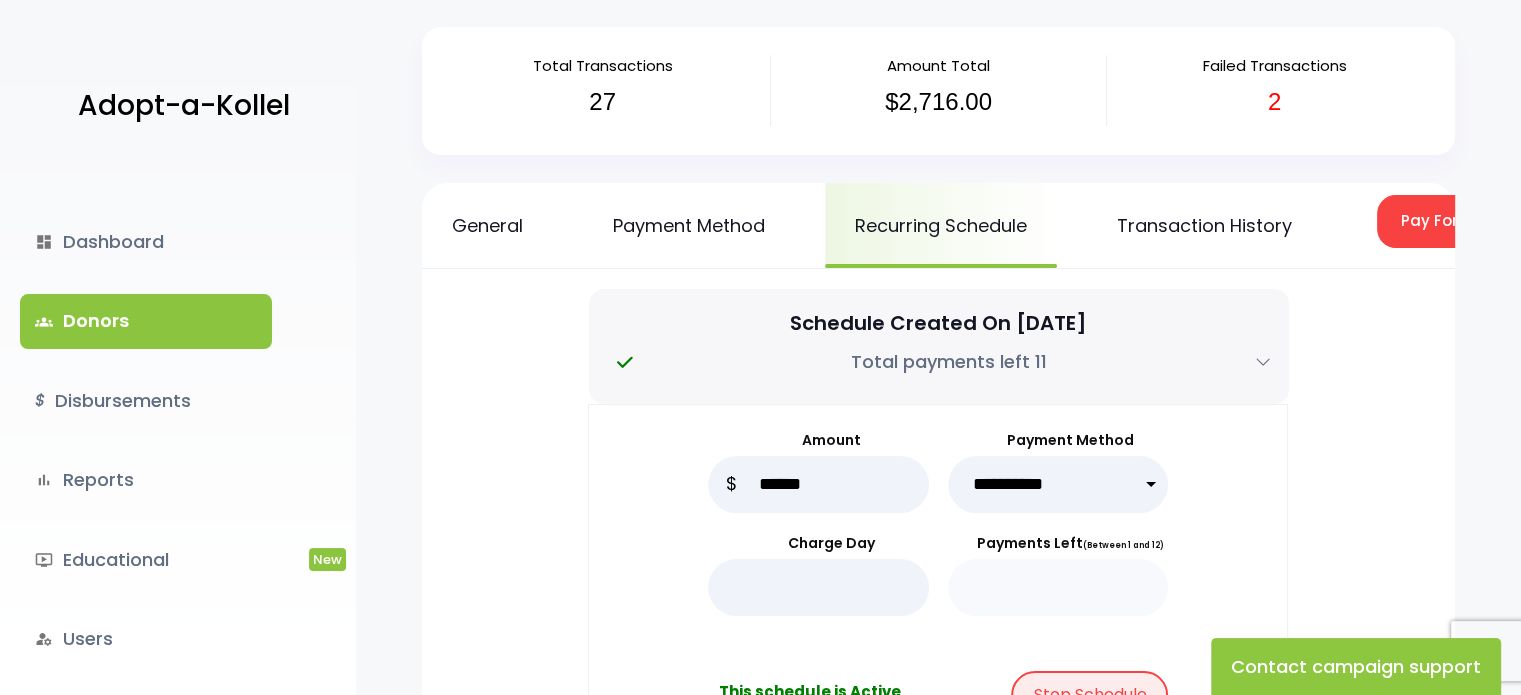 scroll, scrollTop: 52, scrollLeft: 0, axis: vertical 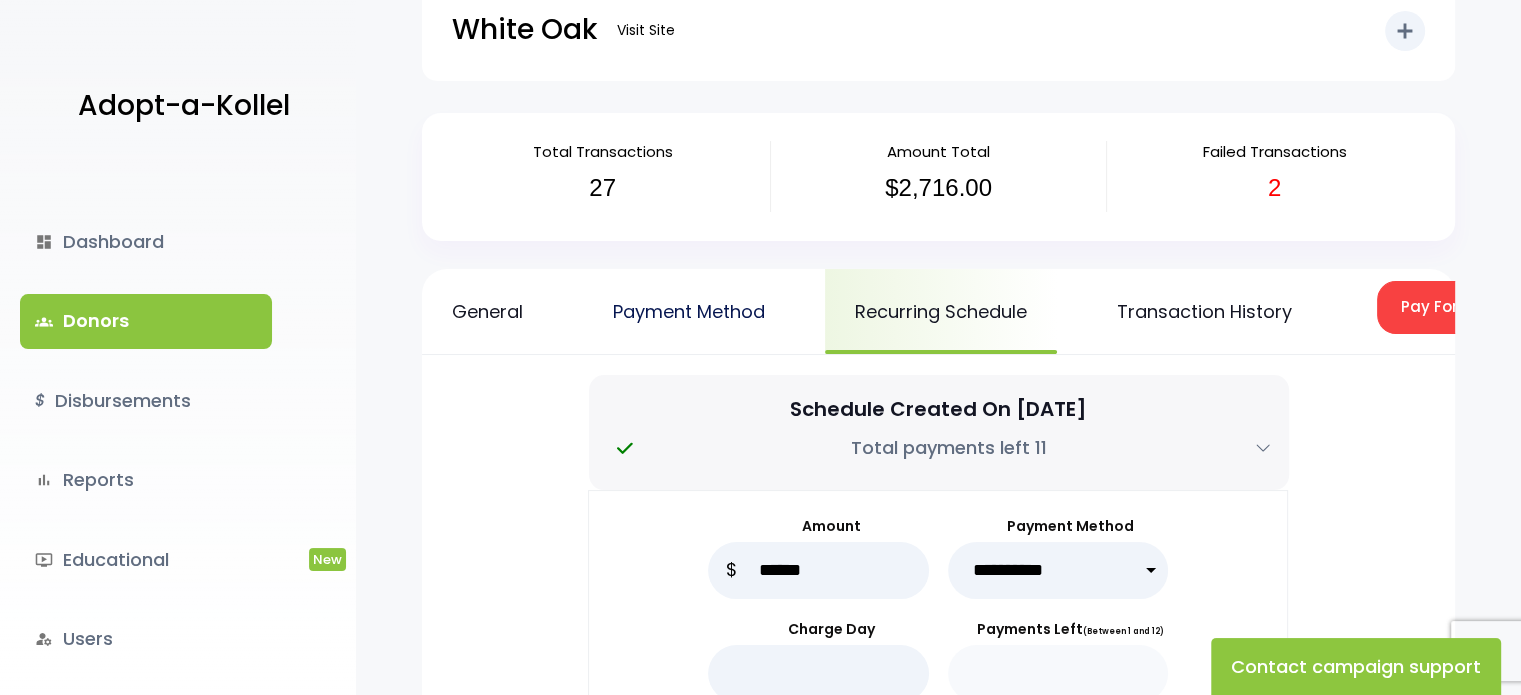 click on "Payment Method" at bounding box center (689, 311) 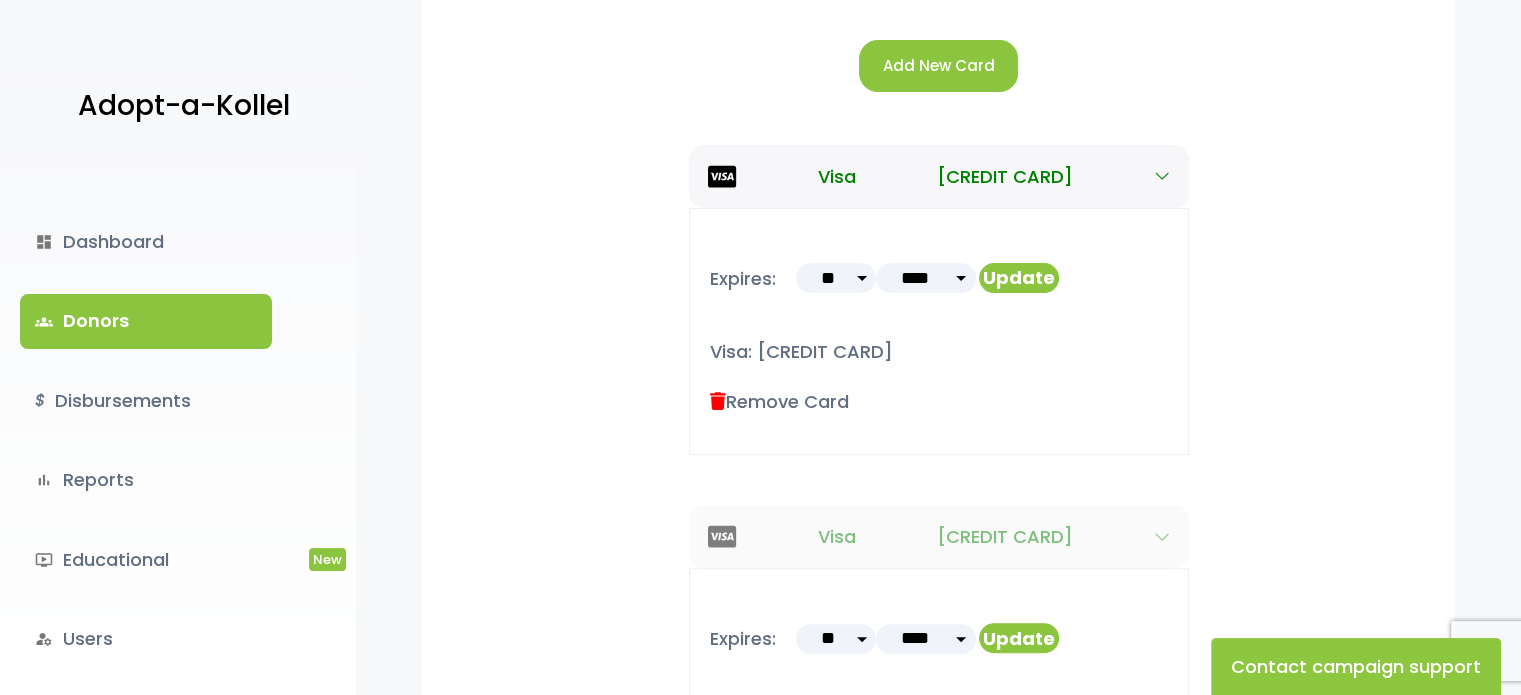 scroll, scrollTop: 205, scrollLeft: 0, axis: vertical 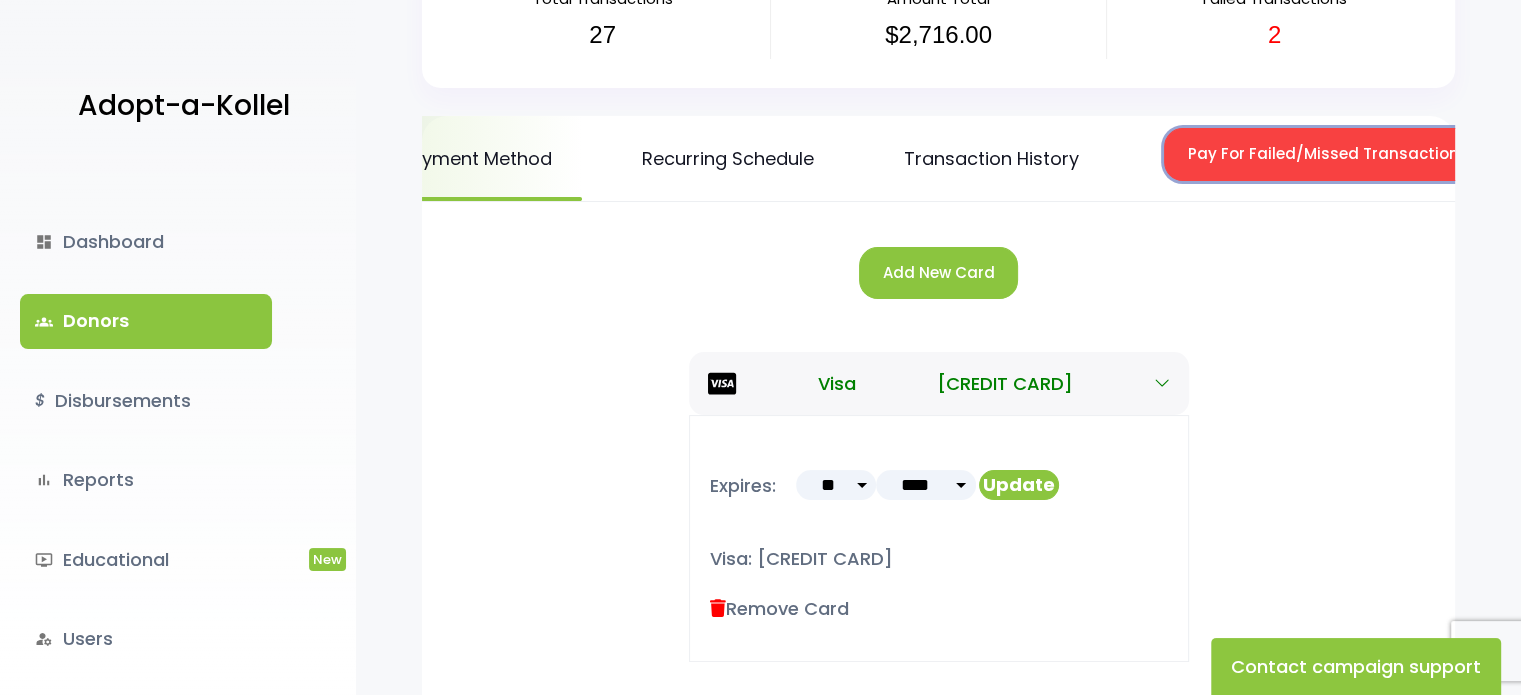 click on "Pay For Failed/Missed Transactions" at bounding box center (1327, 154) 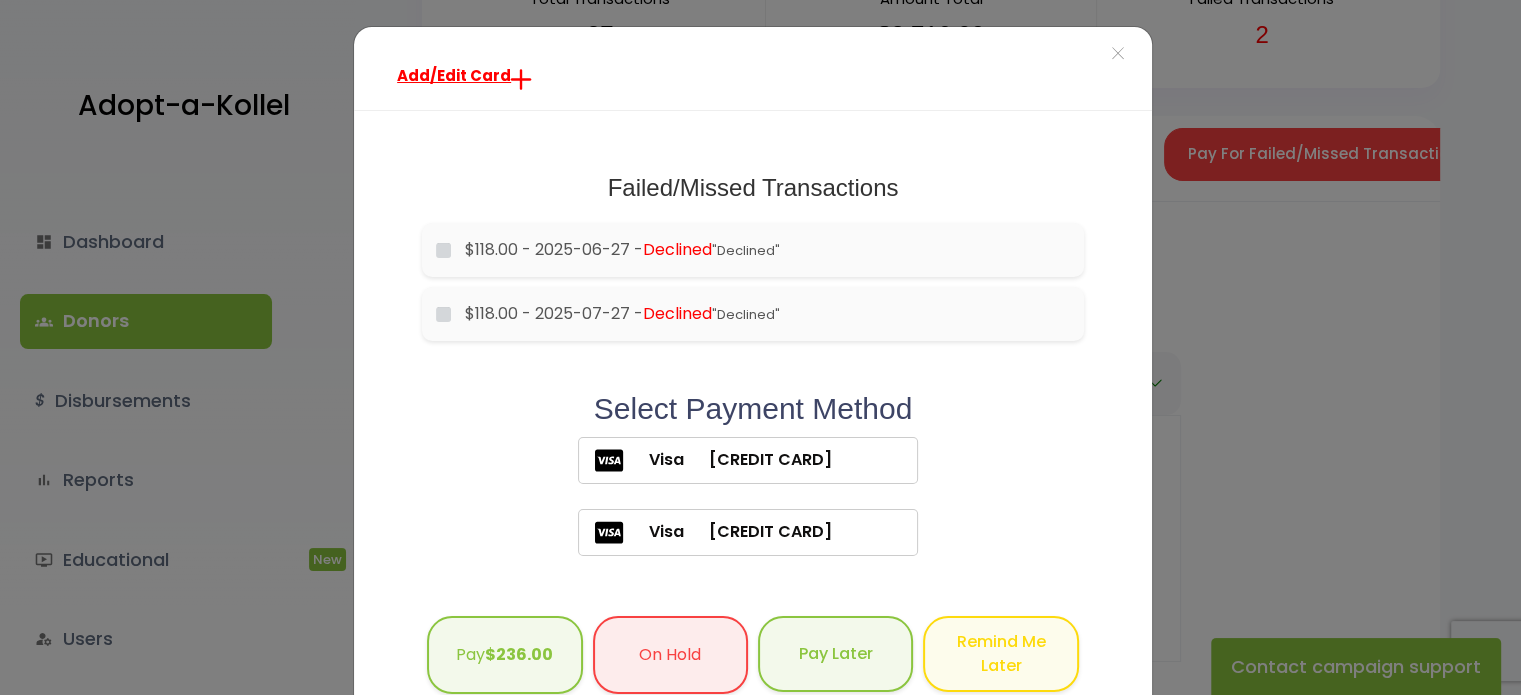 click on "Visa
4xxxxxxxxxxx3524" at bounding box center [748, 460] 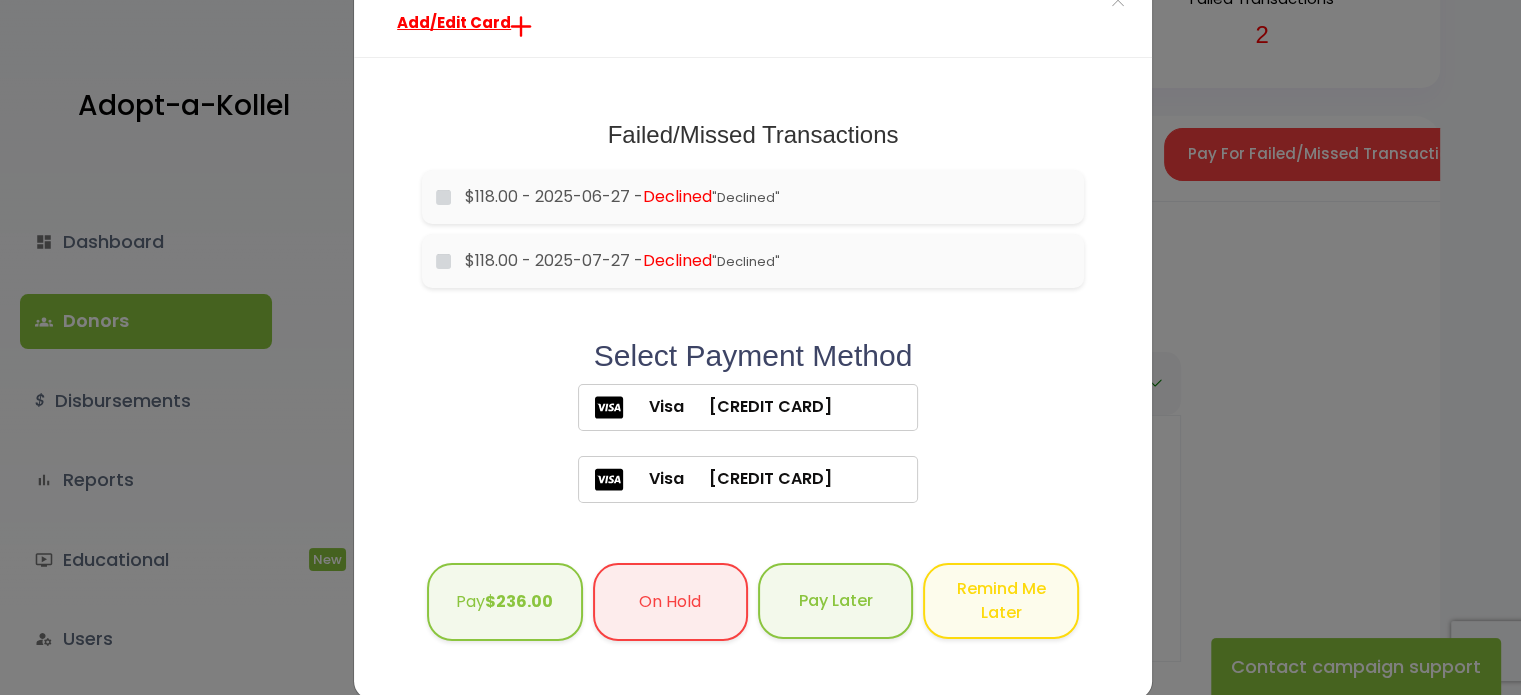 scroll, scrollTop: 83, scrollLeft: 0, axis: vertical 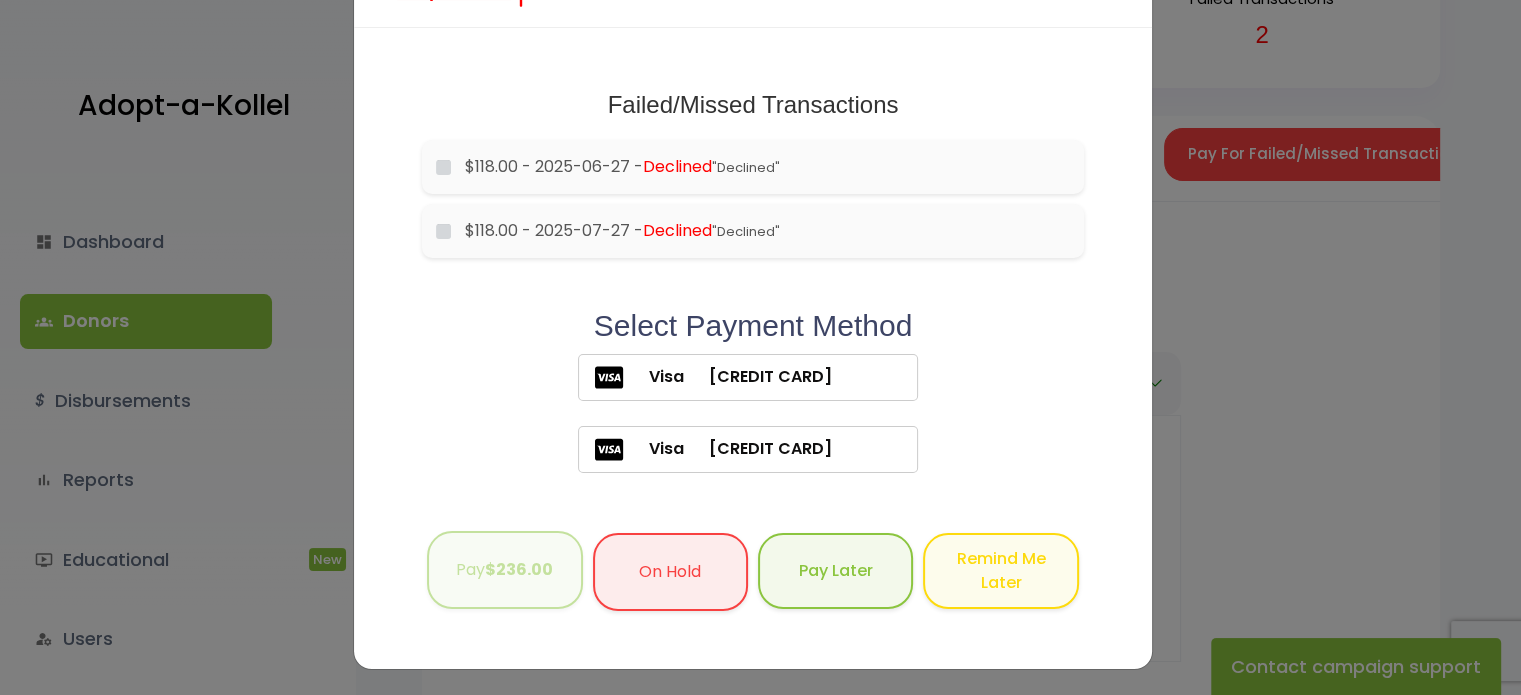 click on "$236.00" at bounding box center (519, 569) 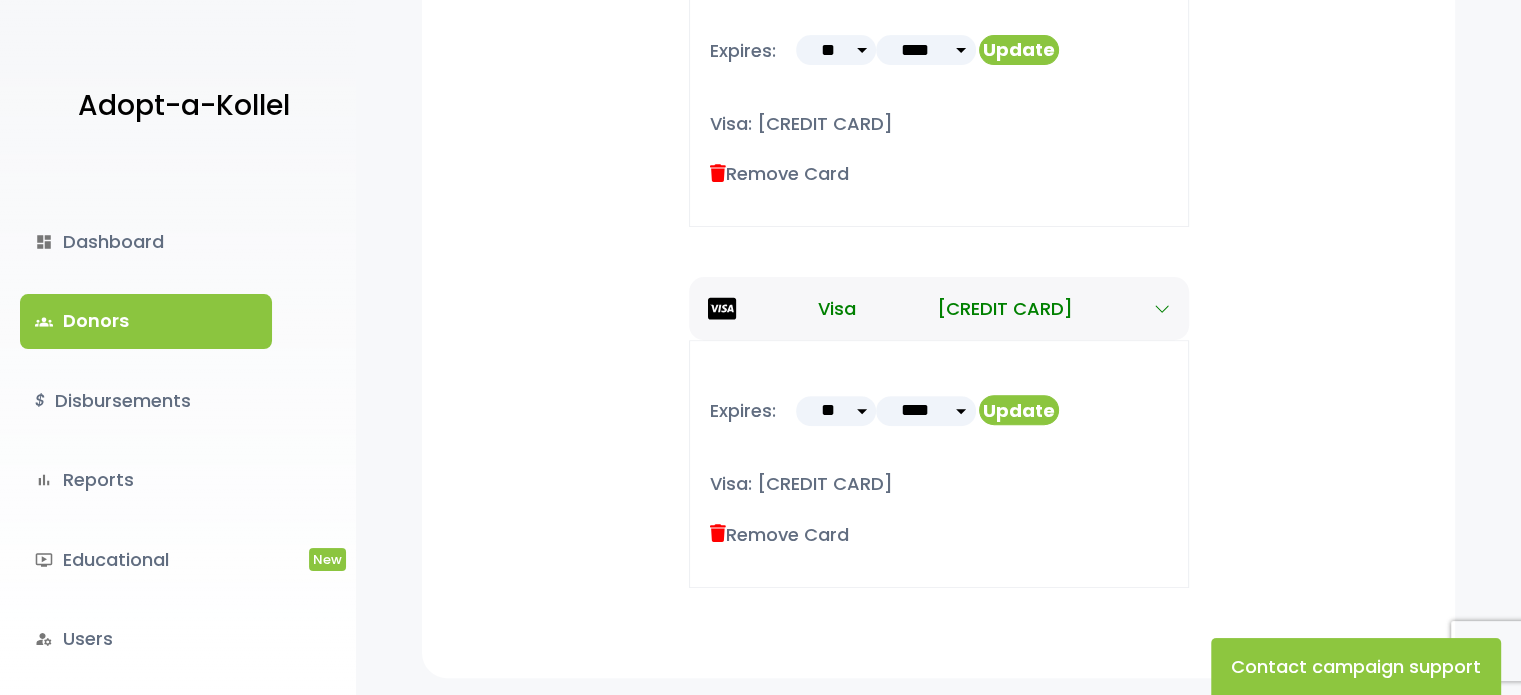 scroll, scrollTop: 705, scrollLeft: 0, axis: vertical 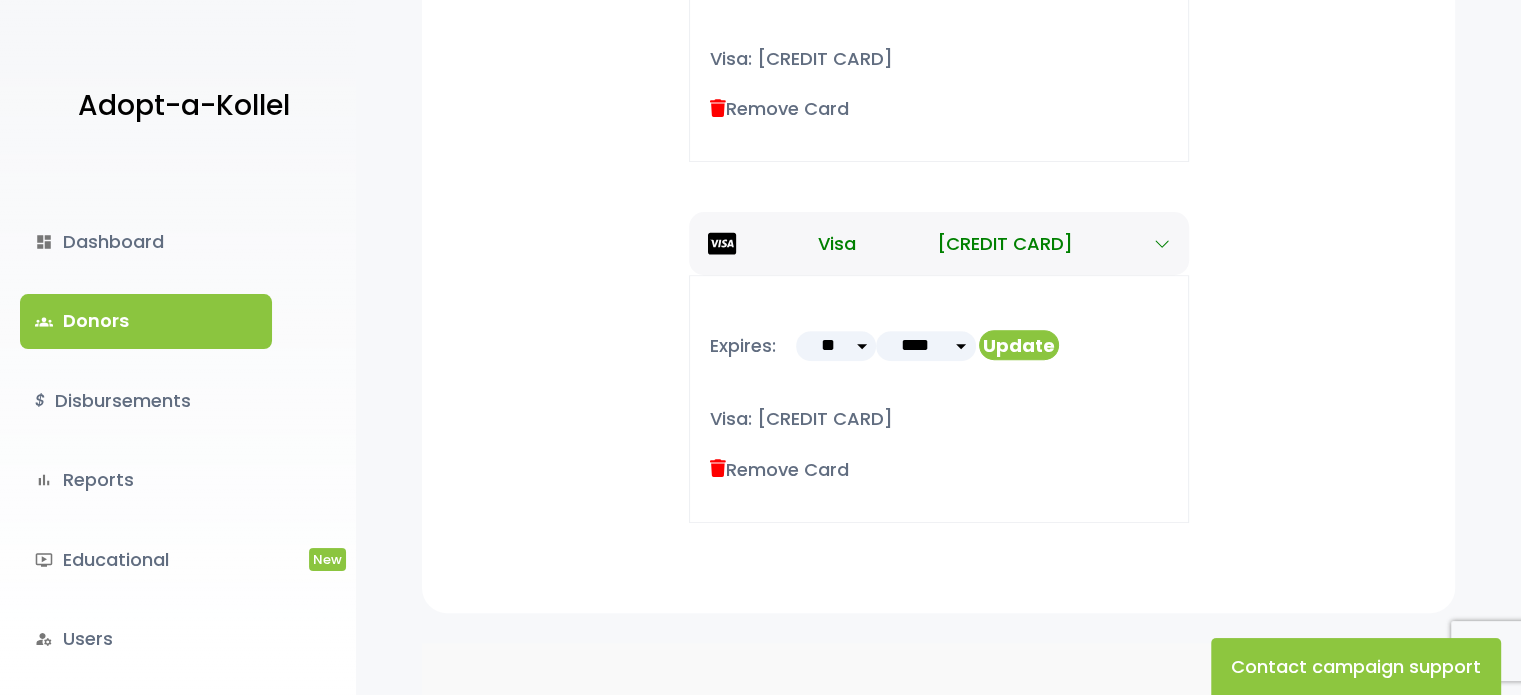 click on "Remove Card" at bounding box center [779, 469] 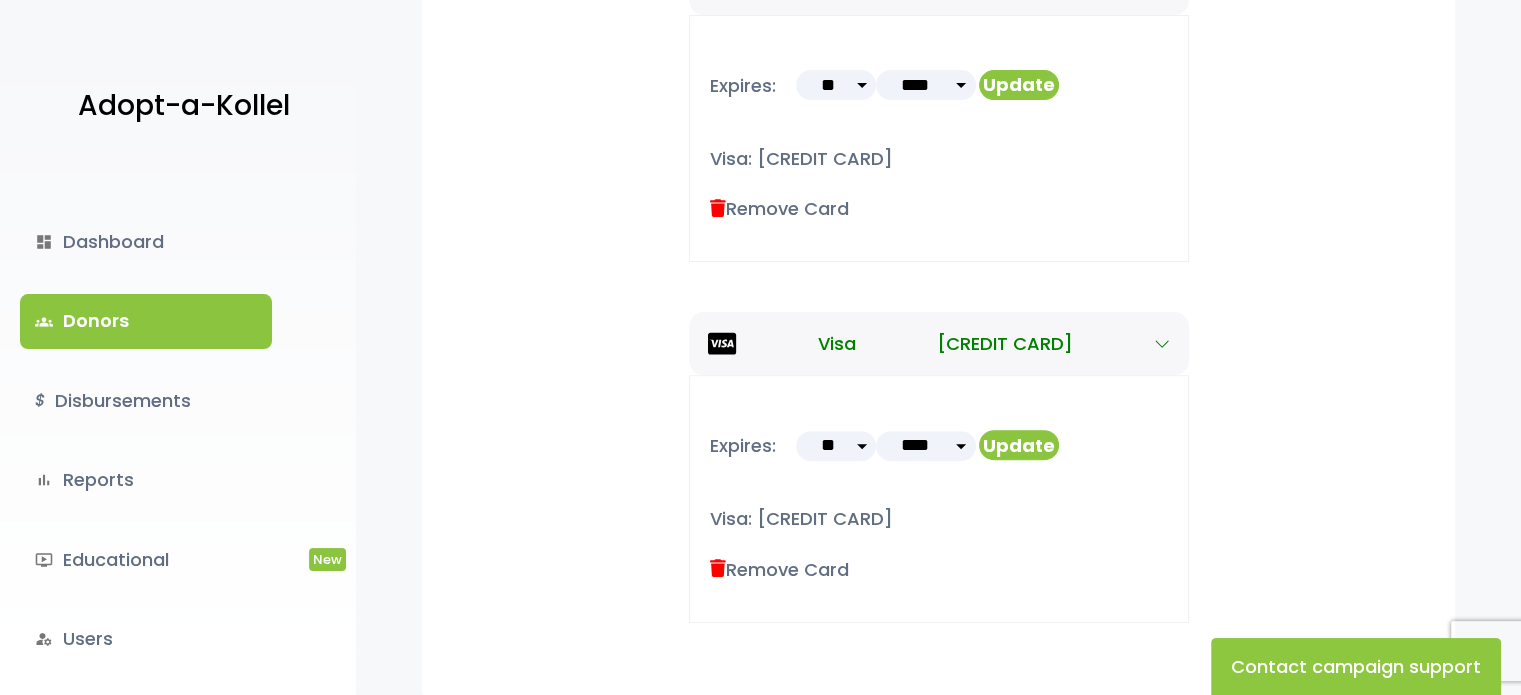 scroll, scrollTop: 205, scrollLeft: 0, axis: vertical 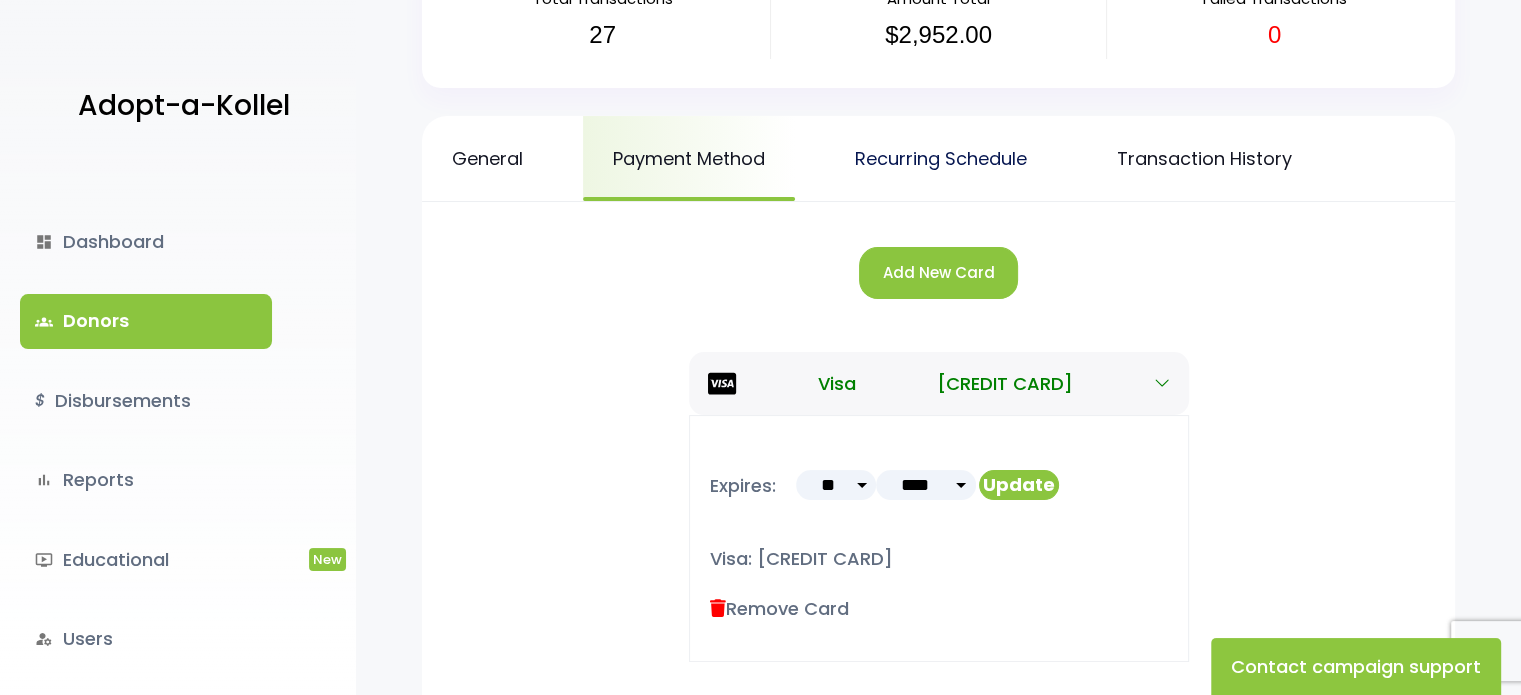 click on "Recurring Schedule" at bounding box center (941, 158) 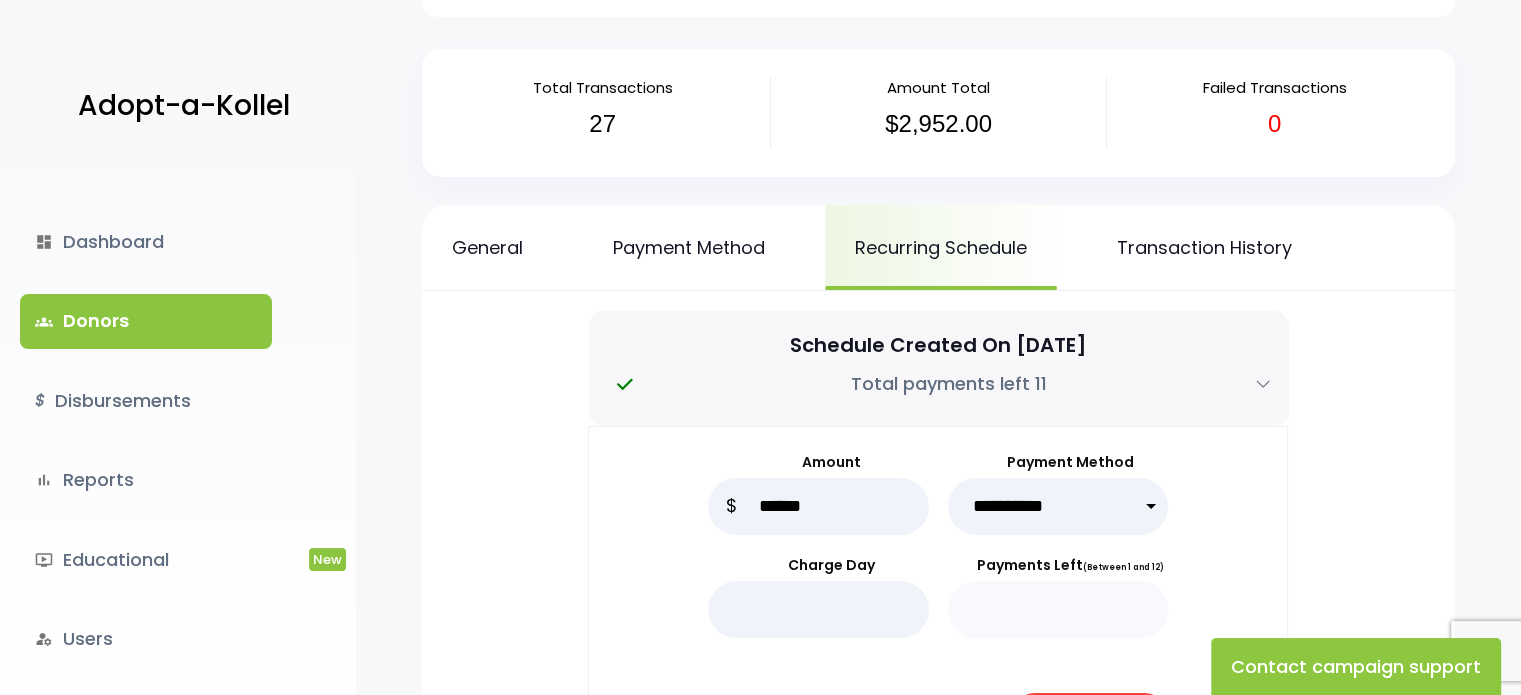 scroll, scrollTop: 0, scrollLeft: 0, axis: both 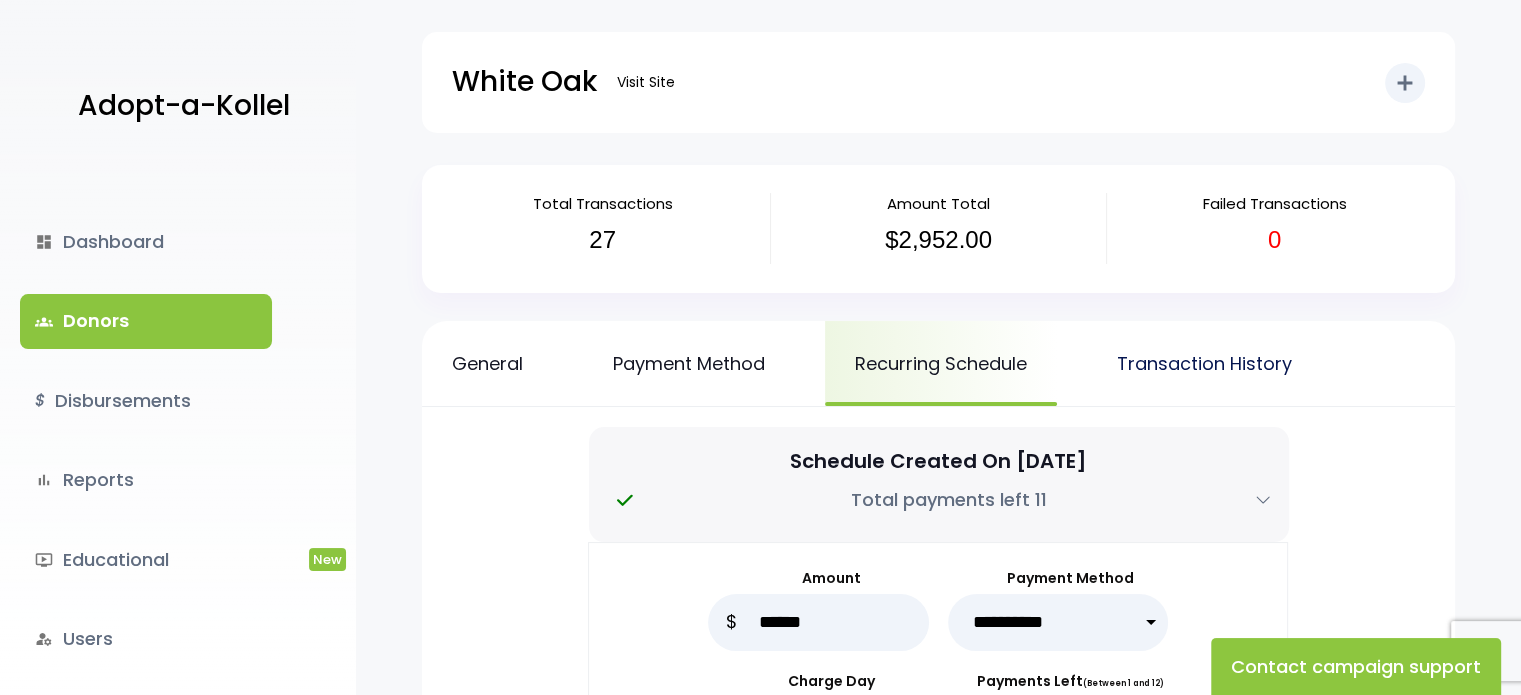 click on "Transaction History" at bounding box center (1204, 363) 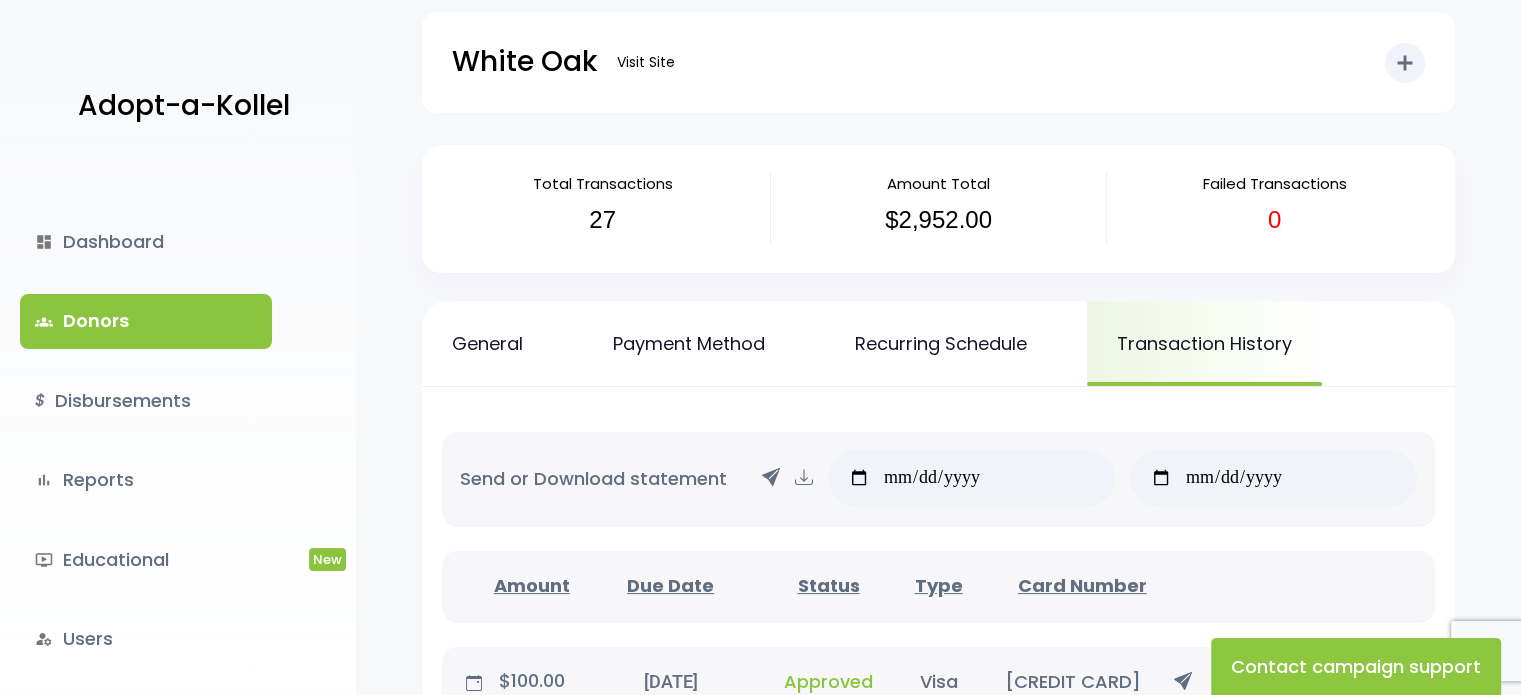 scroll, scrollTop: 0, scrollLeft: 0, axis: both 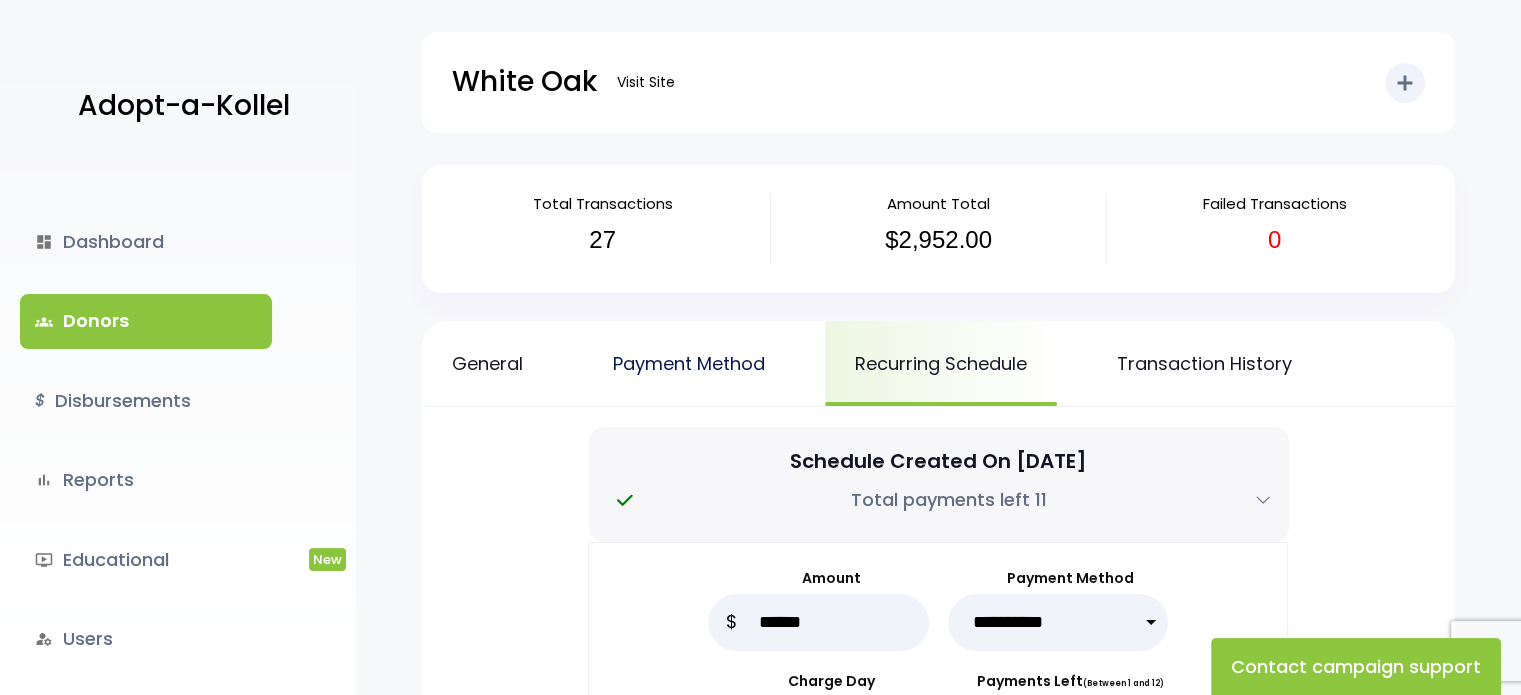 click on "Payment Method" at bounding box center [689, 363] 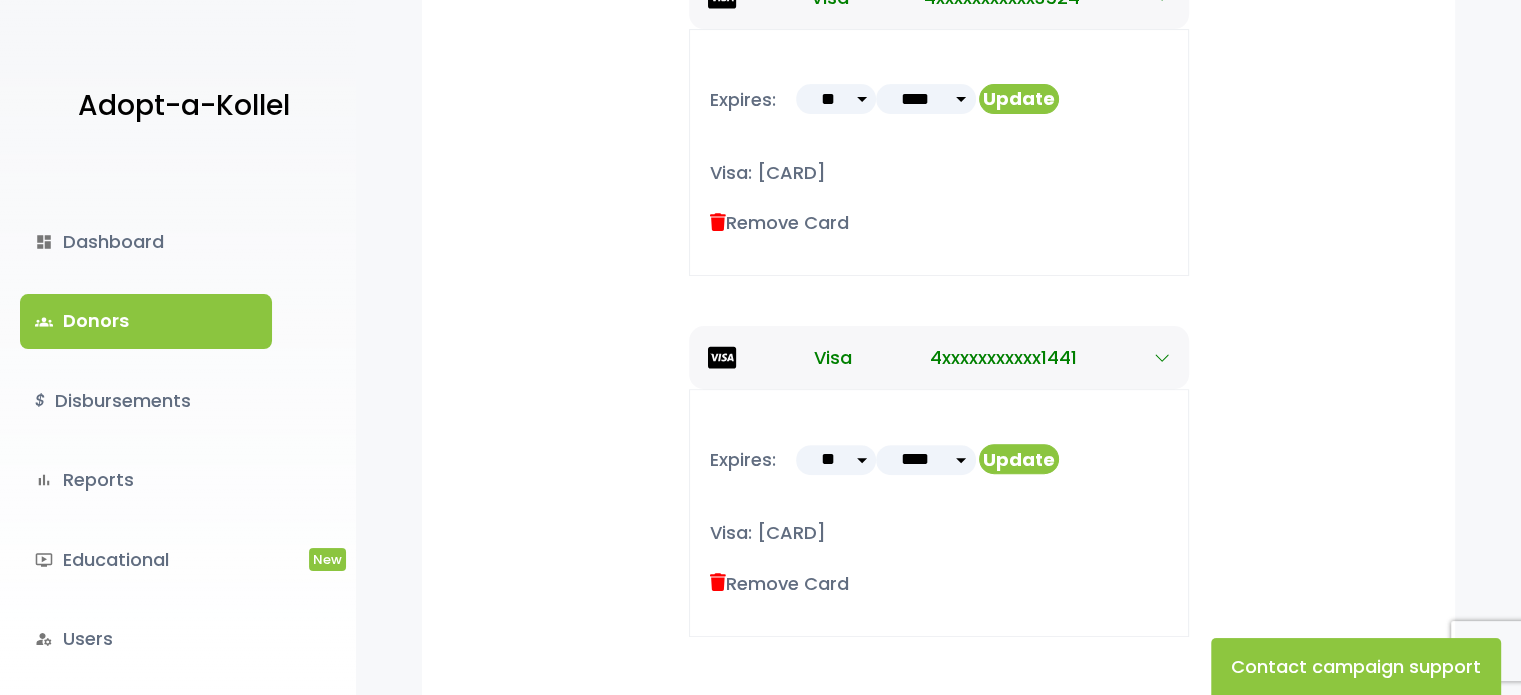 scroll, scrollTop: 700, scrollLeft: 0, axis: vertical 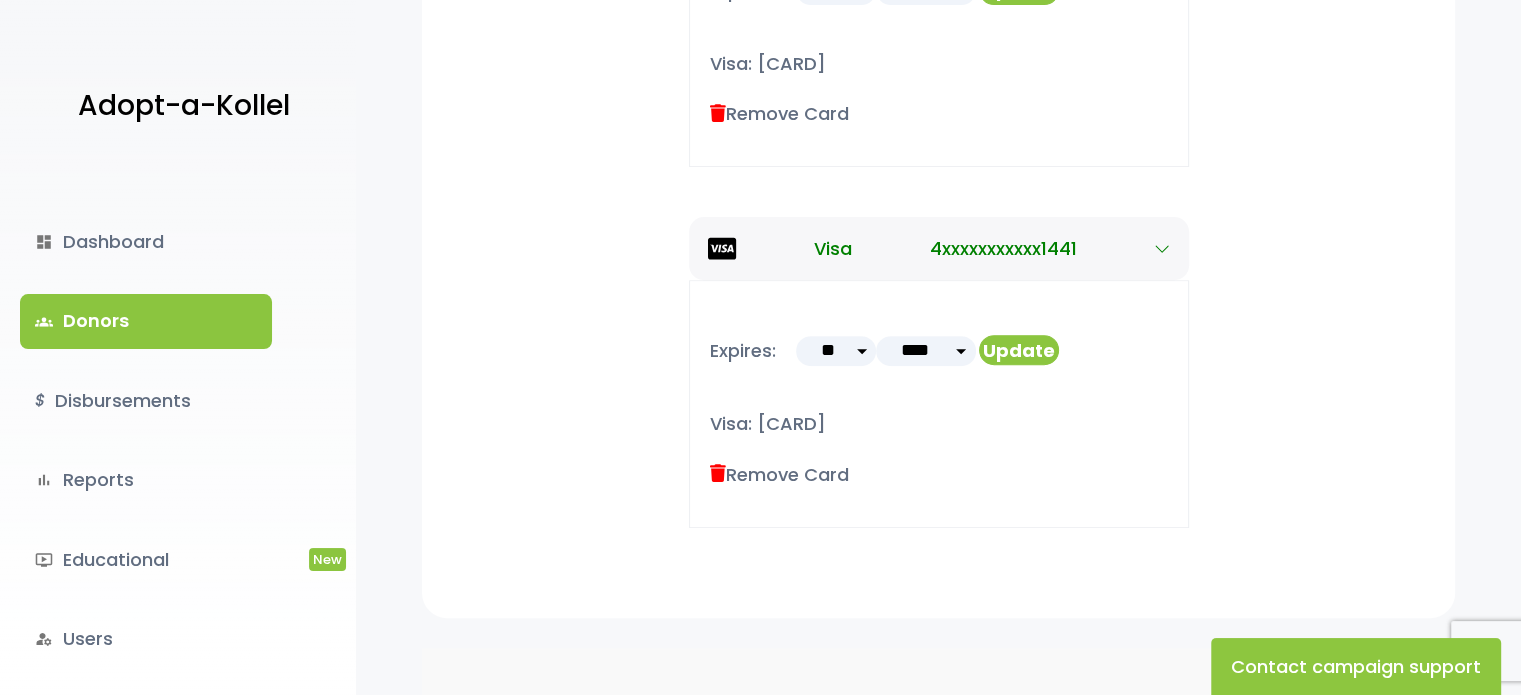 click at bounding box center [718, 474] 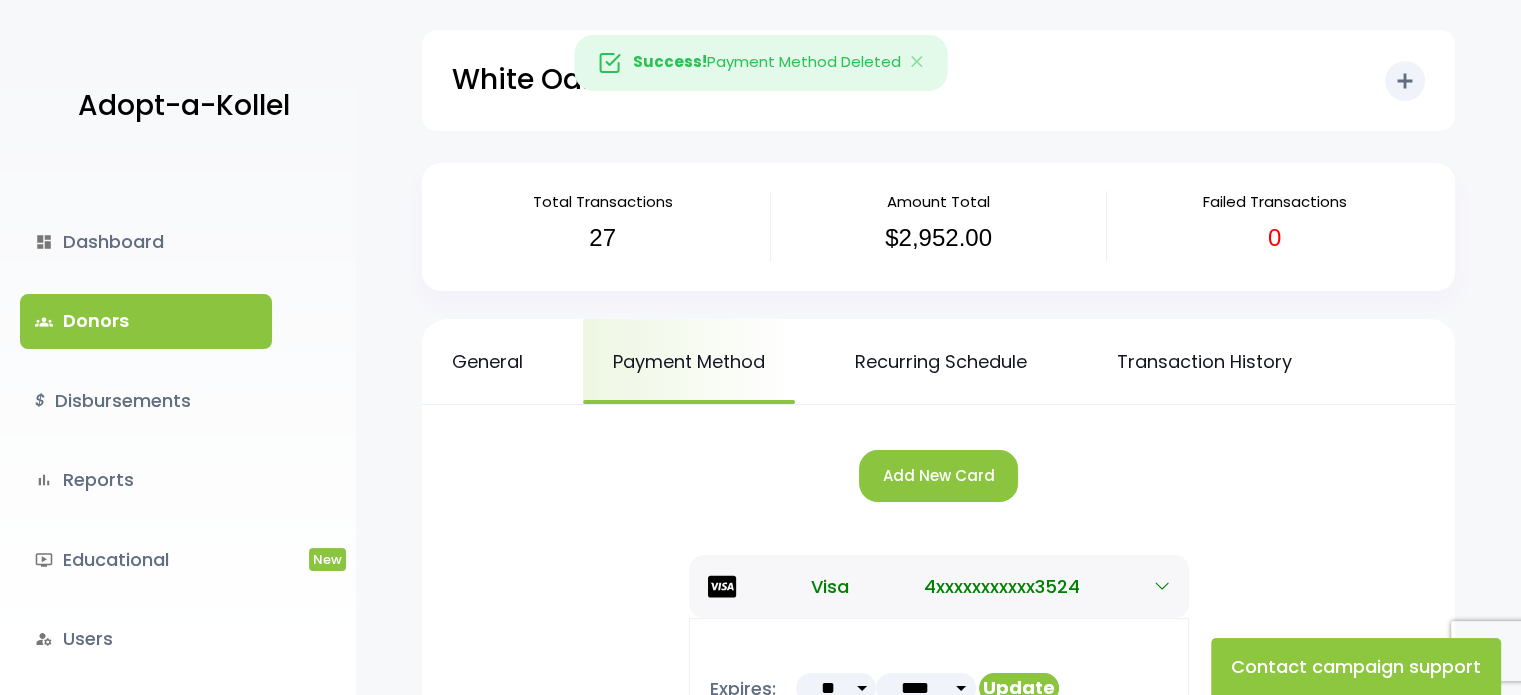 scroll, scrollTop: 0, scrollLeft: 0, axis: both 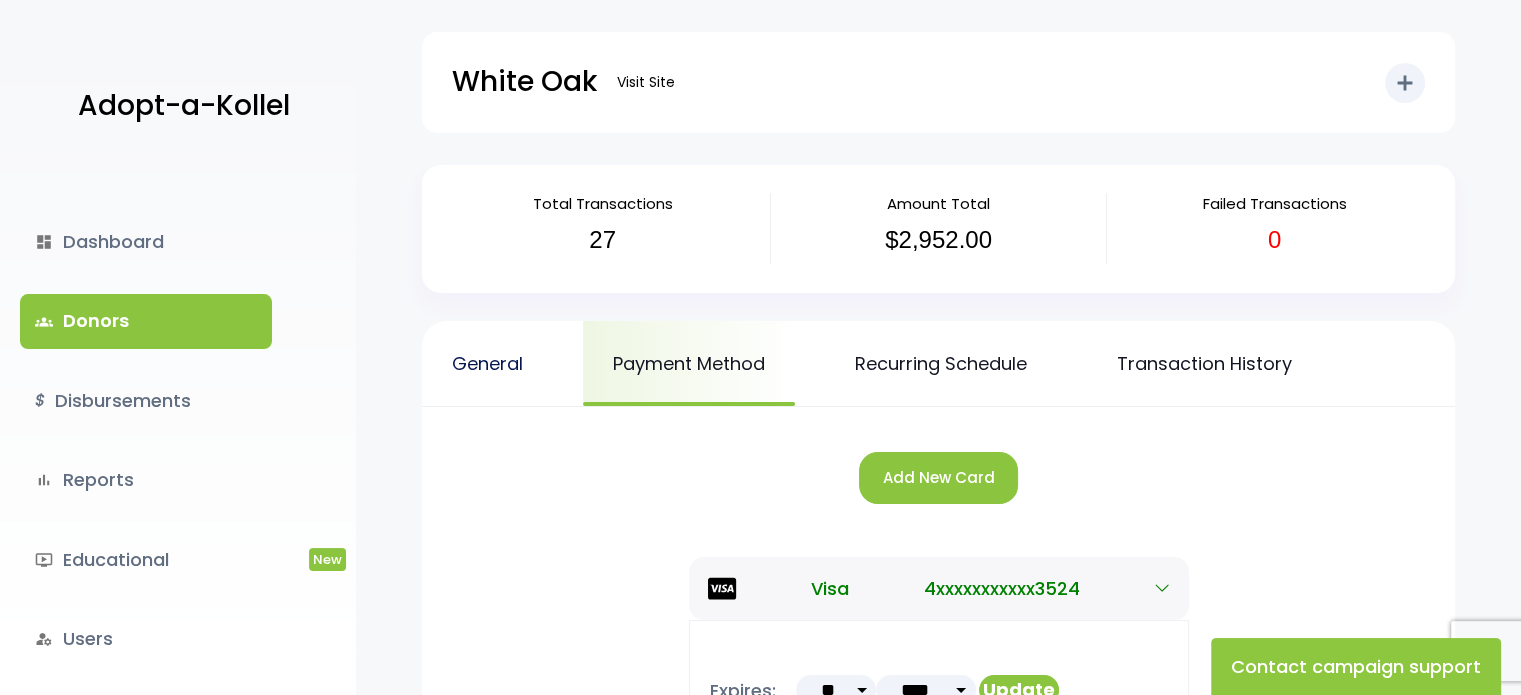 click on "General" at bounding box center (487, 363) 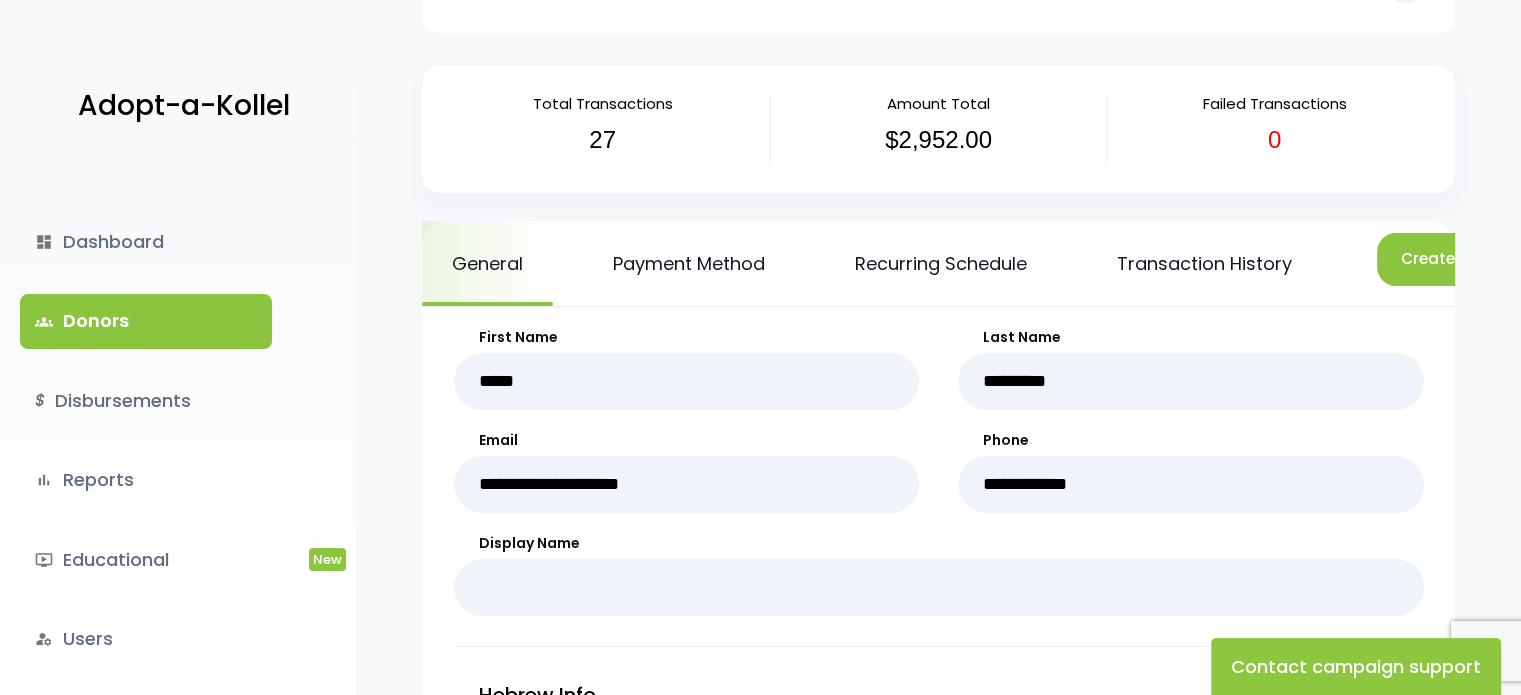 scroll, scrollTop: 0, scrollLeft: 0, axis: both 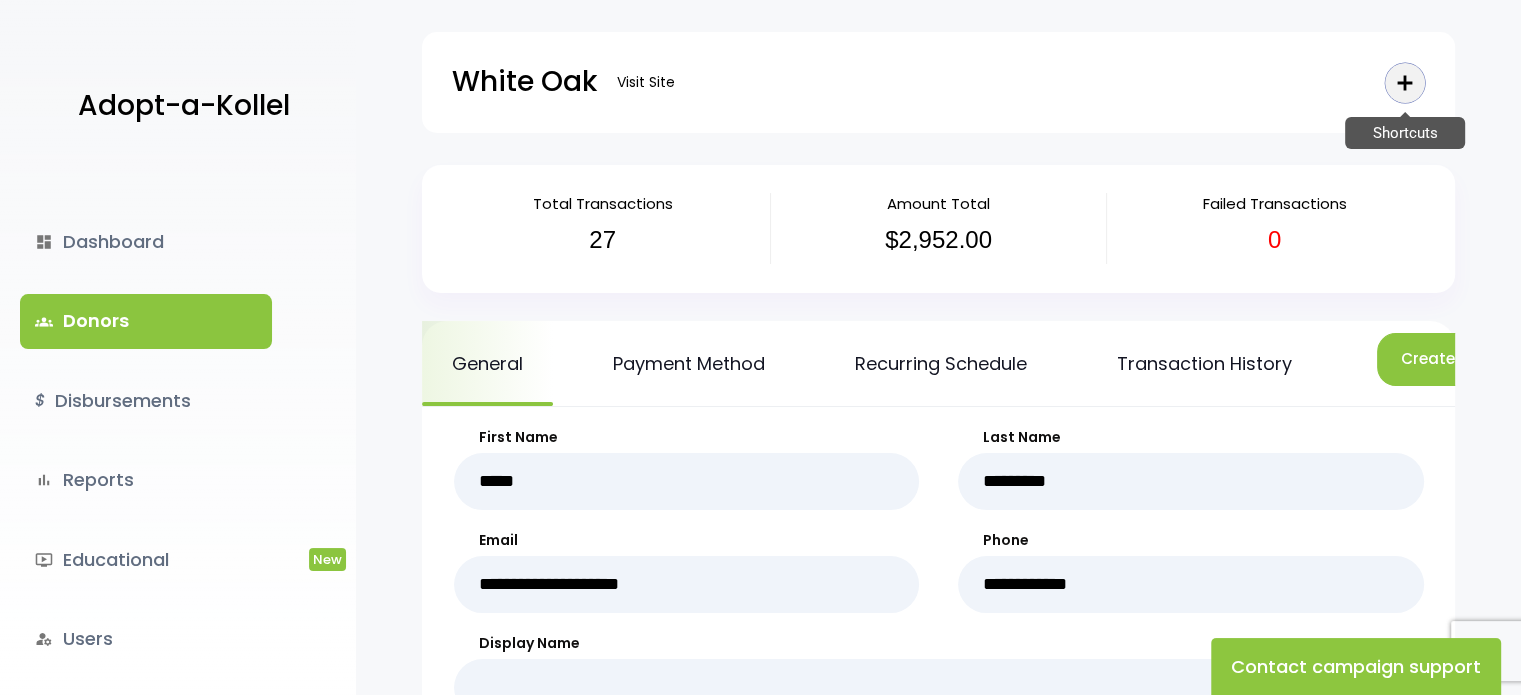 click on "add" at bounding box center [1405, 83] 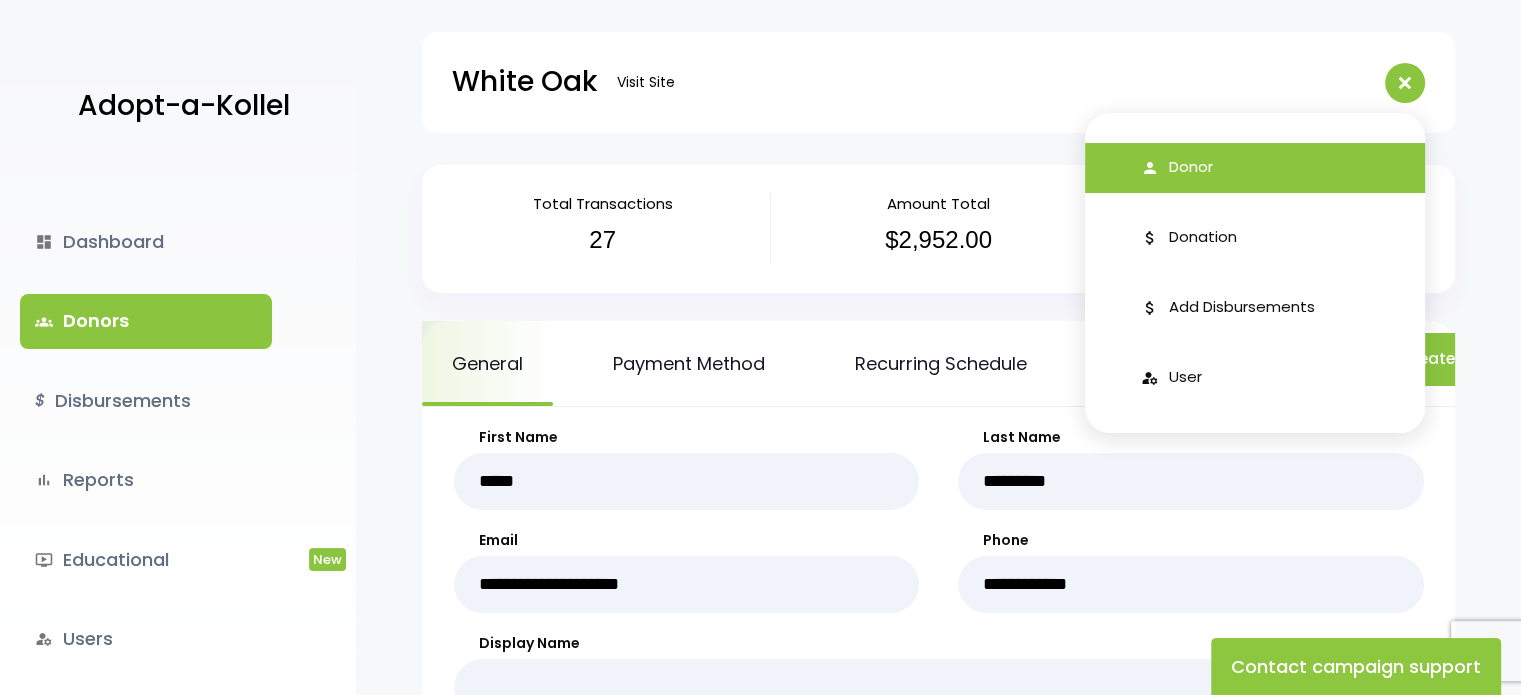 click on "person
Donor" at bounding box center [1255, 168] 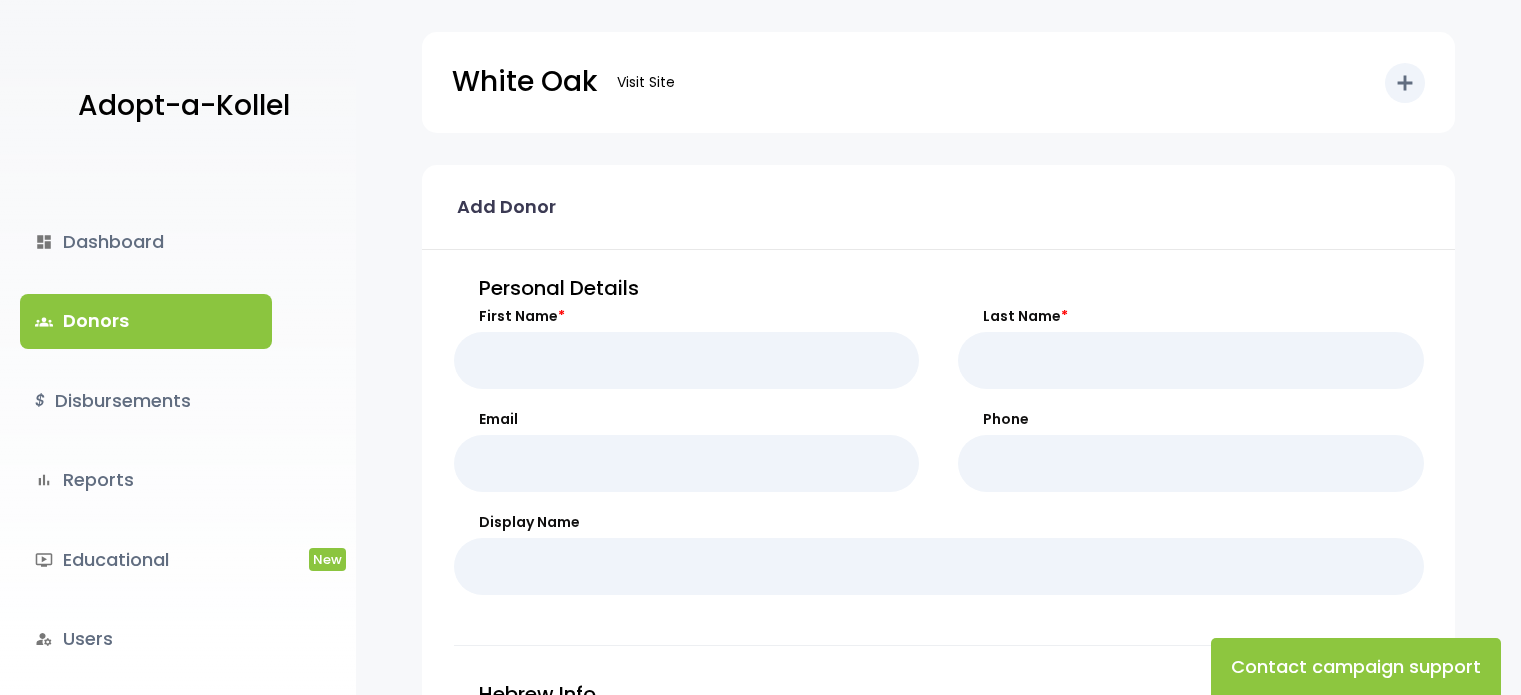 scroll, scrollTop: 0, scrollLeft: 0, axis: both 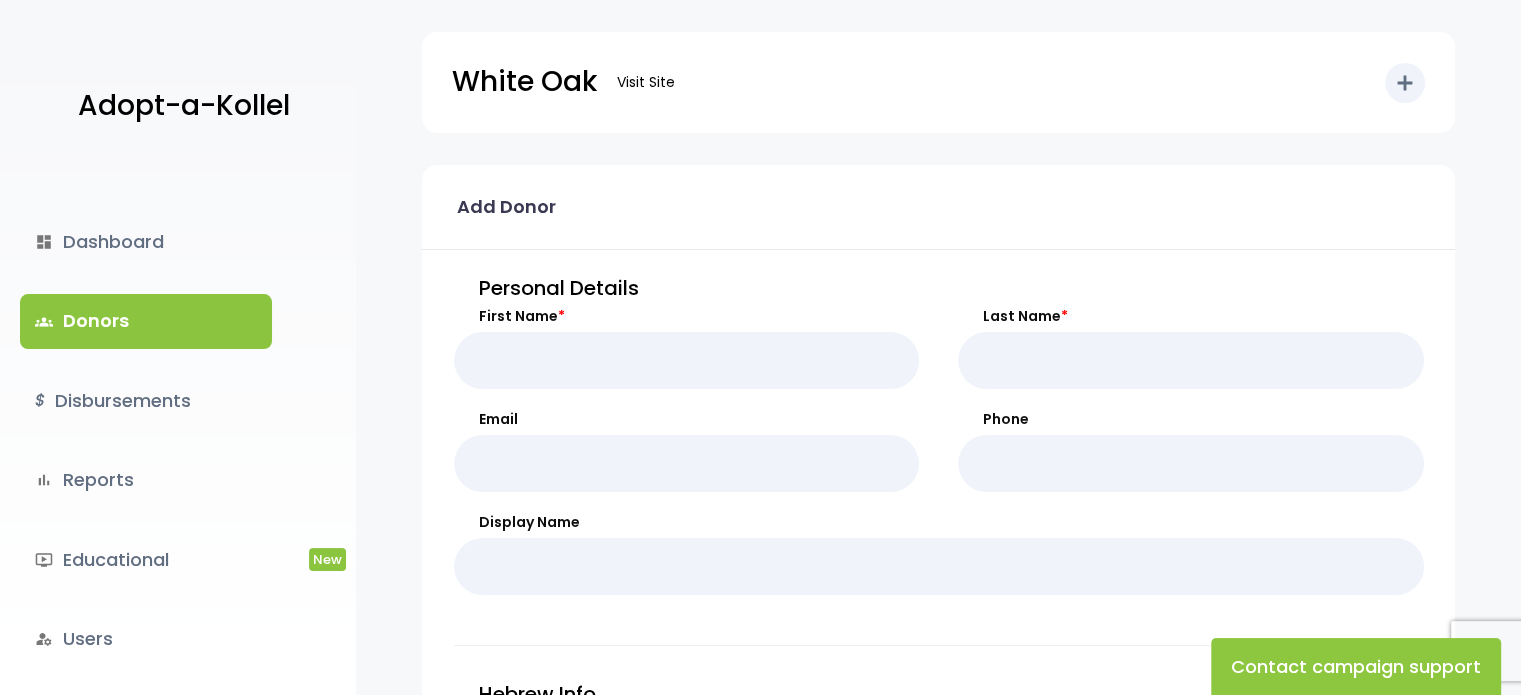 click on "Add Donor" at bounding box center (938, 207) 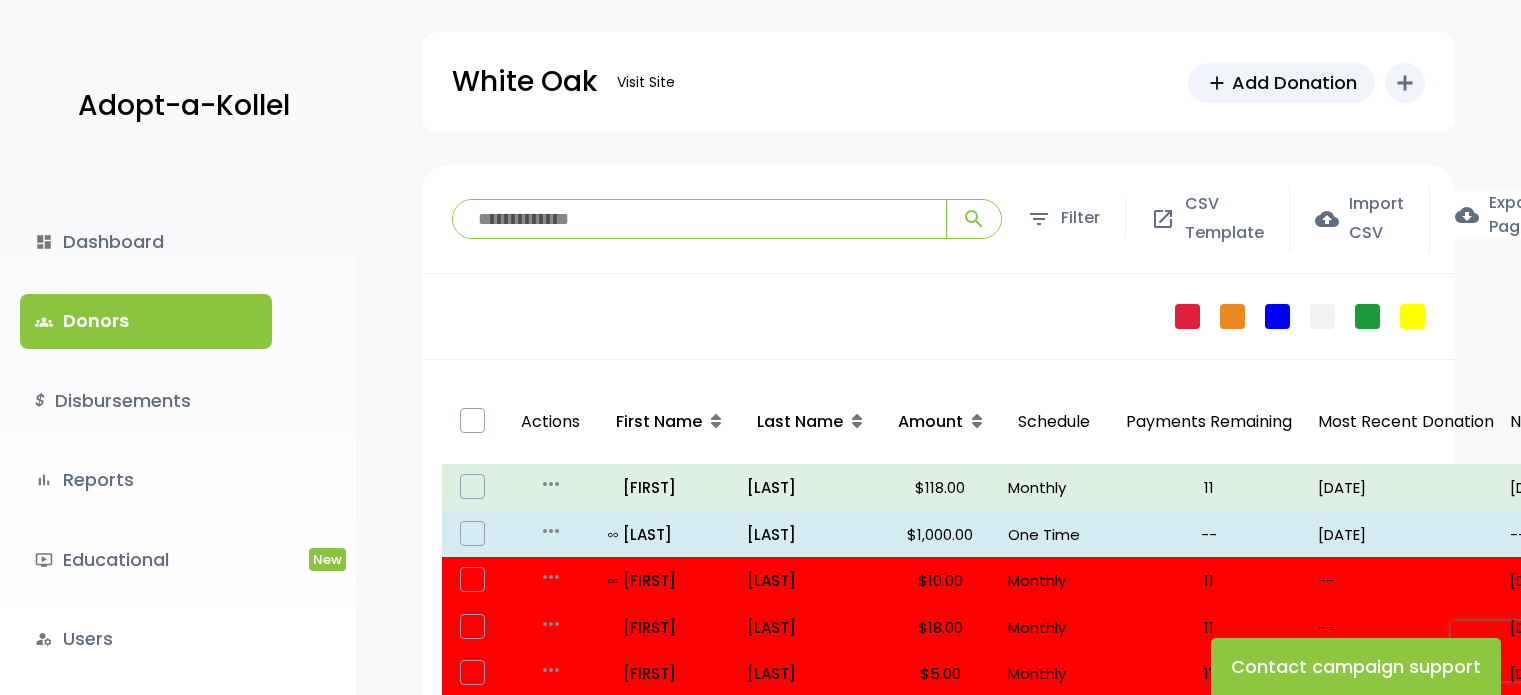 scroll, scrollTop: 0, scrollLeft: 0, axis: both 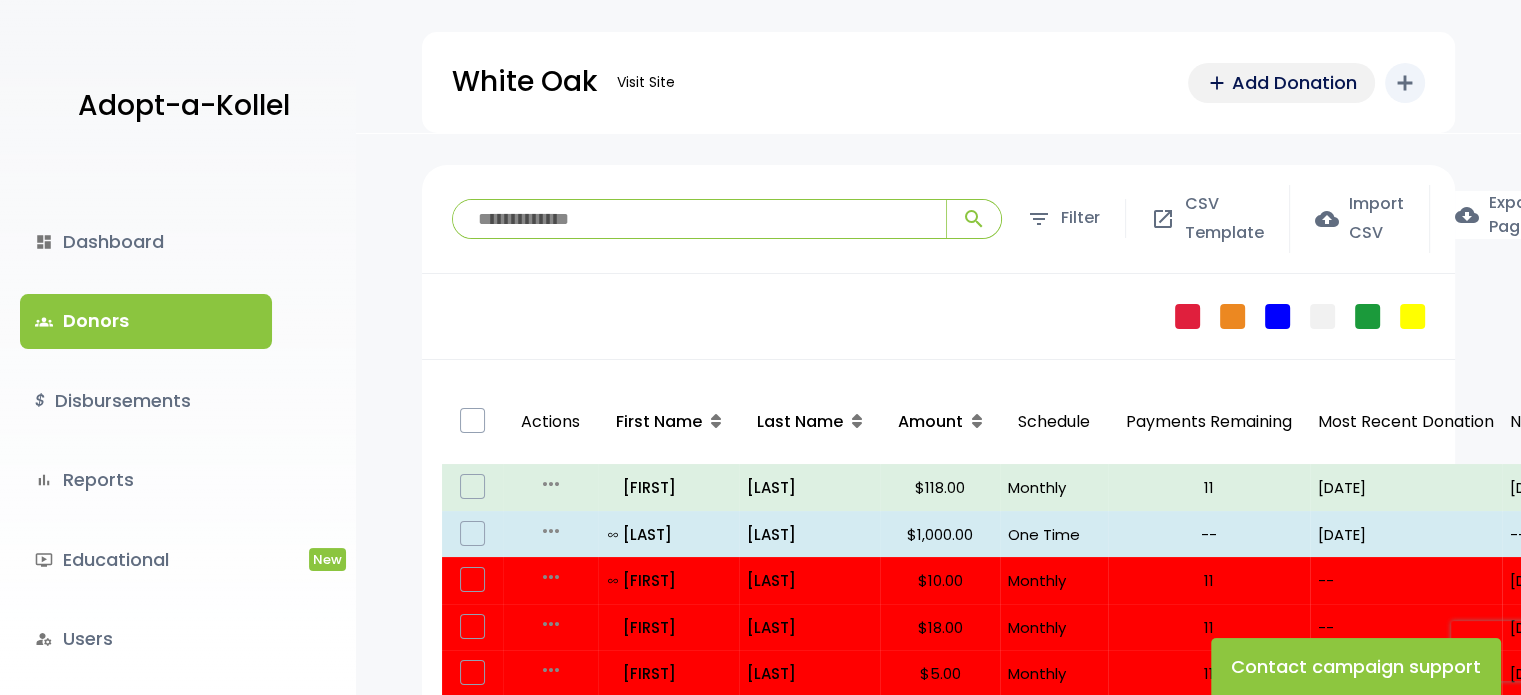 click on "Add Donation" at bounding box center (1294, 82) 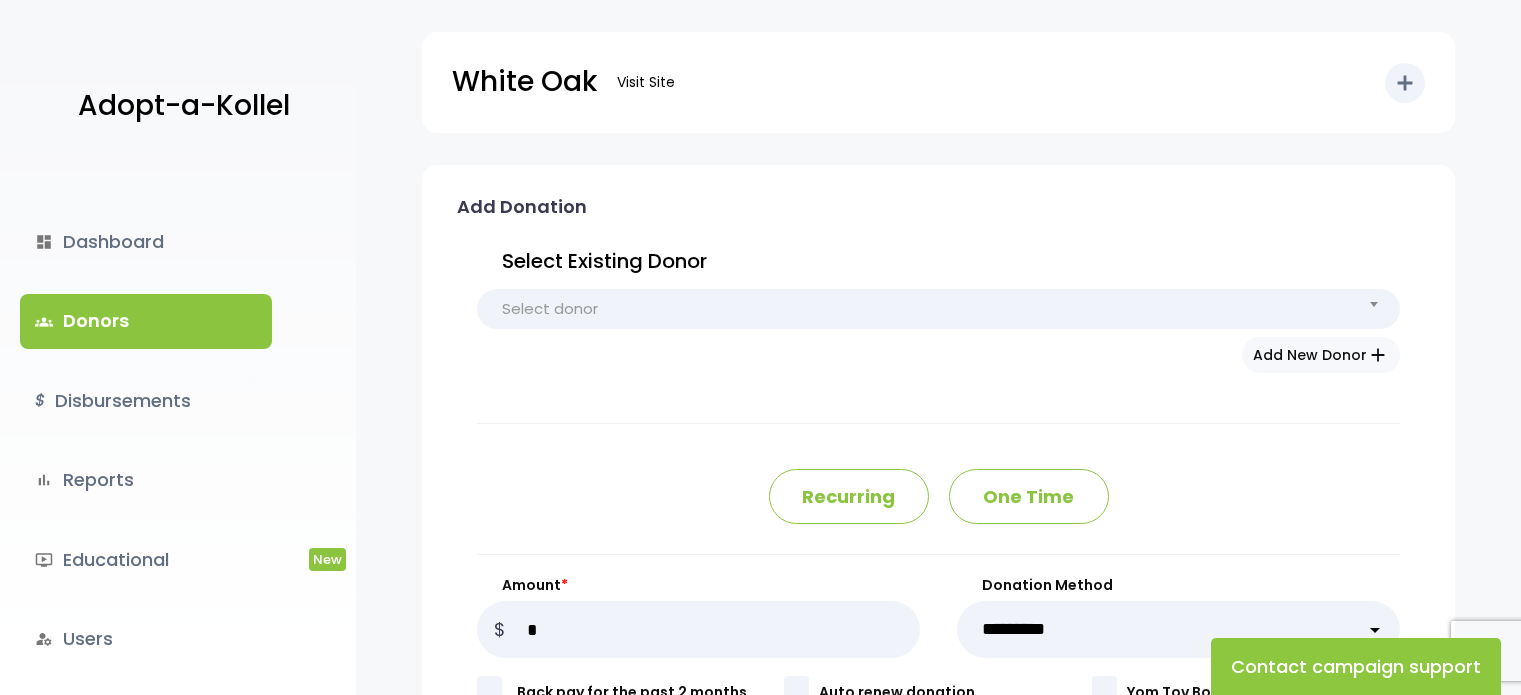 scroll, scrollTop: 0, scrollLeft: 0, axis: both 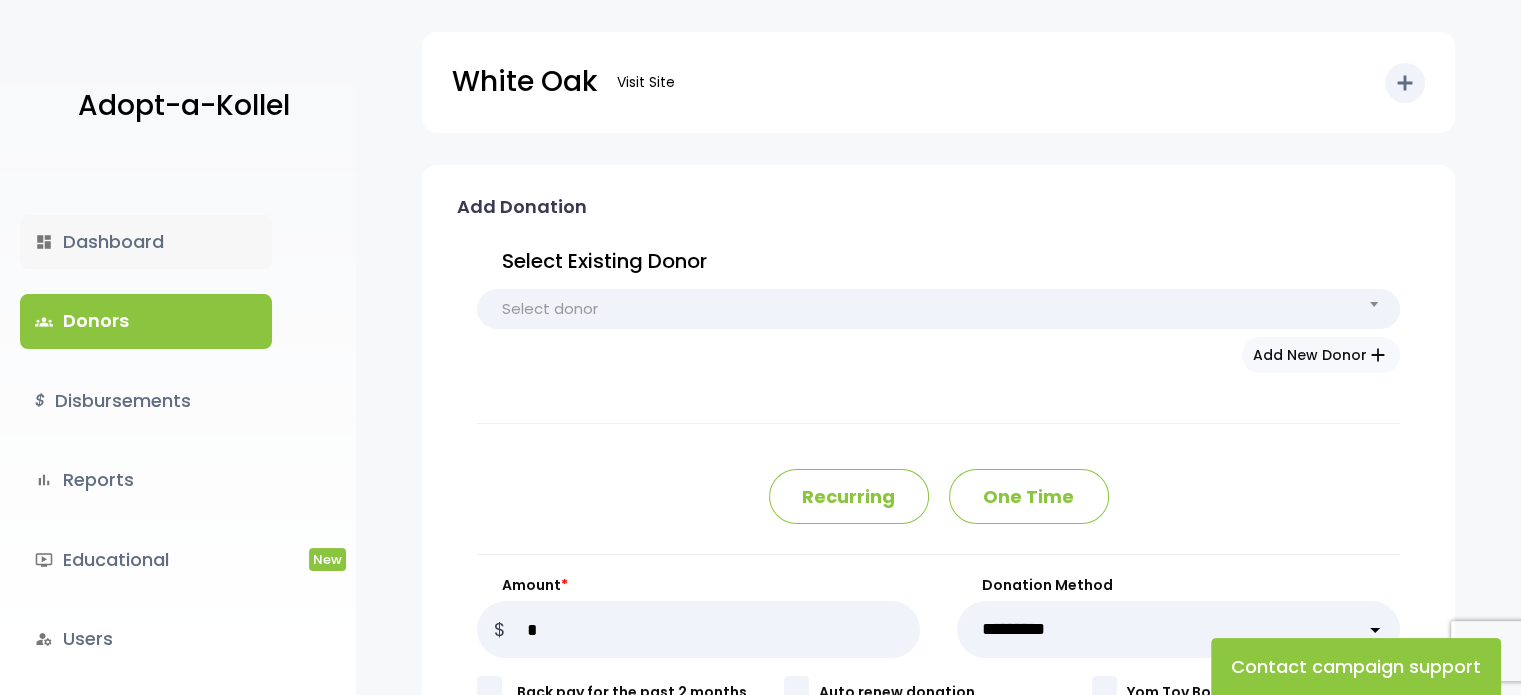 click on "dashboard Dashboard" at bounding box center [146, 242] 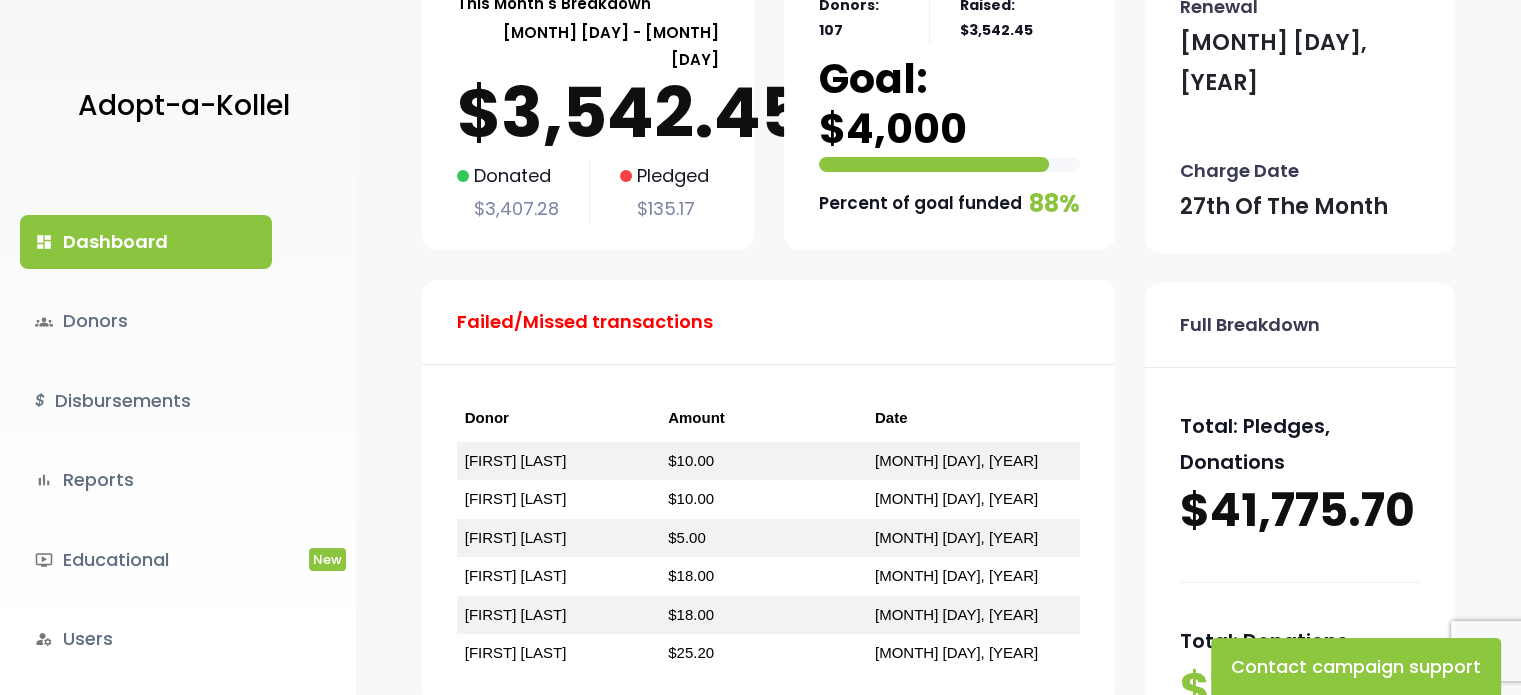 scroll, scrollTop: 300, scrollLeft: 0, axis: vertical 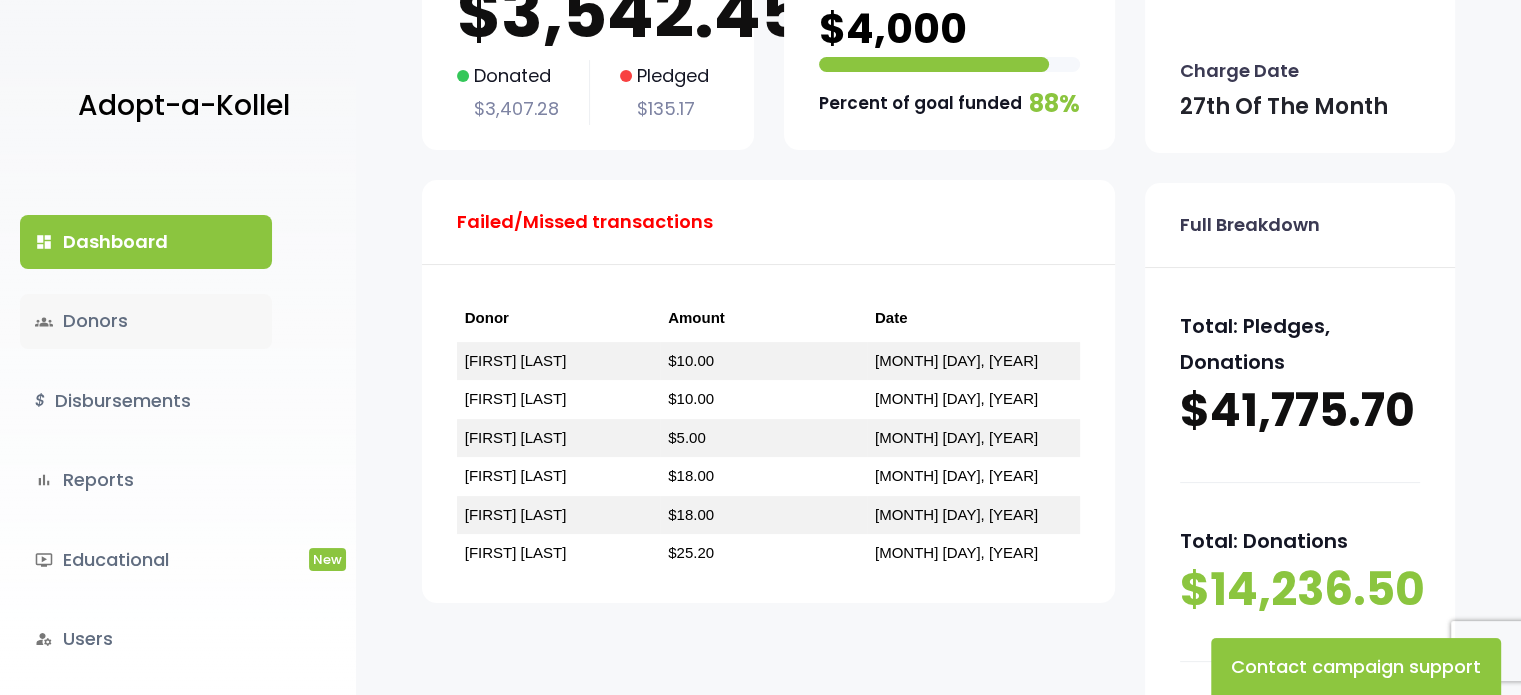 click on "groups Donors" at bounding box center (146, 321) 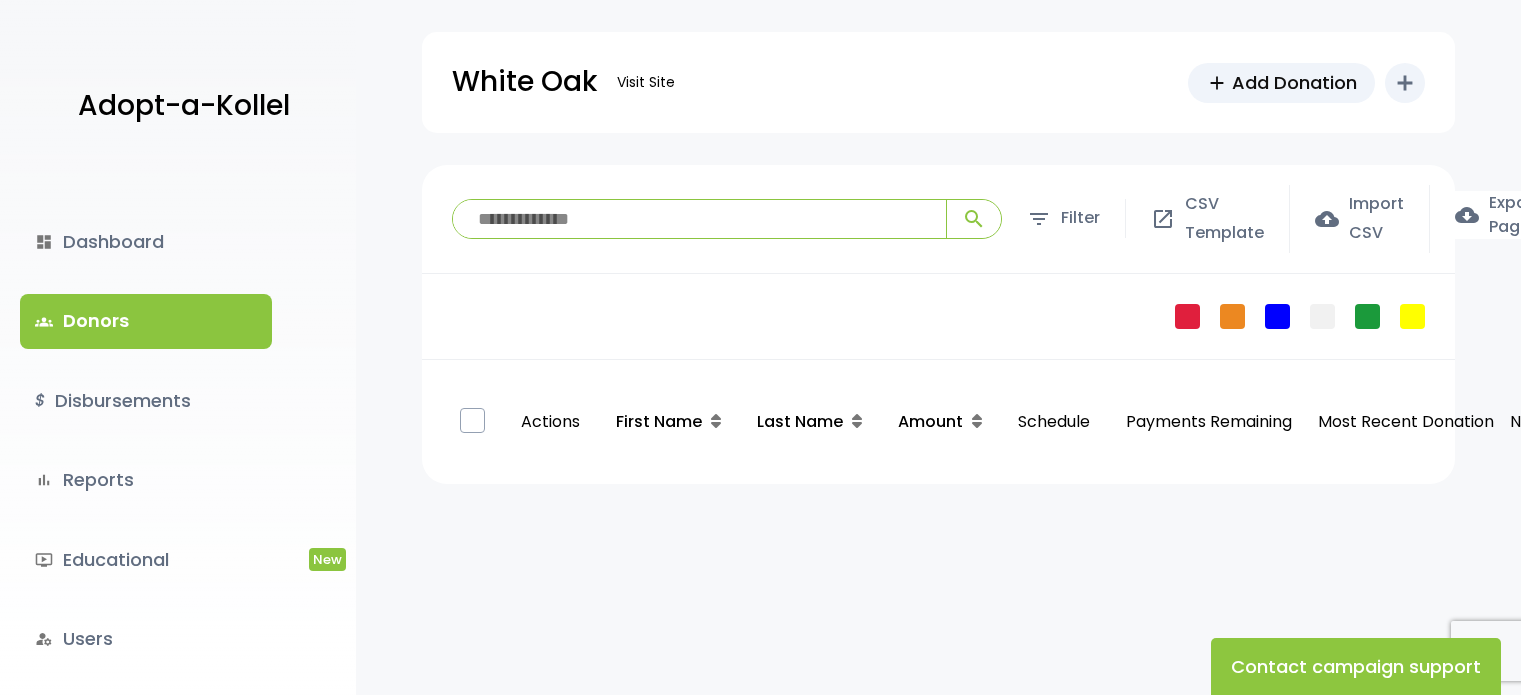 scroll, scrollTop: 0, scrollLeft: 0, axis: both 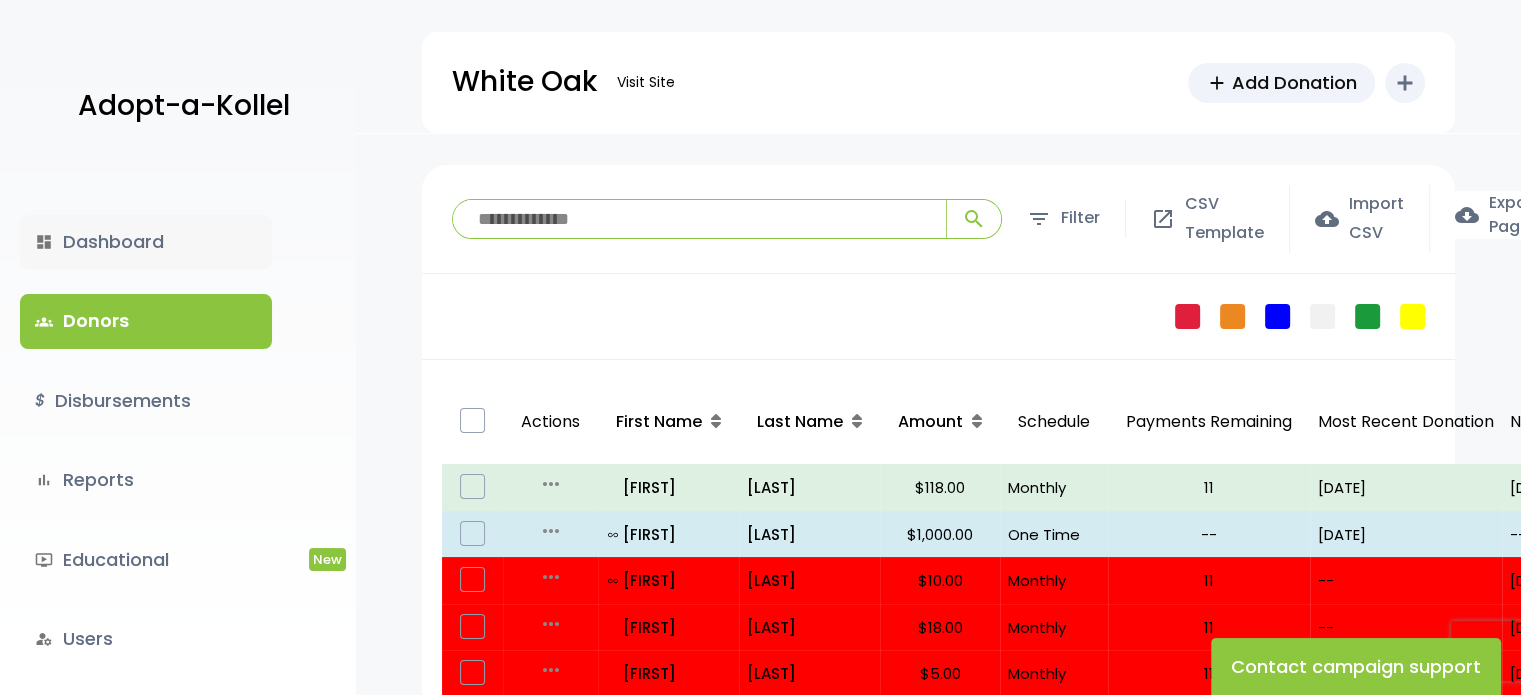 click on "dashboard Dashboard" at bounding box center [146, 242] 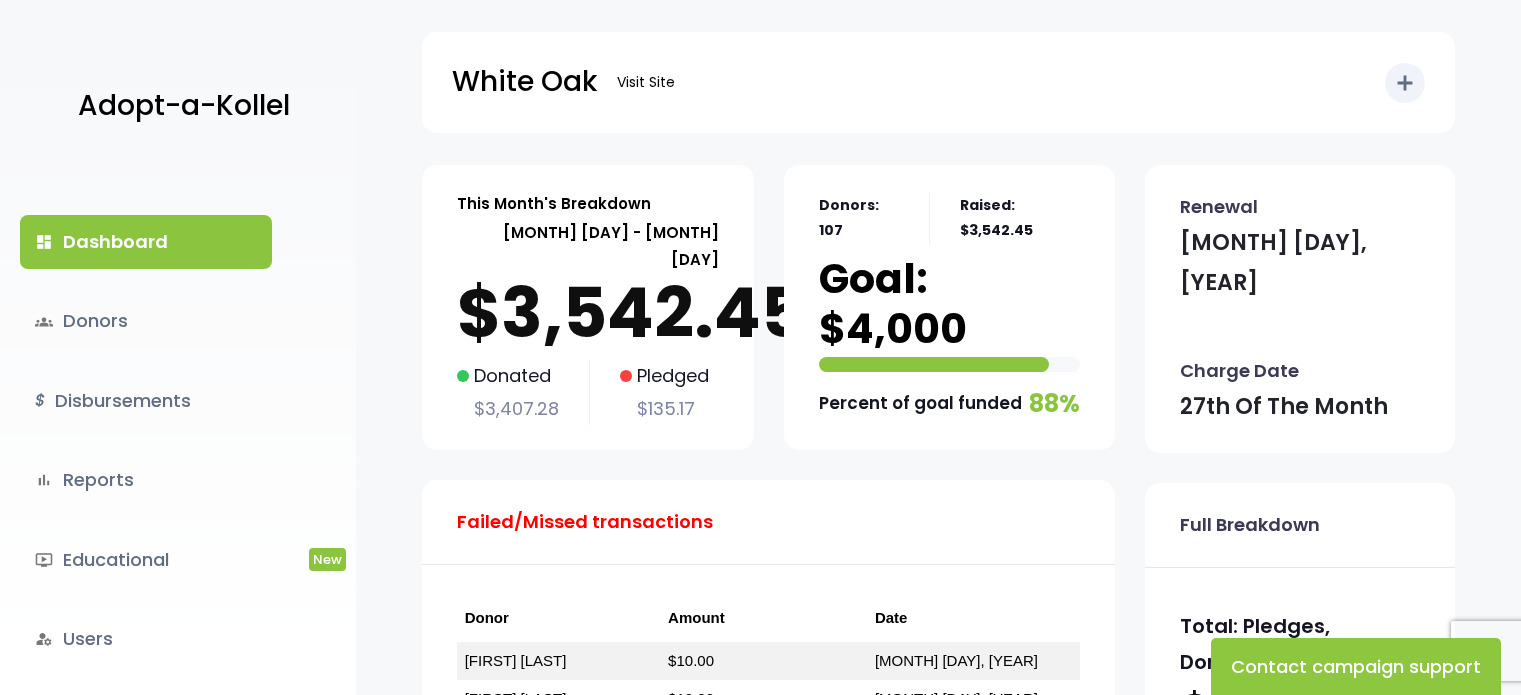 scroll, scrollTop: 0, scrollLeft: 0, axis: both 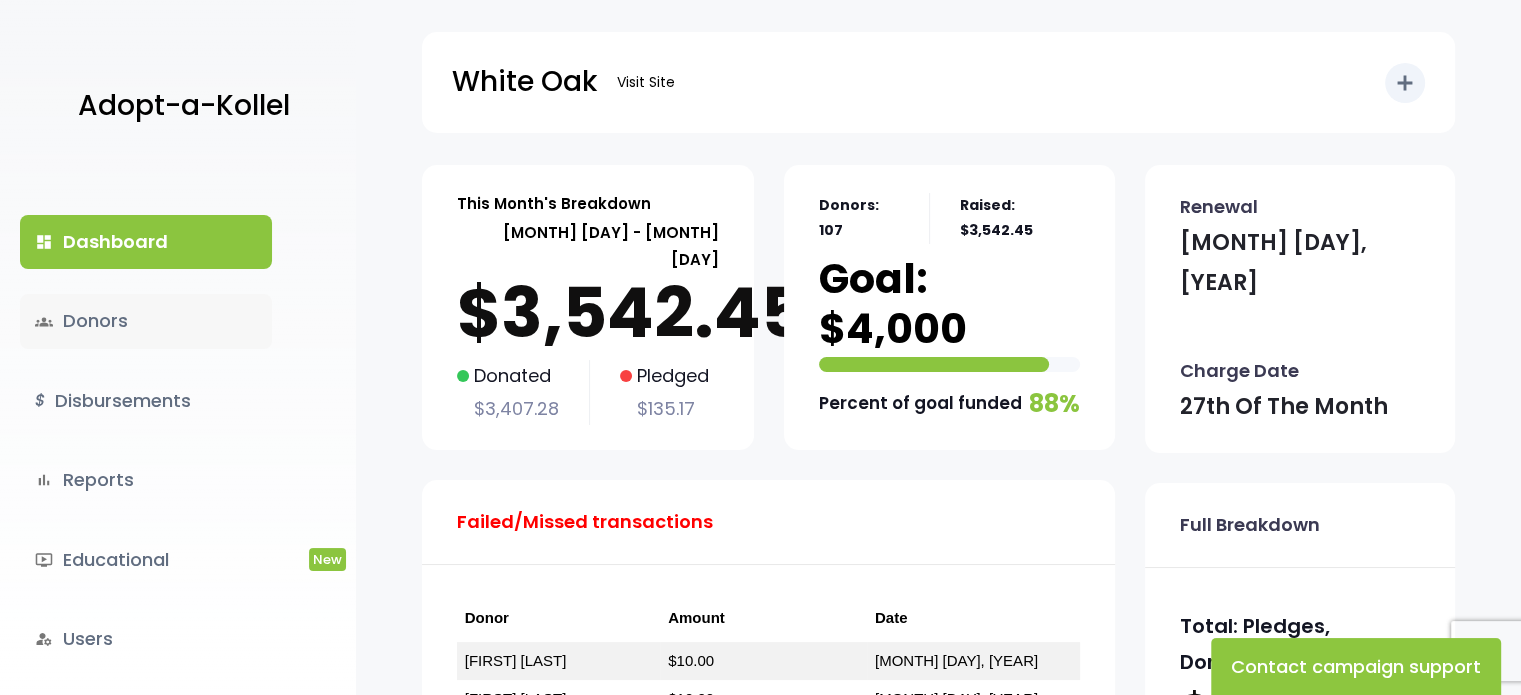 click on "groups Donors" at bounding box center (146, 321) 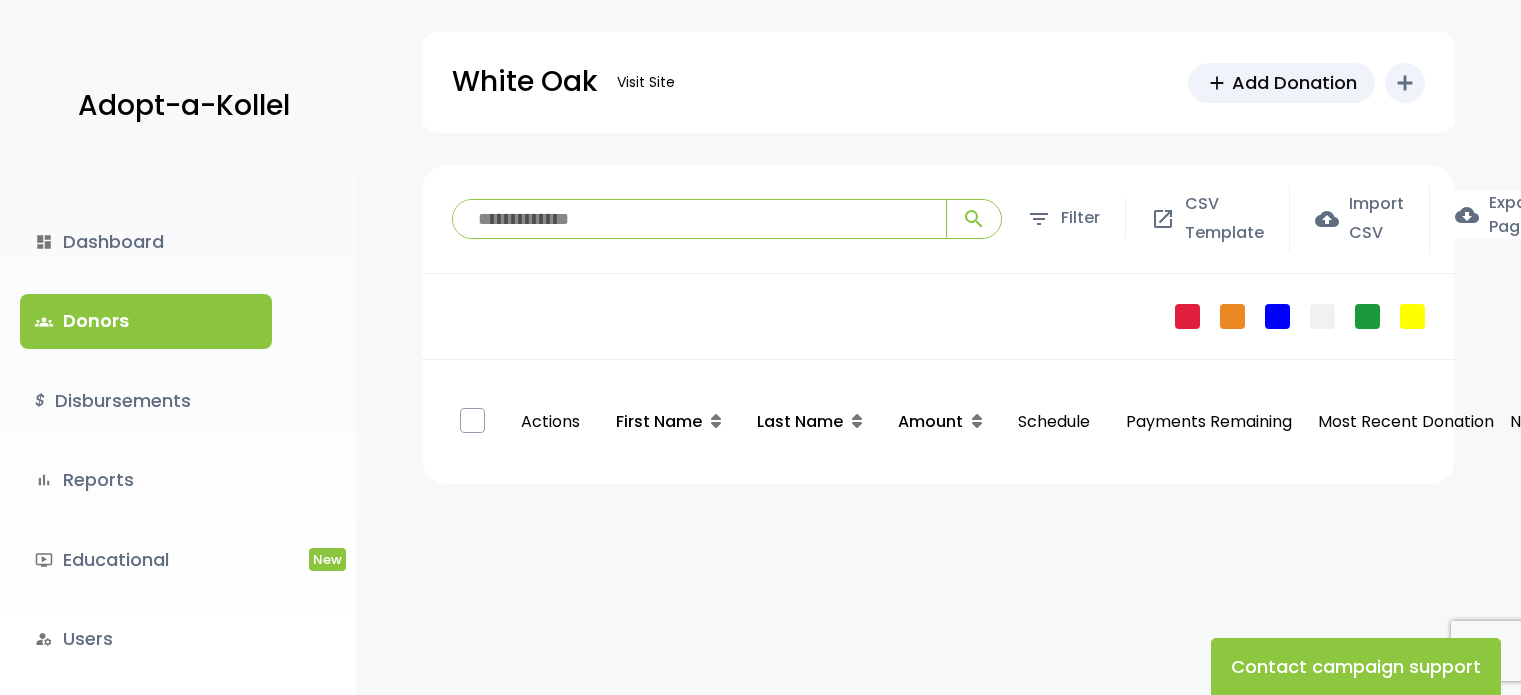 scroll, scrollTop: 0, scrollLeft: 0, axis: both 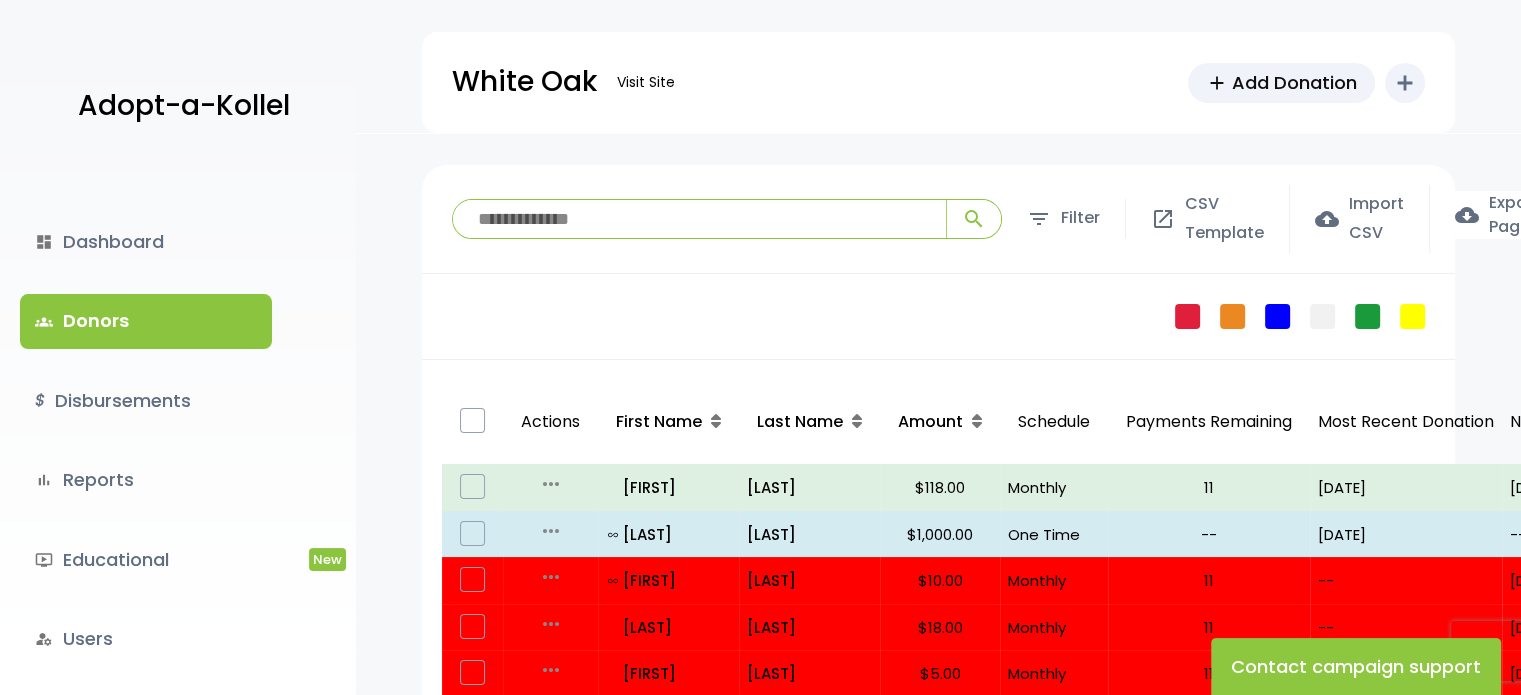 click on "White Oak
Visit Site
add Add Donation
add
Shortcuts
person
Donor
attach_money
Donation
attach_money
AddDisbursements
manage_accounts
User" at bounding box center [938, 82] 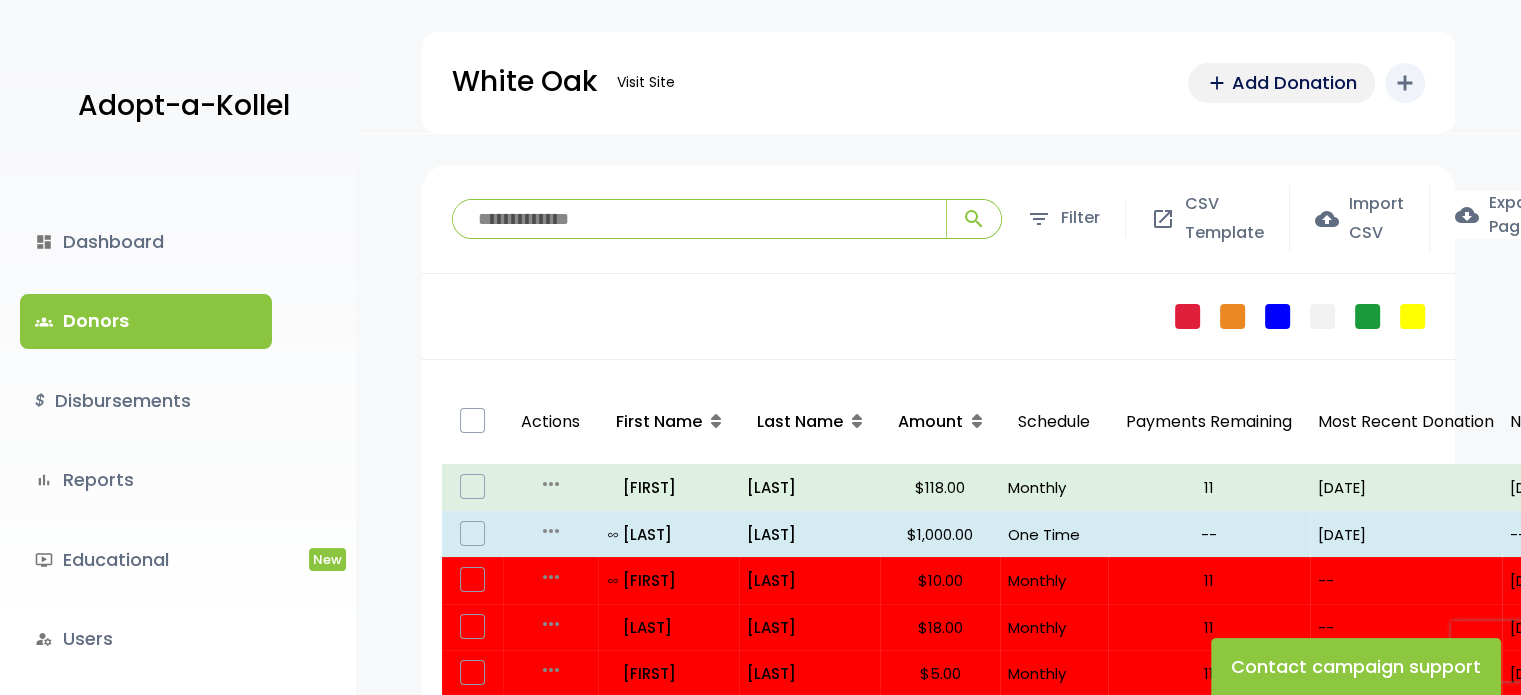 click on "Add Donation" at bounding box center (1294, 82) 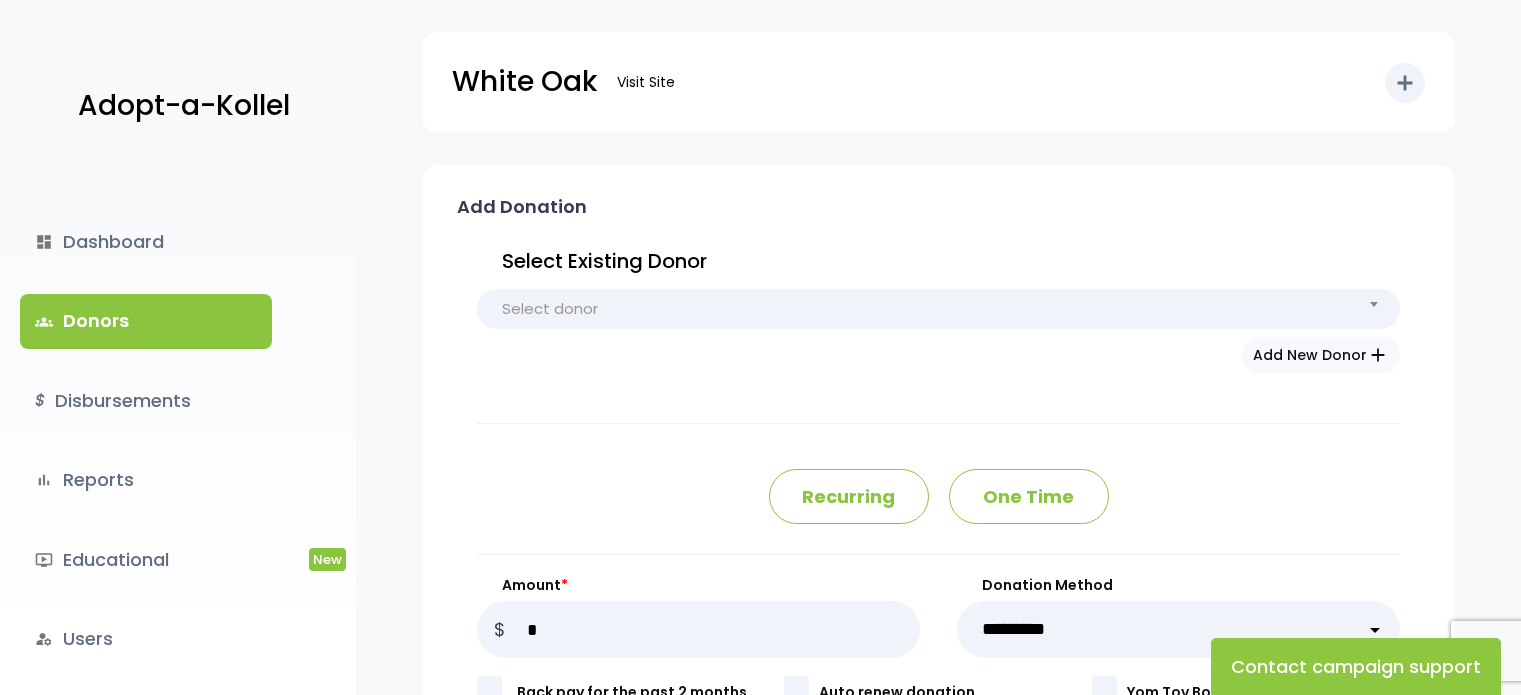 scroll, scrollTop: 0, scrollLeft: 0, axis: both 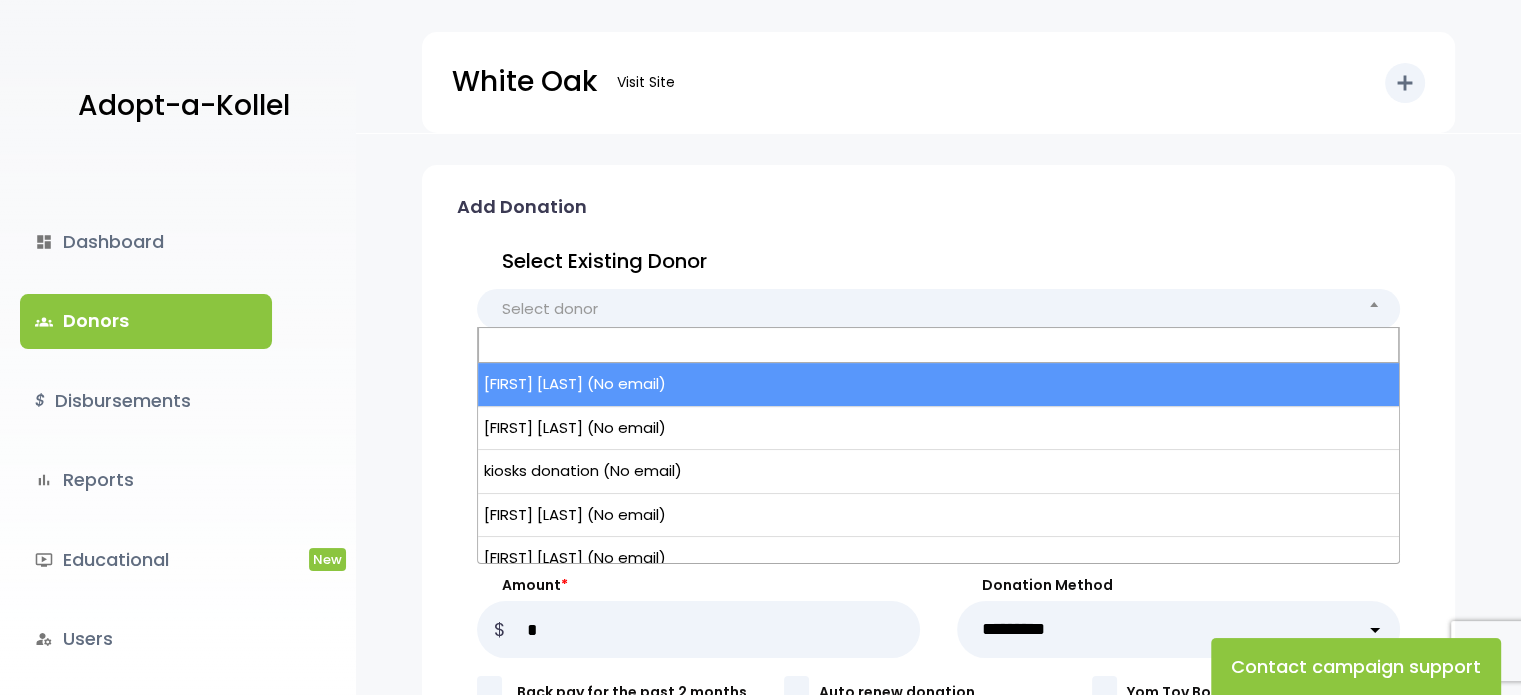 click on "Select donor" at bounding box center [938, 309] 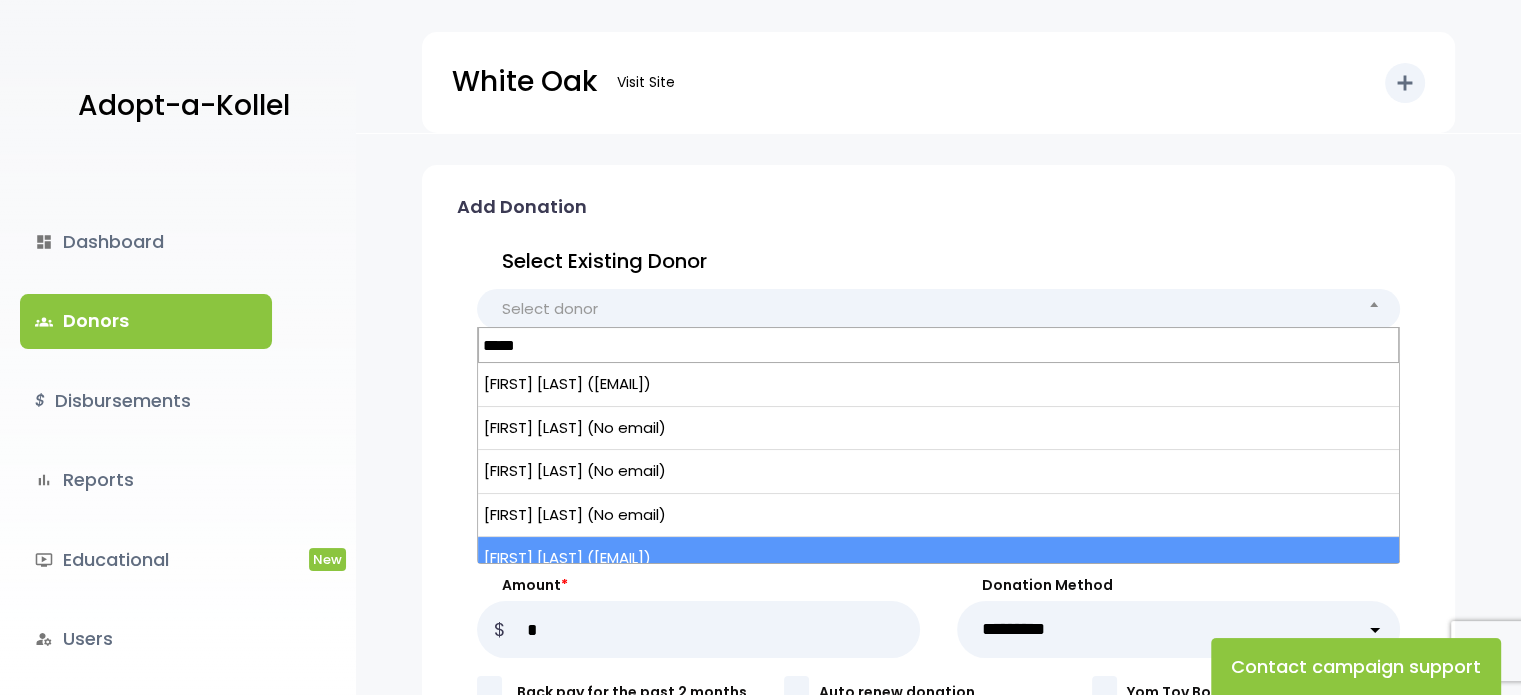 type on "*****" 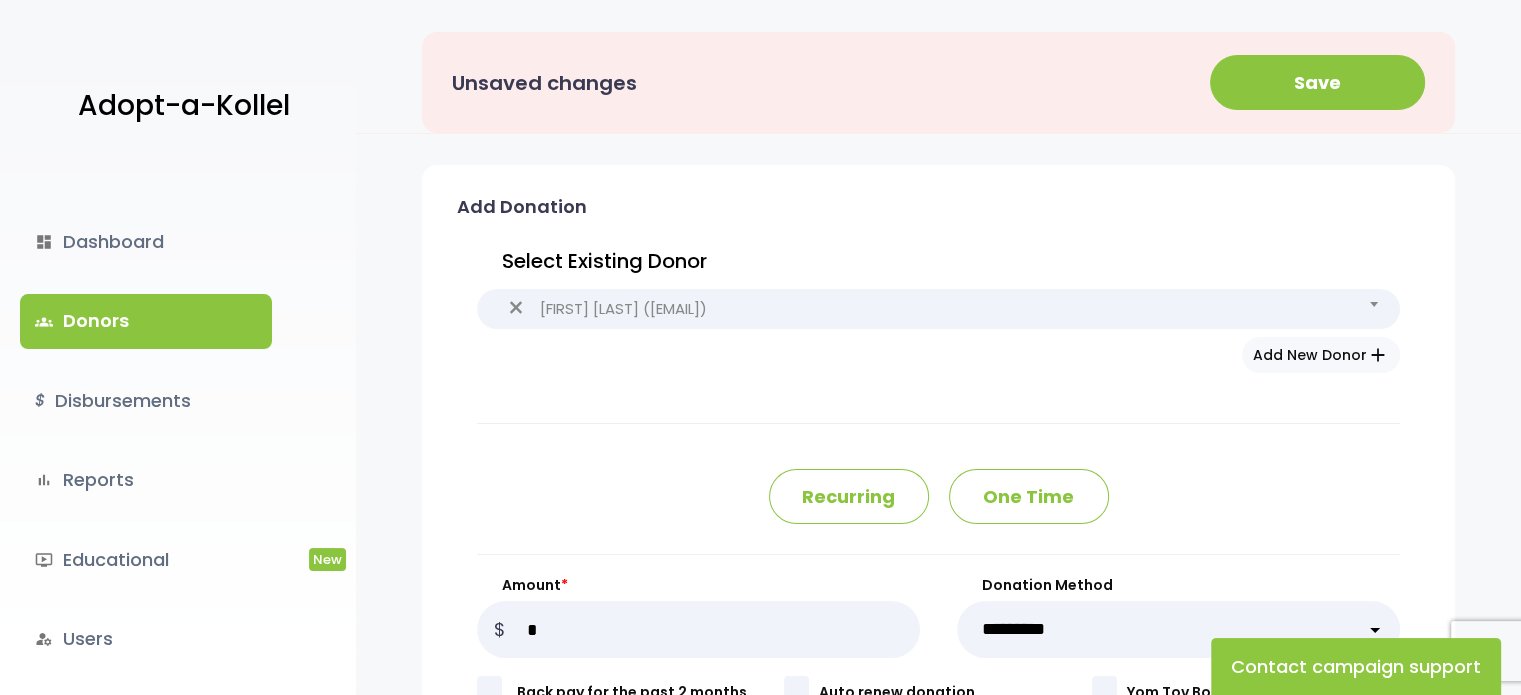 type on "*****" 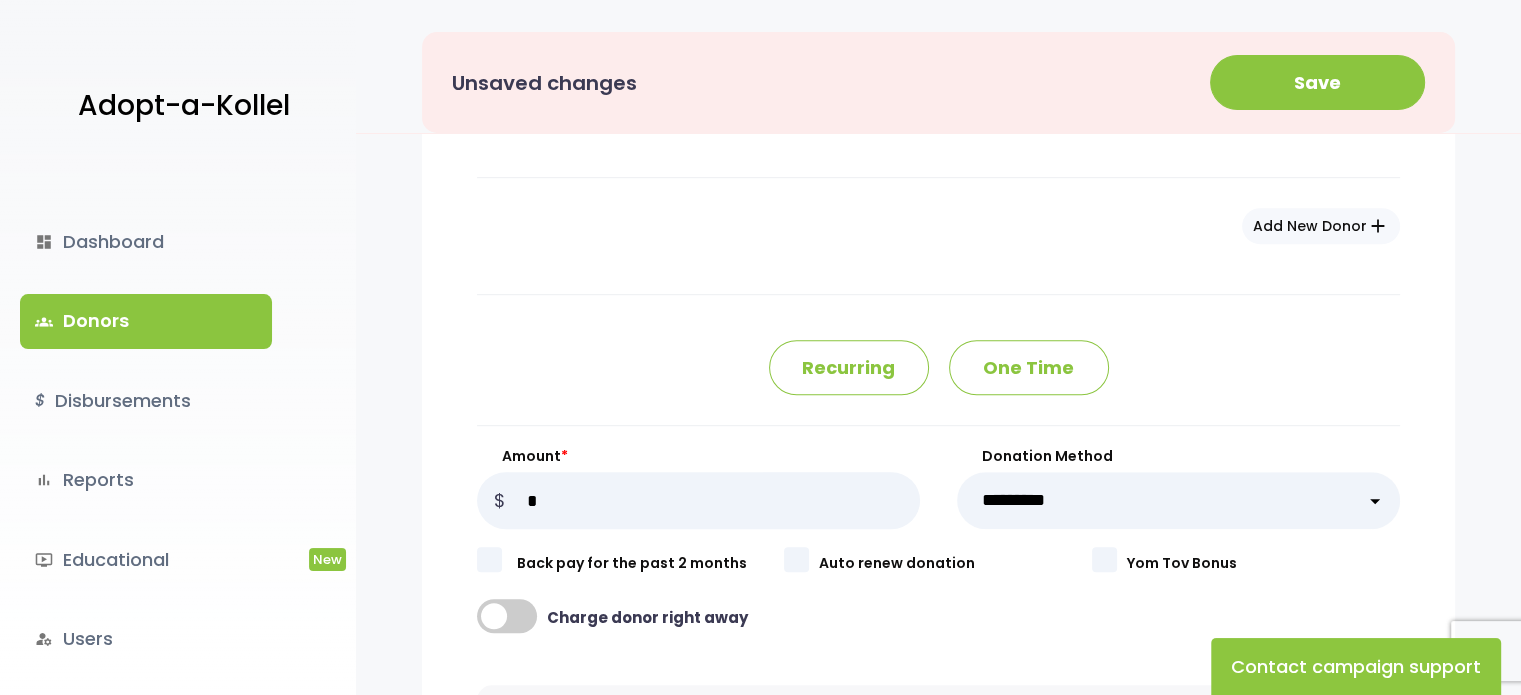 scroll, scrollTop: 1100, scrollLeft: 0, axis: vertical 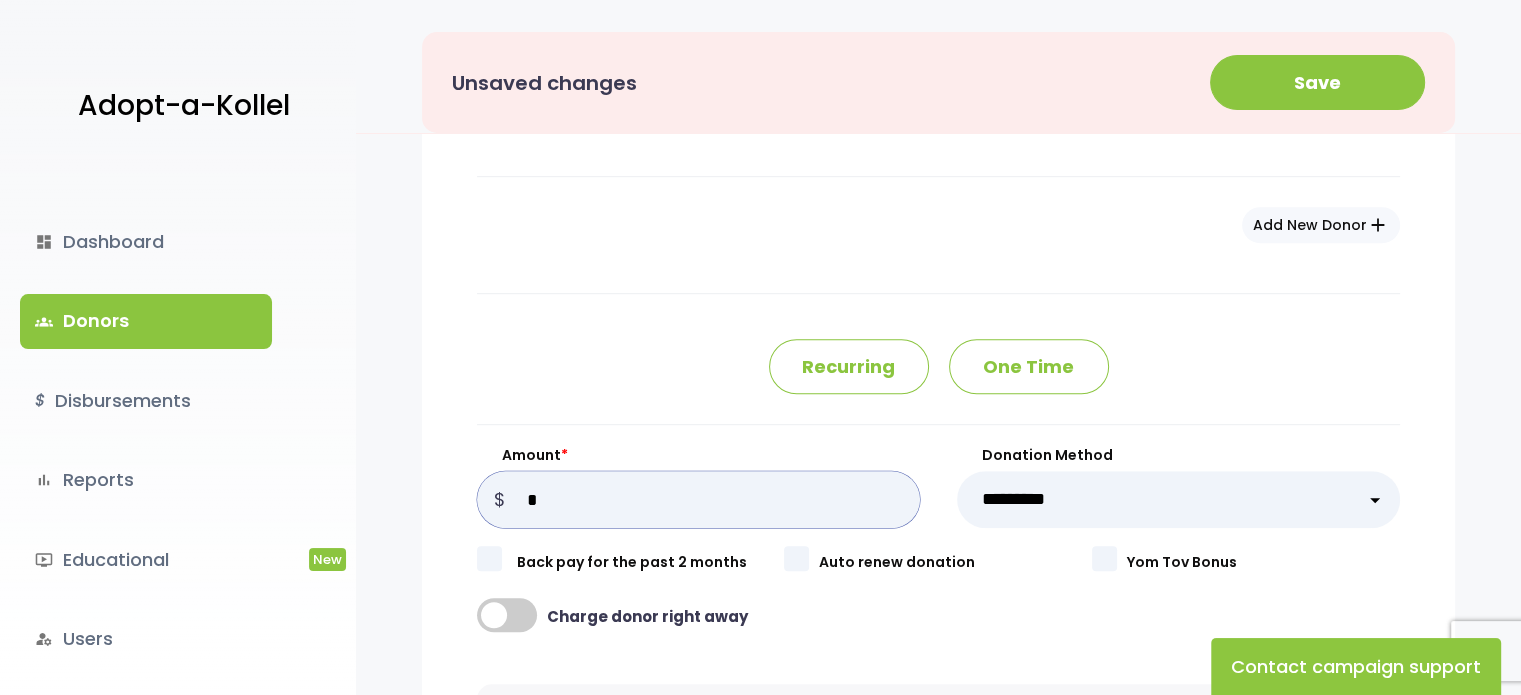 drag, startPoint x: 615, startPoint y: 510, endPoint x: 524, endPoint y: 507, distance: 91.04944 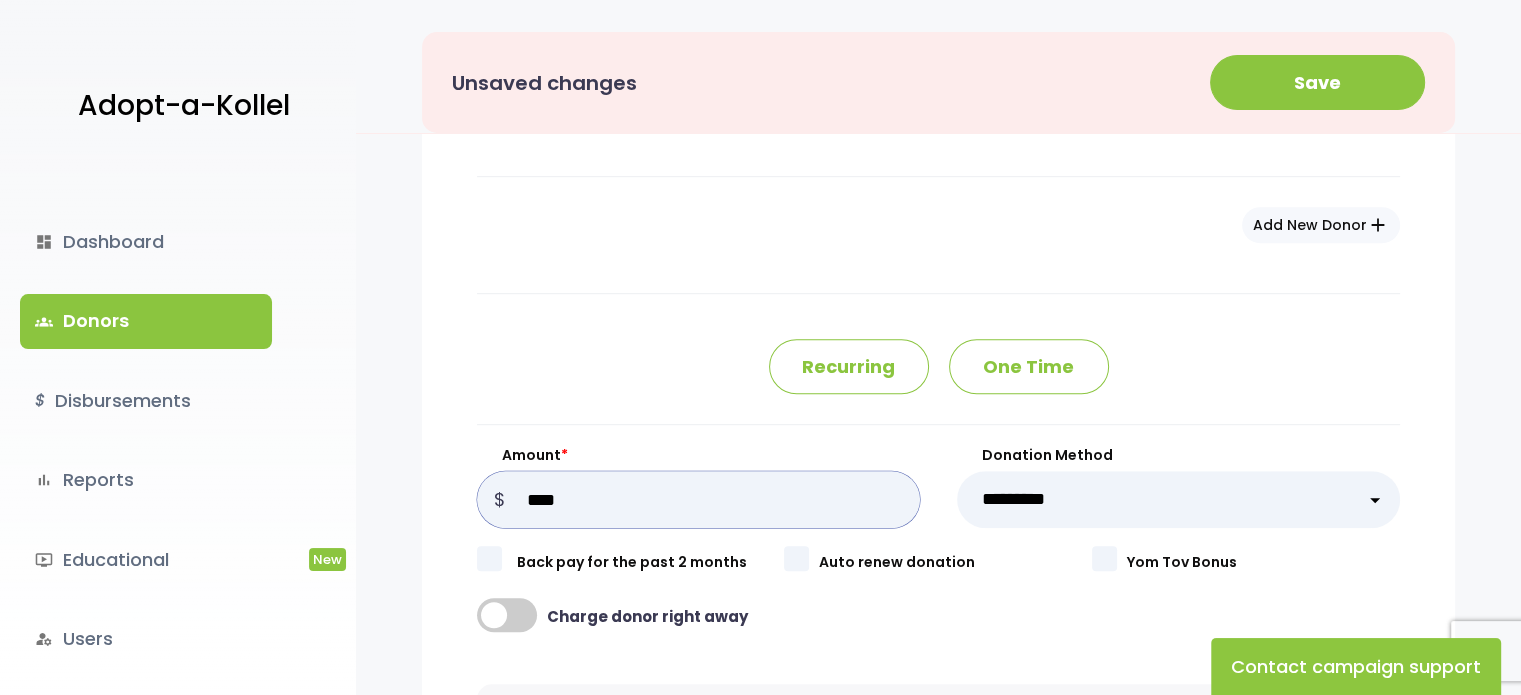 type on "****" 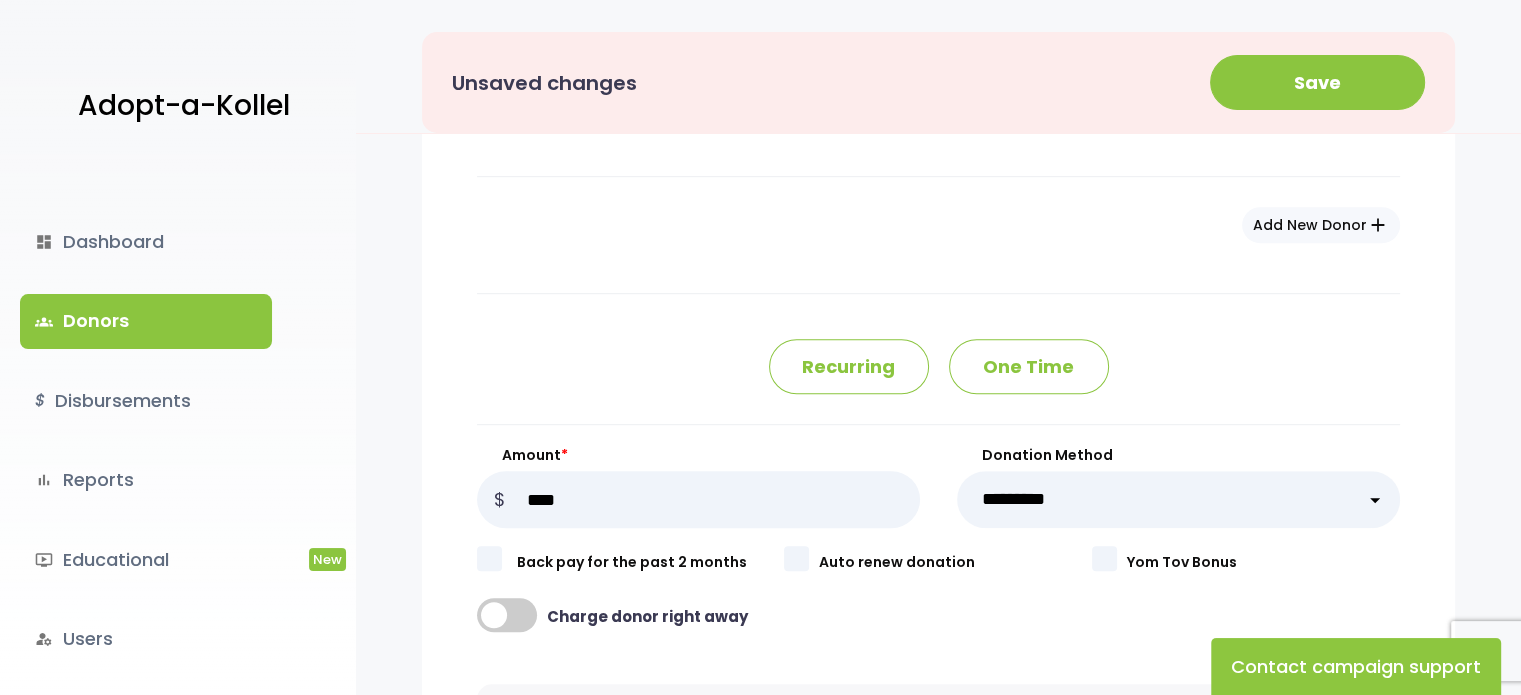 click on "**********" at bounding box center [1178, 499] 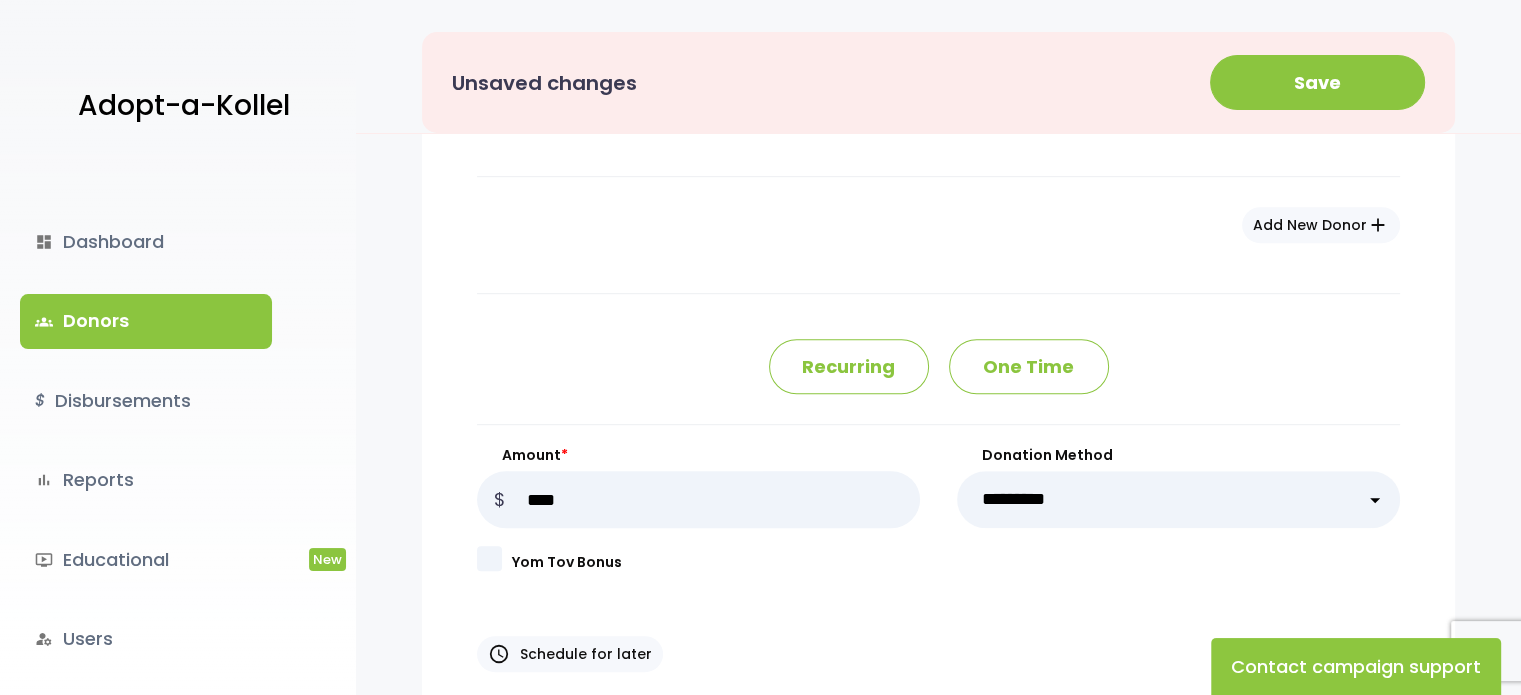 click on "**********" at bounding box center [1178, 499] 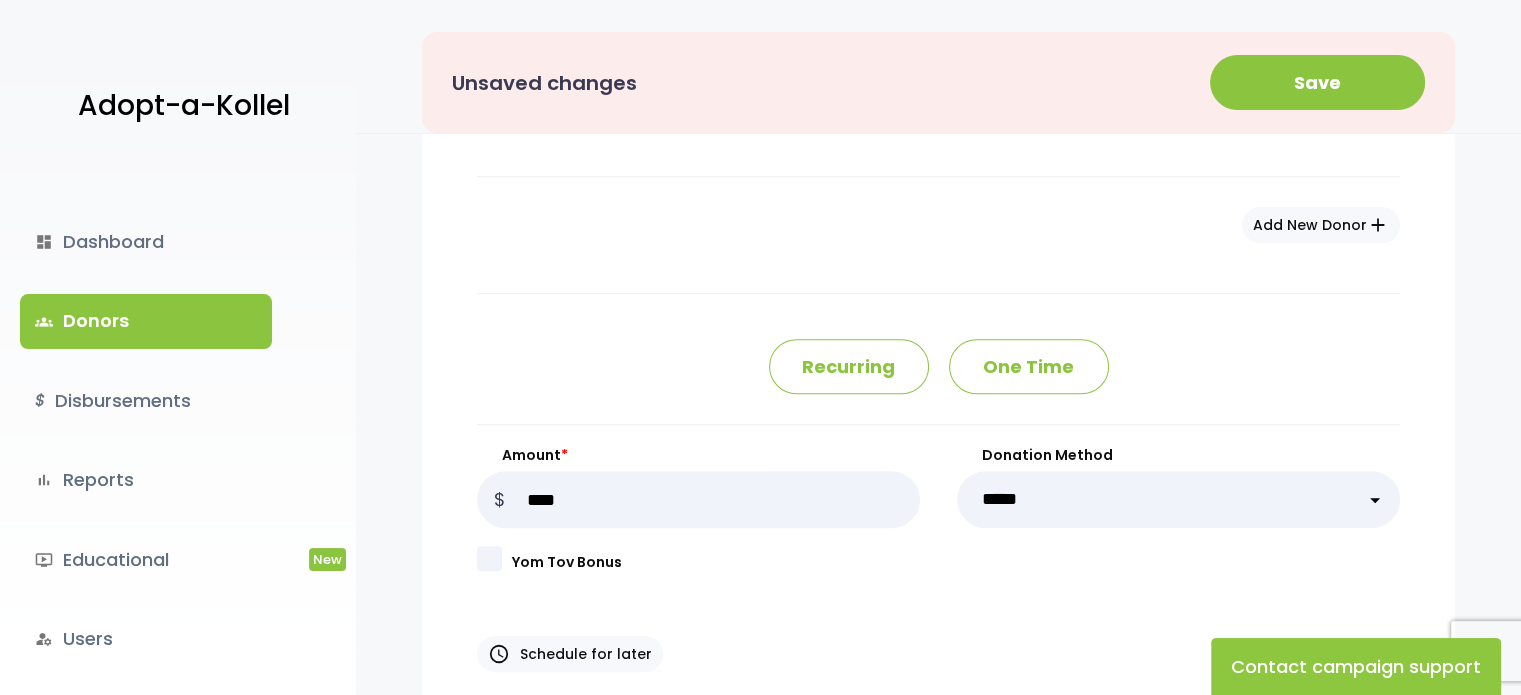 click on "**********" at bounding box center [1178, 499] 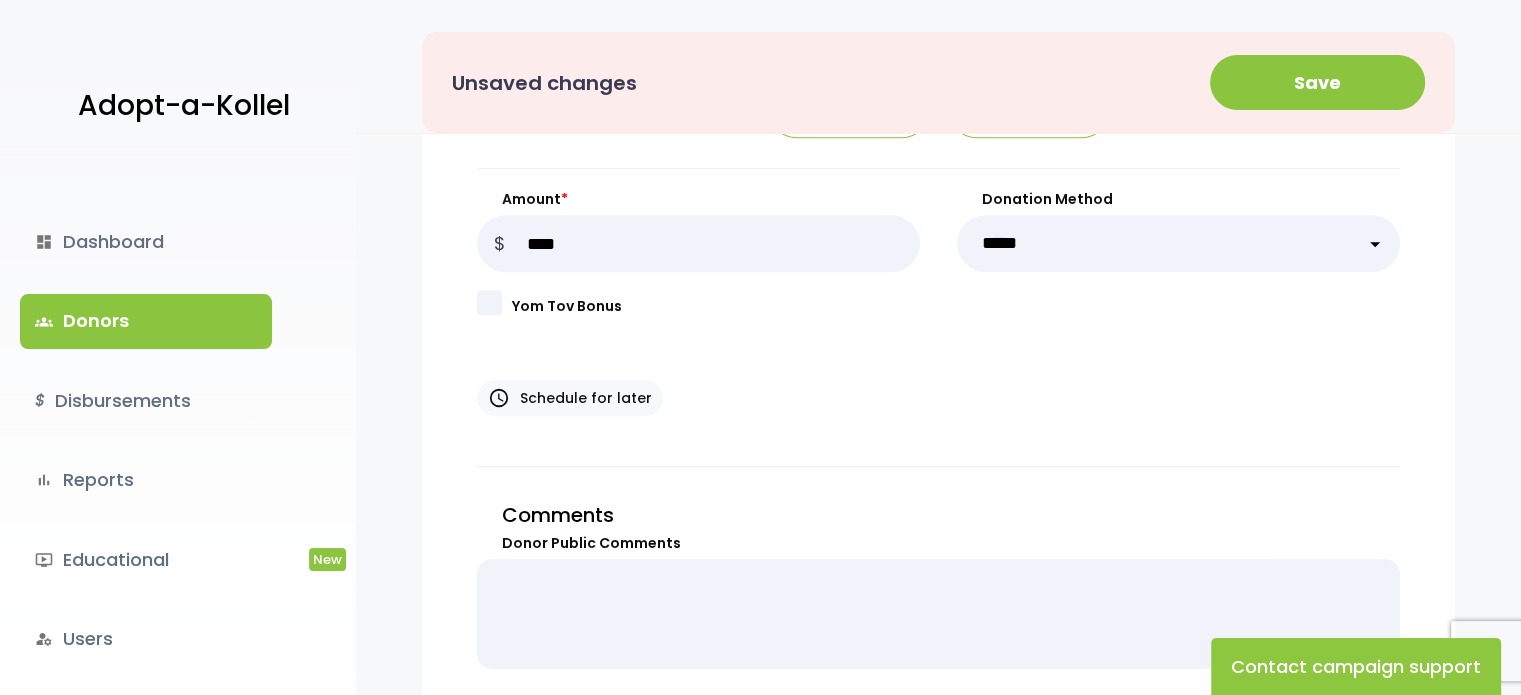 scroll, scrollTop: 1400, scrollLeft: 0, axis: vertical 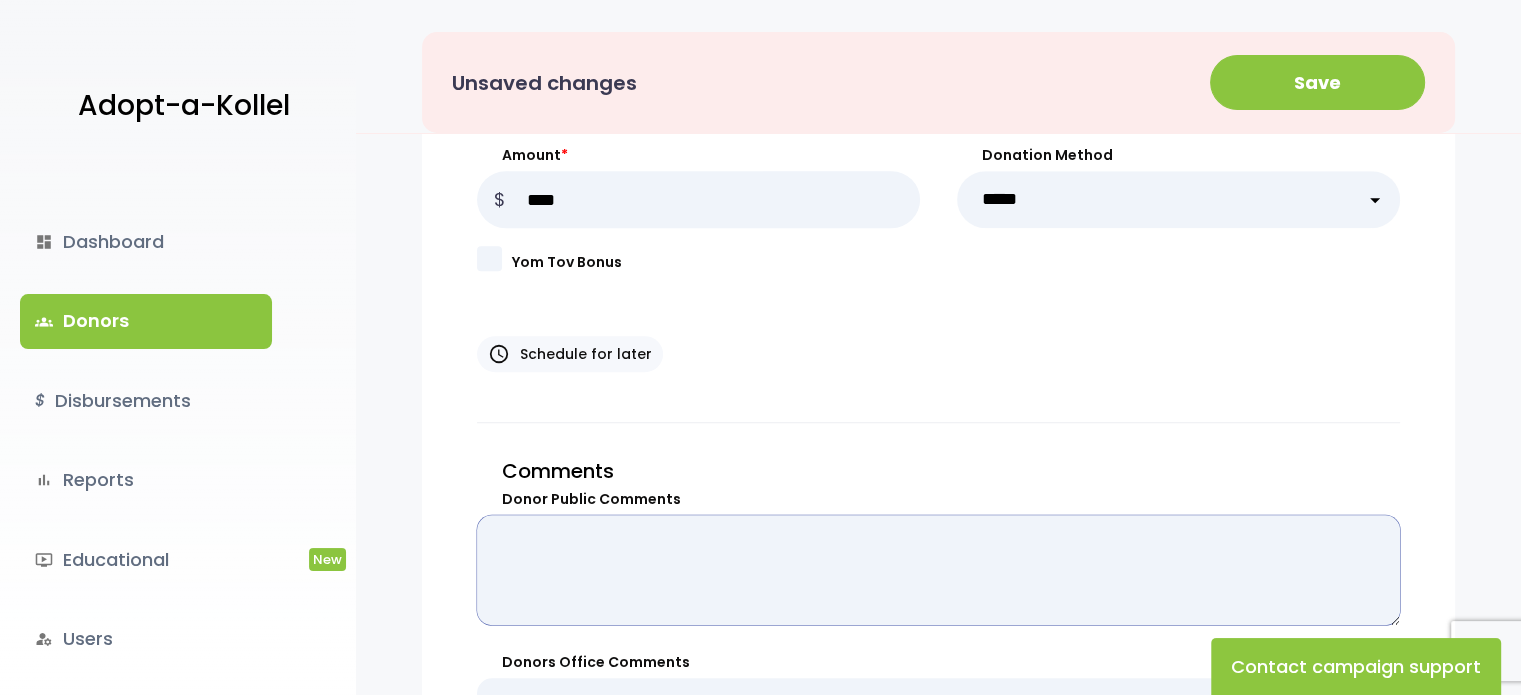 click on "Donor Public Comments" at bounding box center (938, 570) 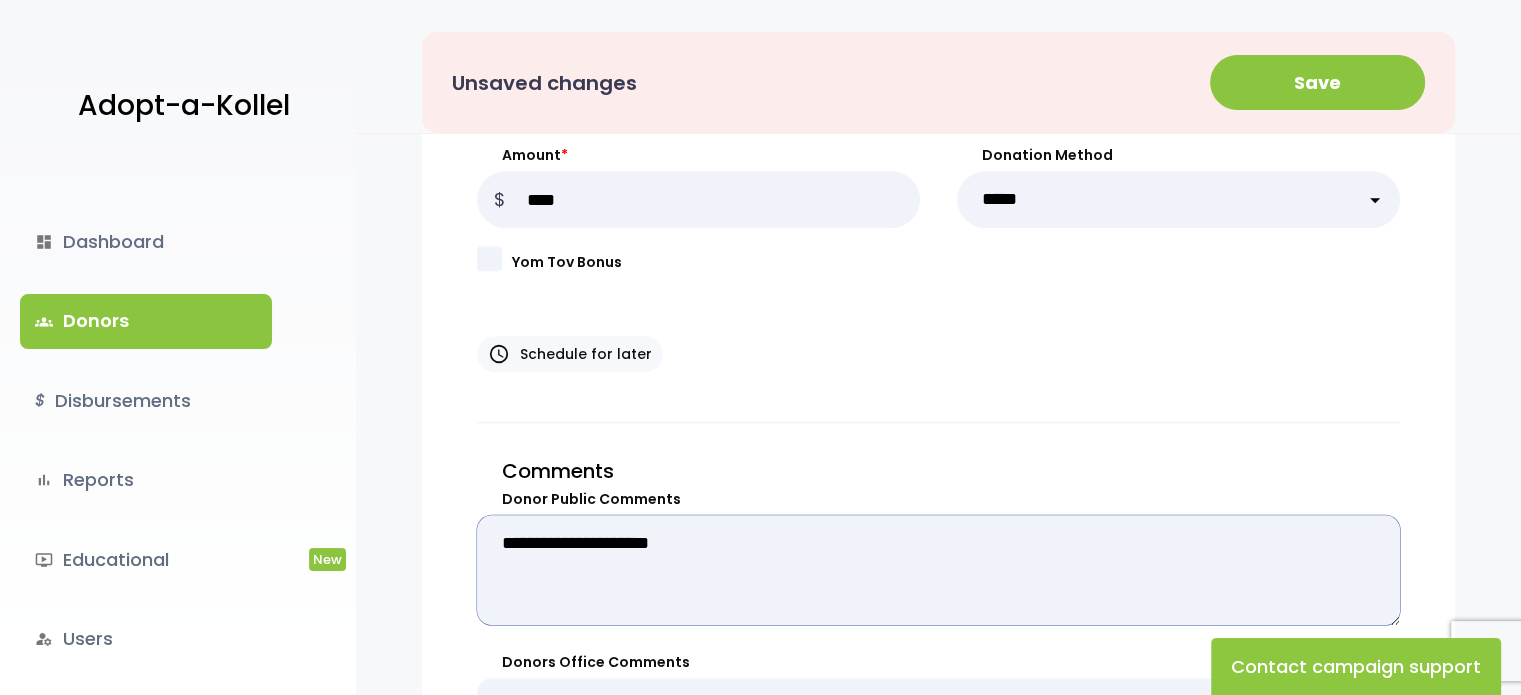 type on "**********" 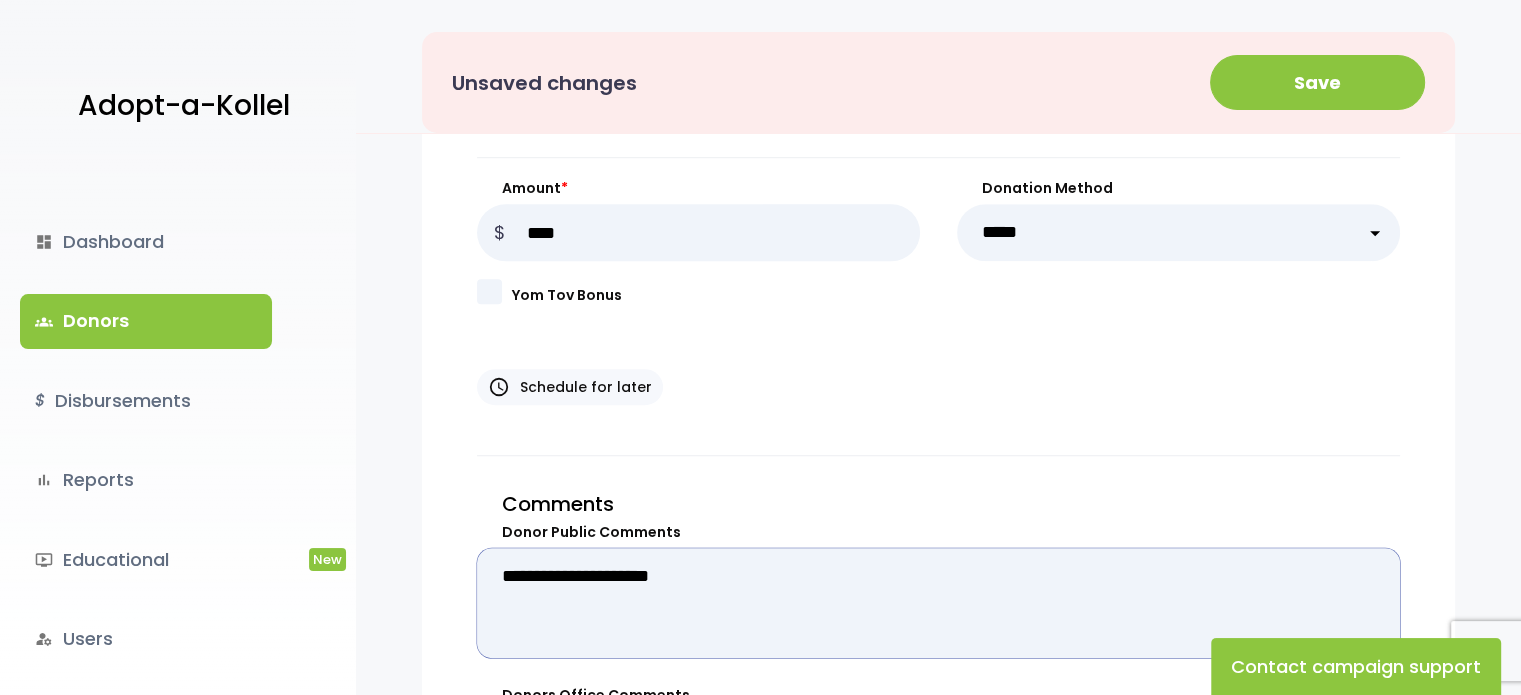 scroll, scrollTop: 1200, scrollLeft: 0, axis: vertical 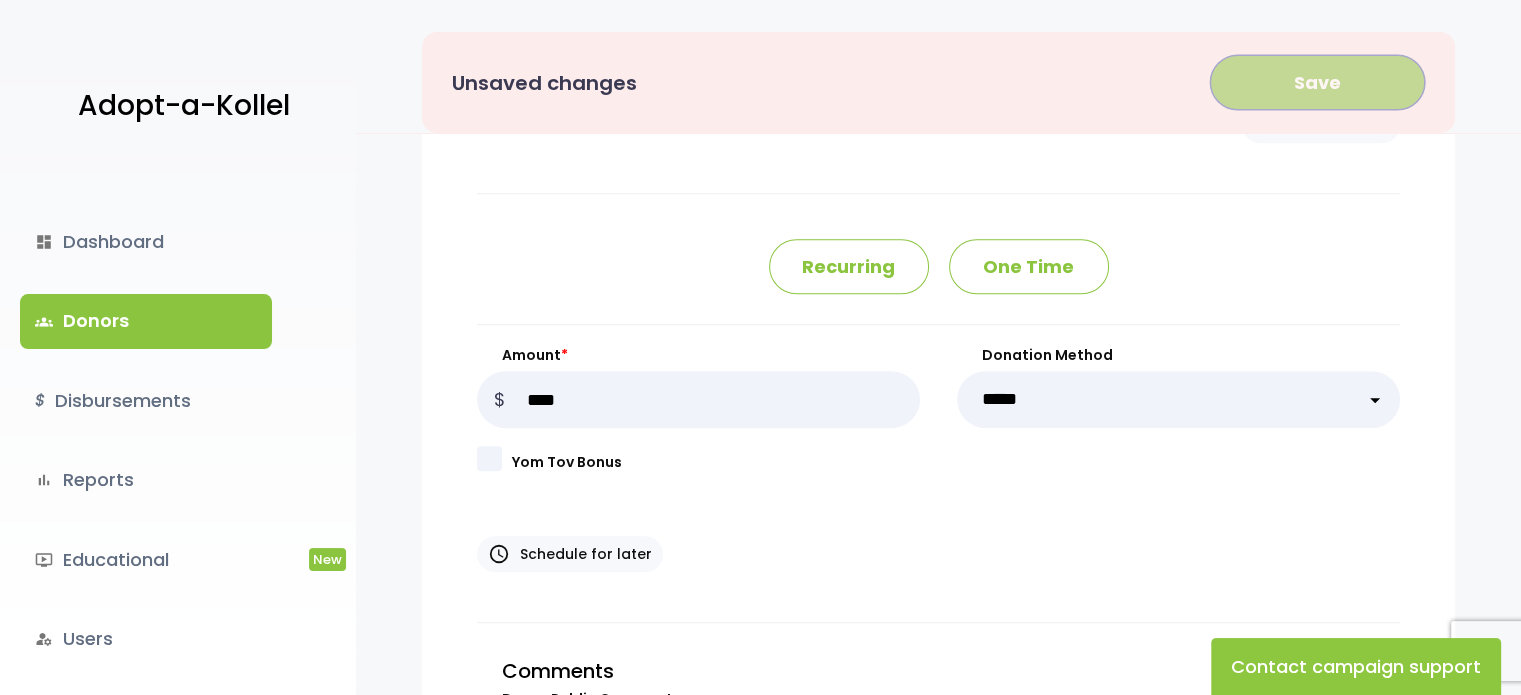 click on "Save" at bounding box center [1317, 82] 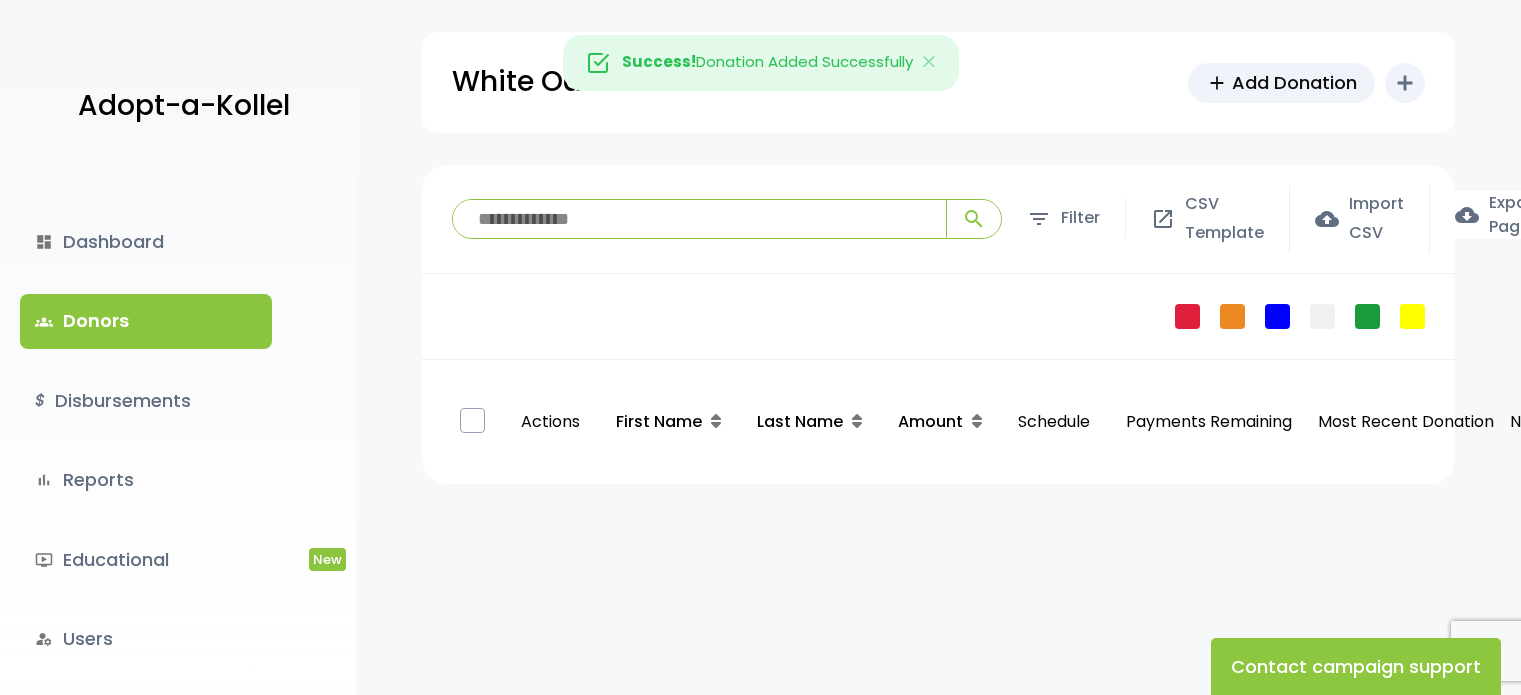 scroll, scrollTop: 0, scrollLeft: 0, axis: both 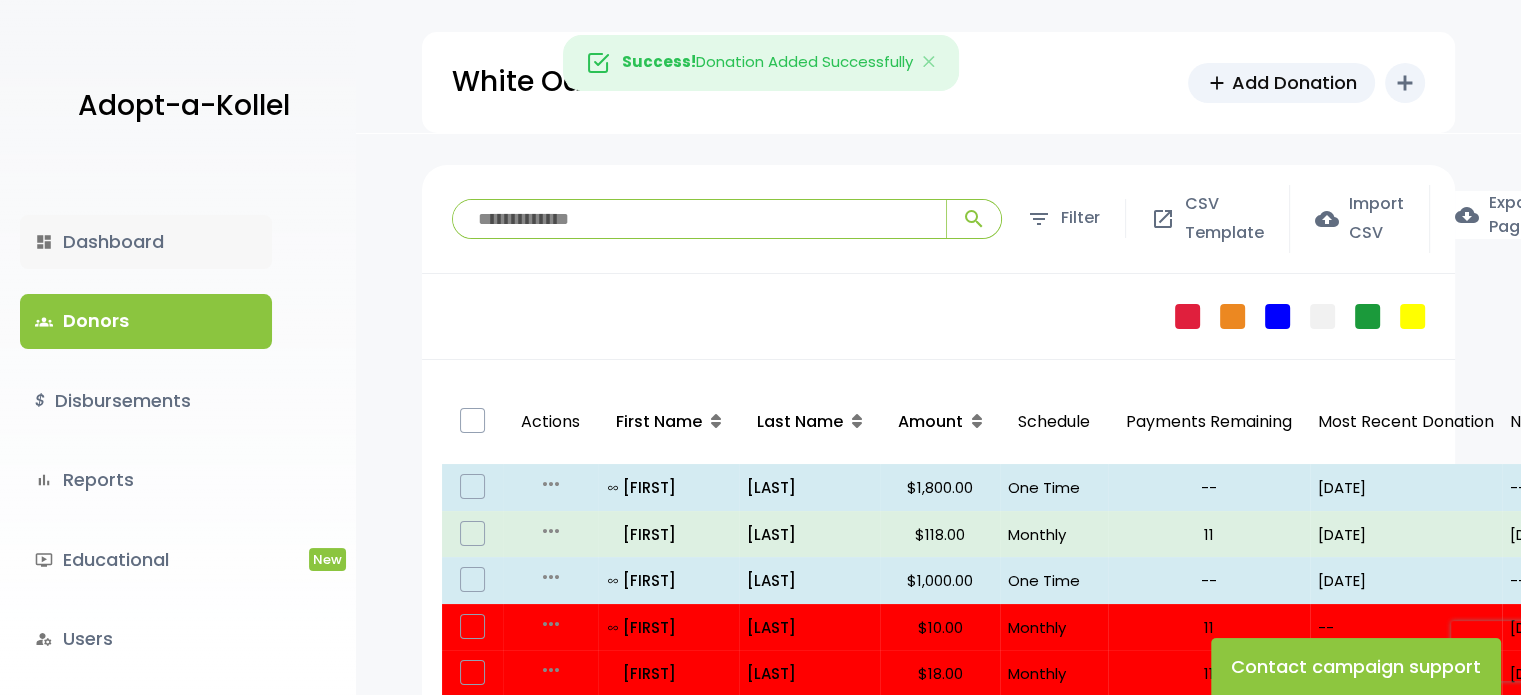 click on "dashboard Dashboard" at bounding box center (146, 242) 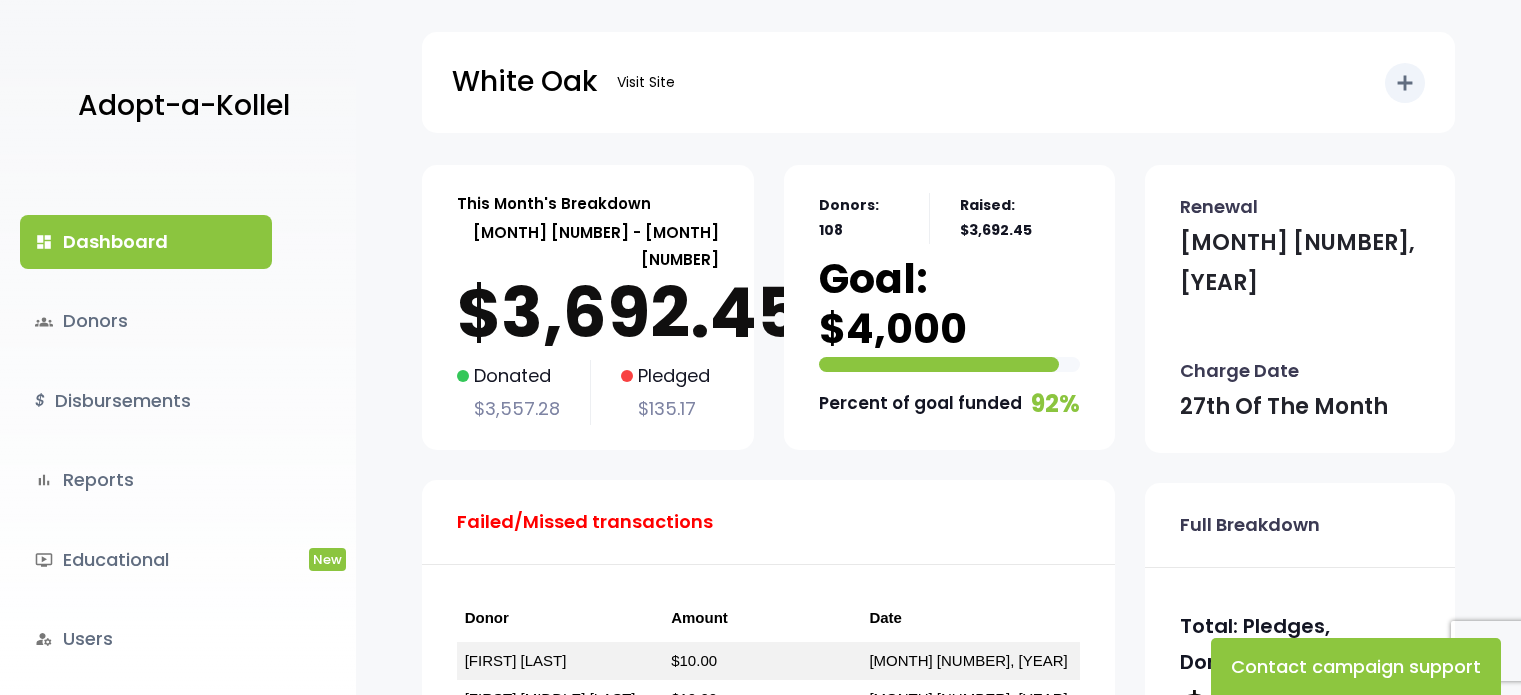 scroll, scrollTop: 0, scrollLeft: 0, axis: both 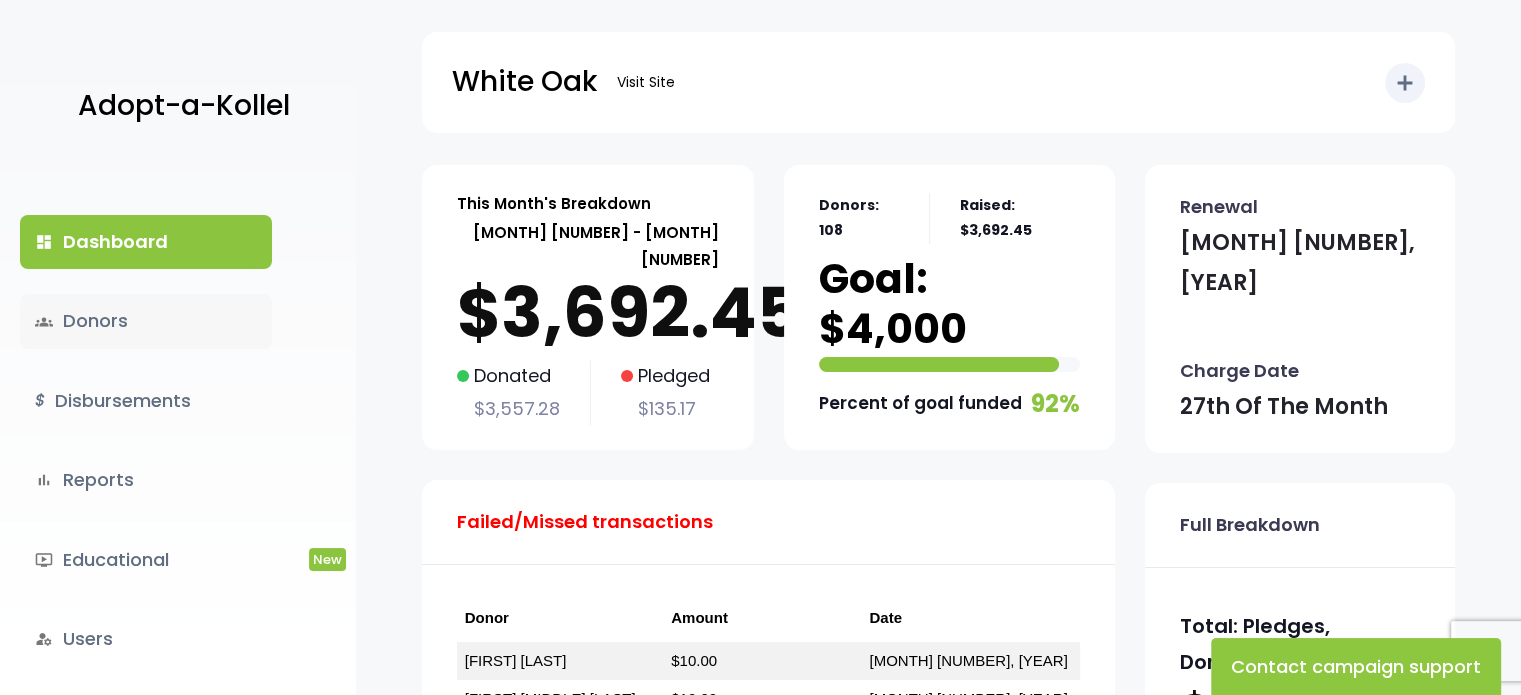 click on "groups Donors" at bounding box center (146, 321) 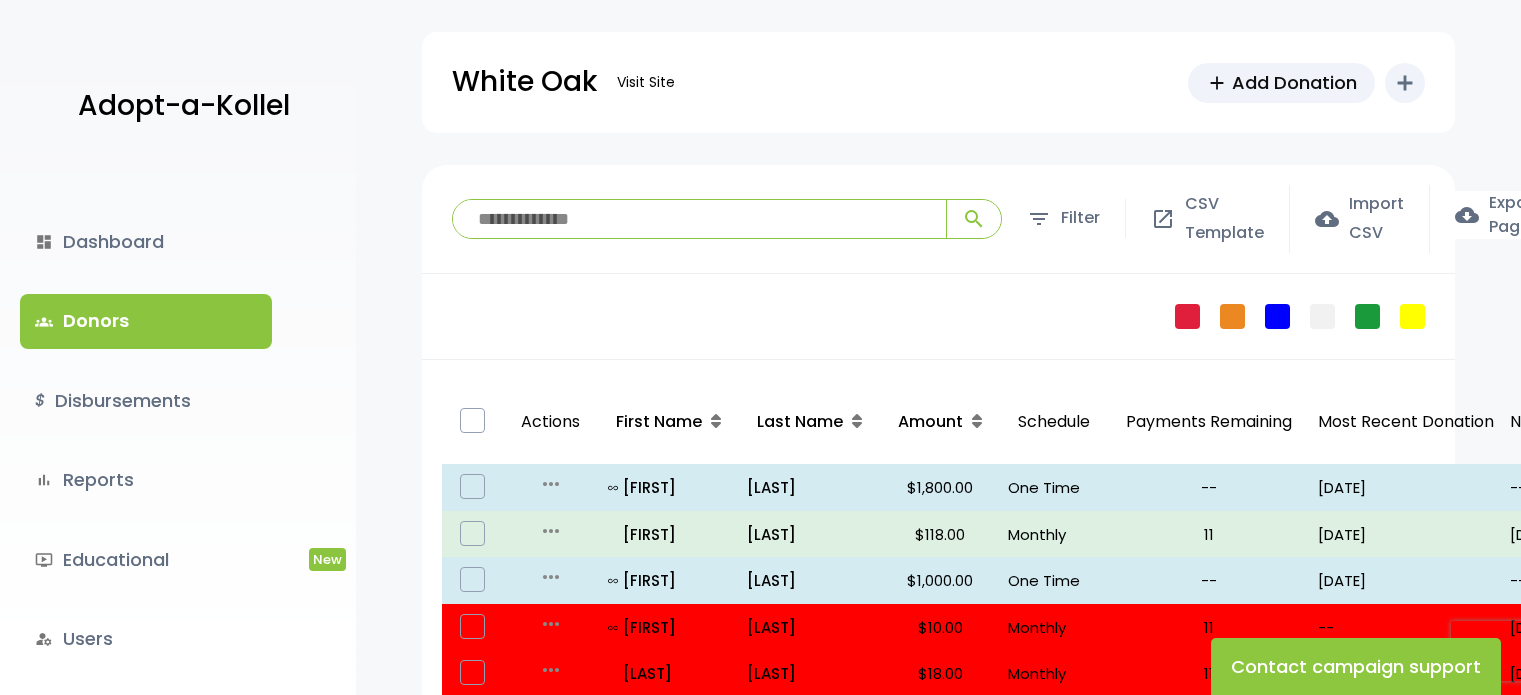 scroll, scrollTop: 0, scrollLeft: 0, axis: both 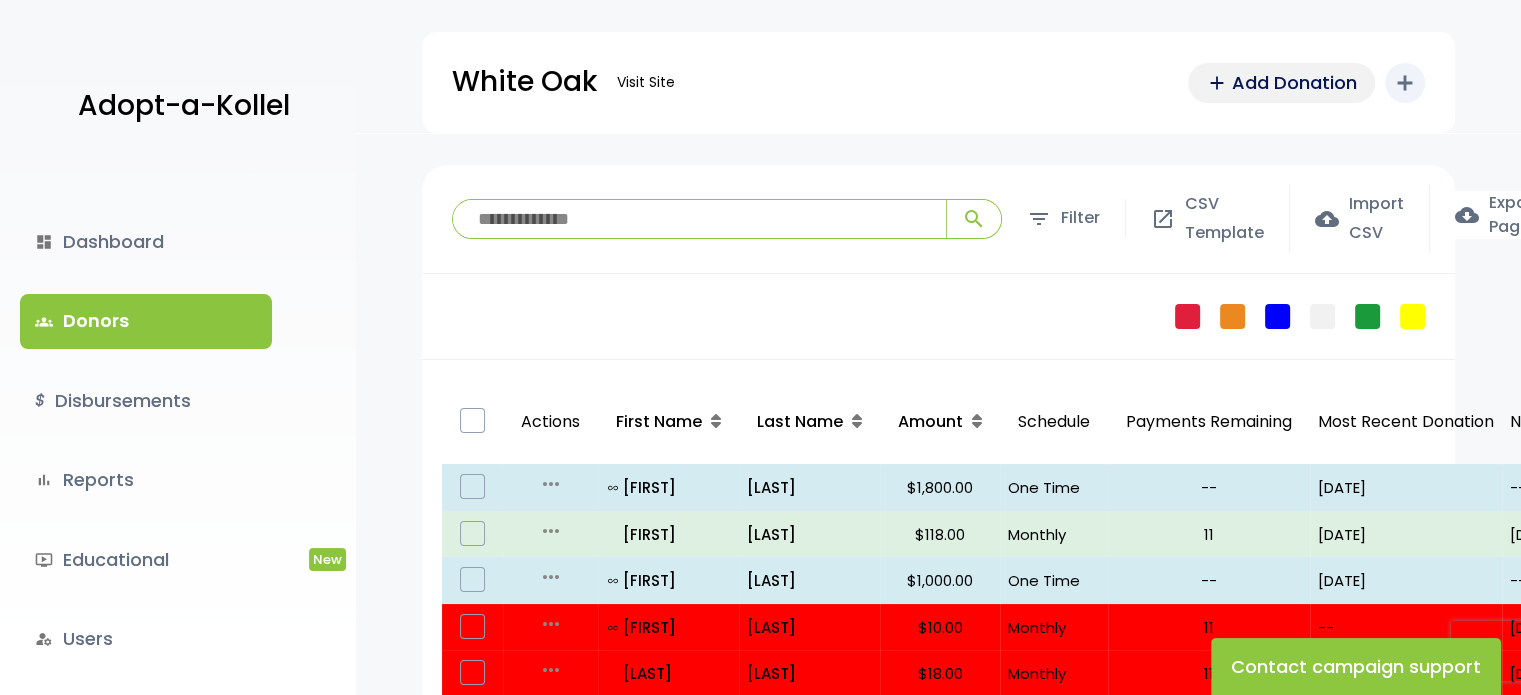 click on "Add Donation" at bounding box center [1294, 82] 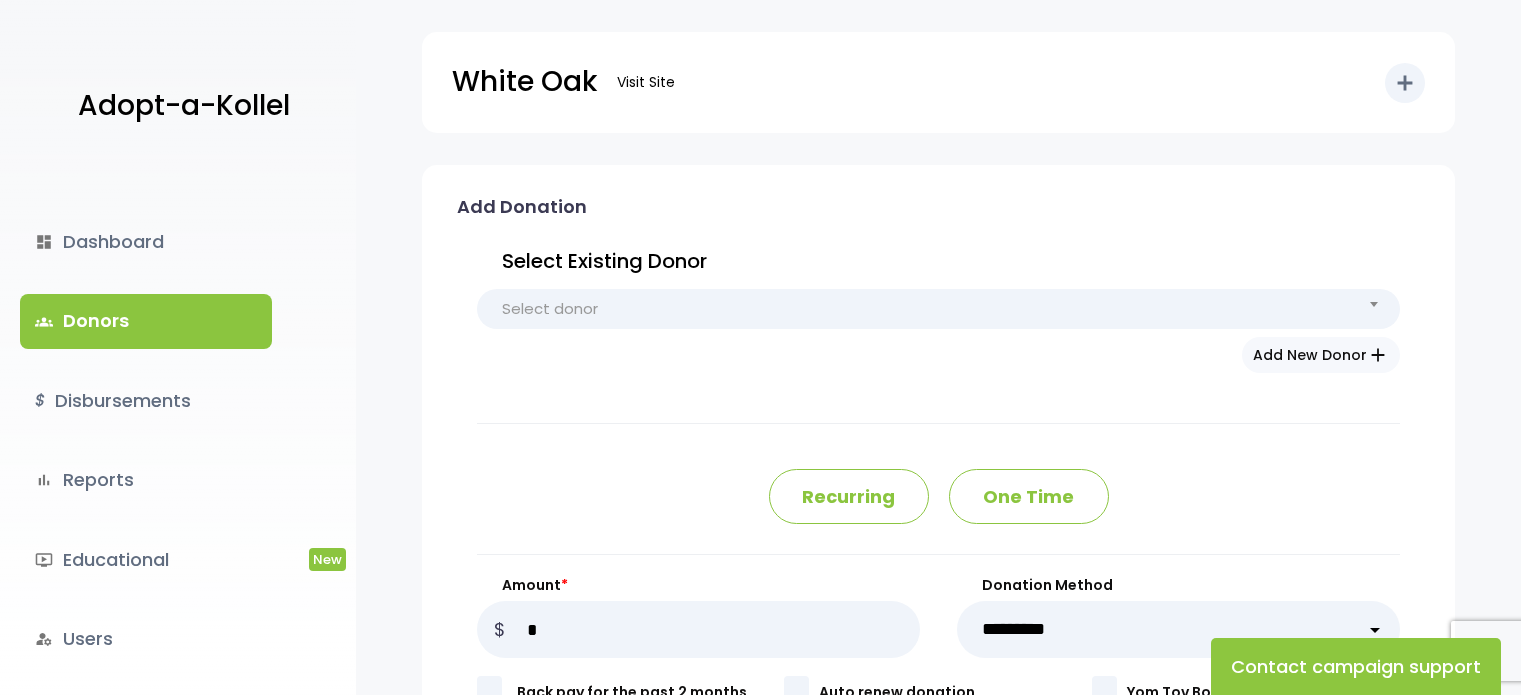 scroll, scrollTop: 0, scrollLeft: 0, axis: both 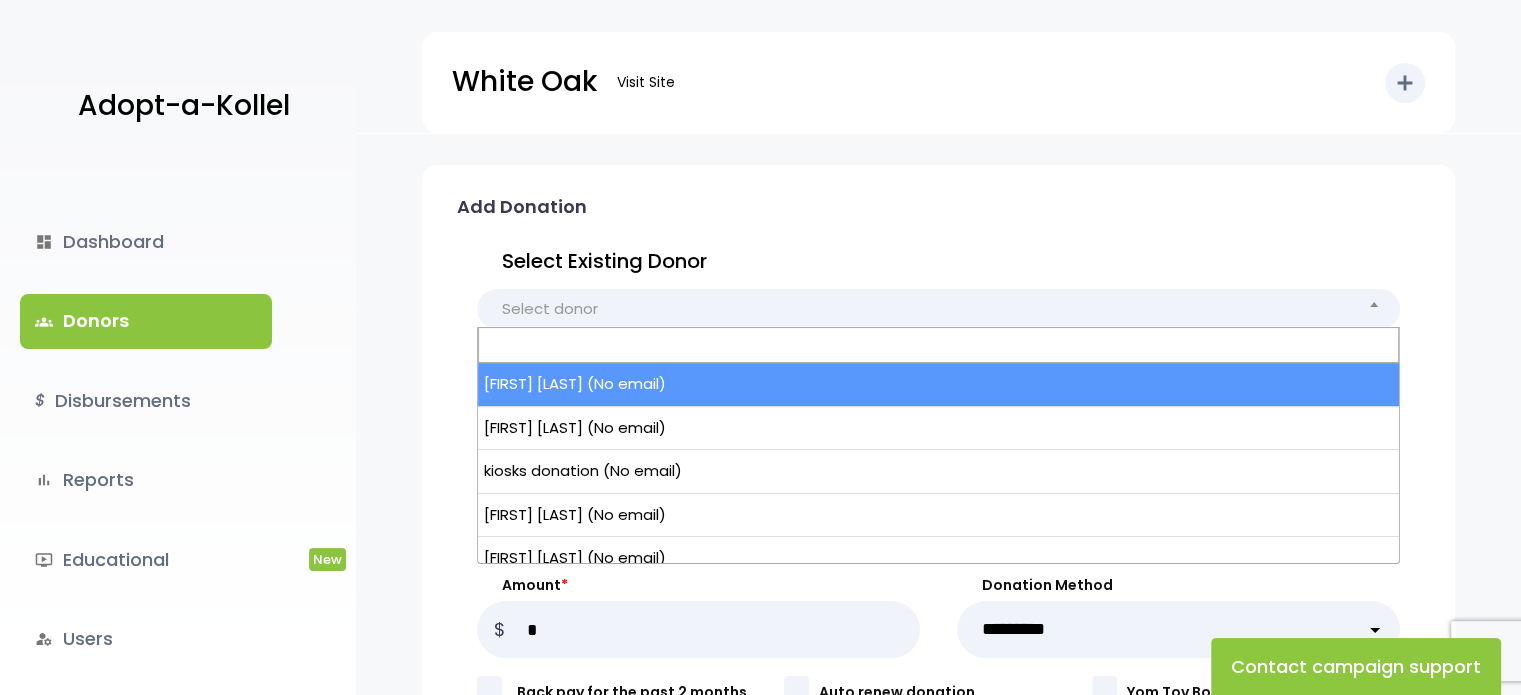 click on "Select donor" at bounding box center (938, 309) 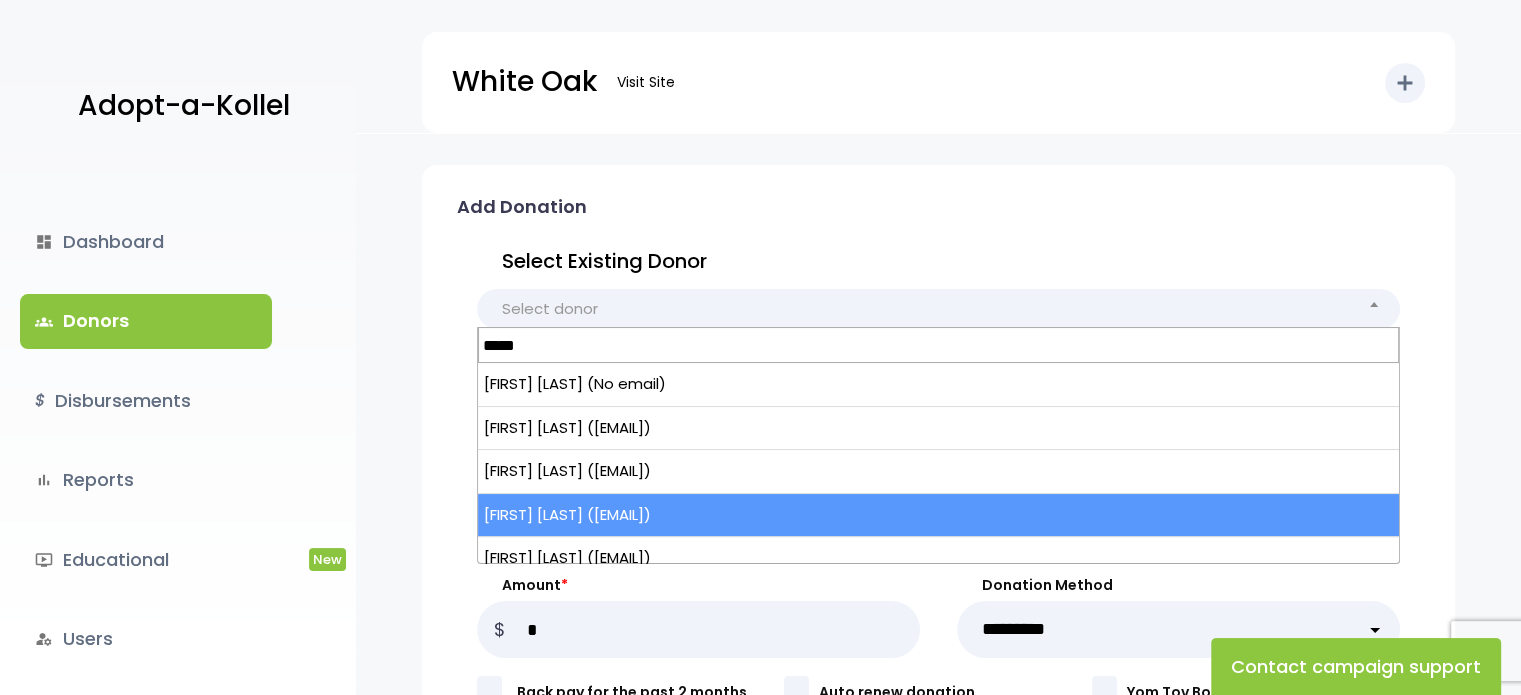 type on "*****" 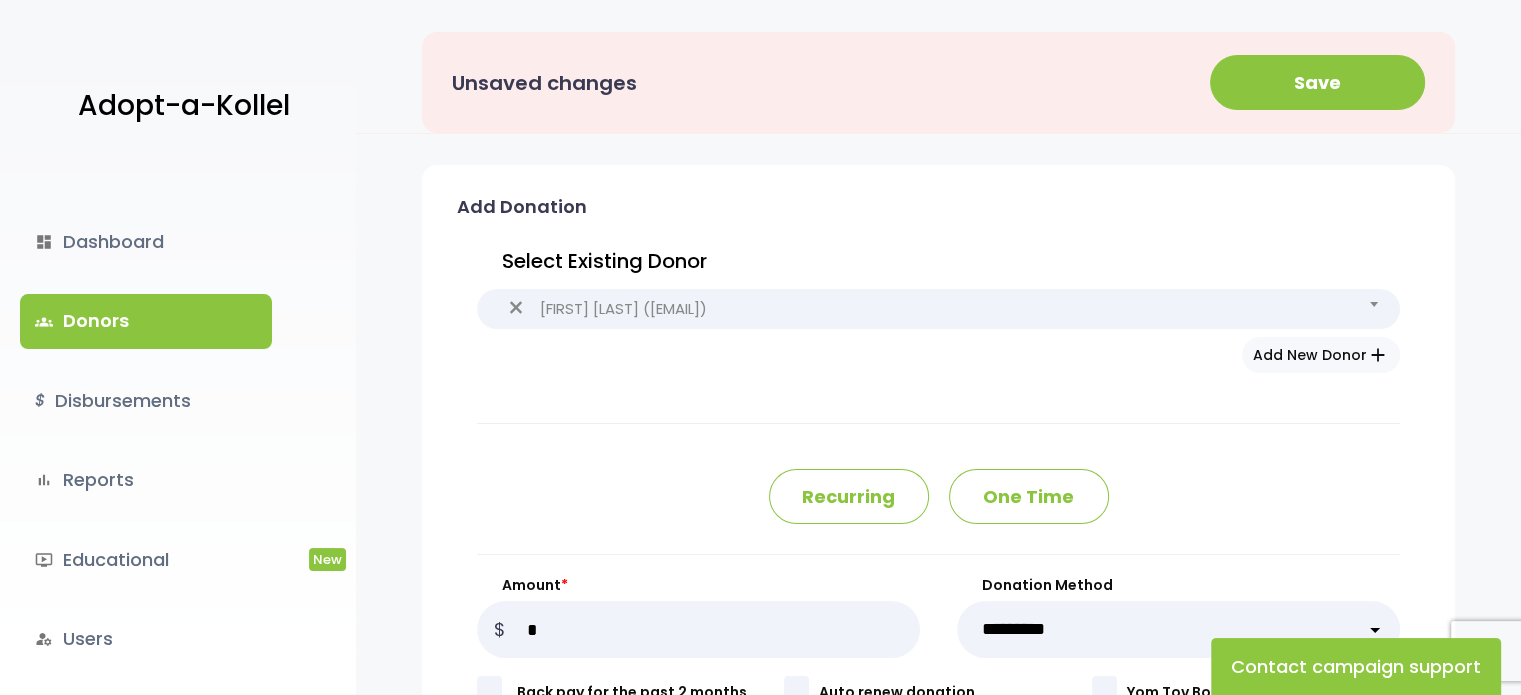 type on "******" 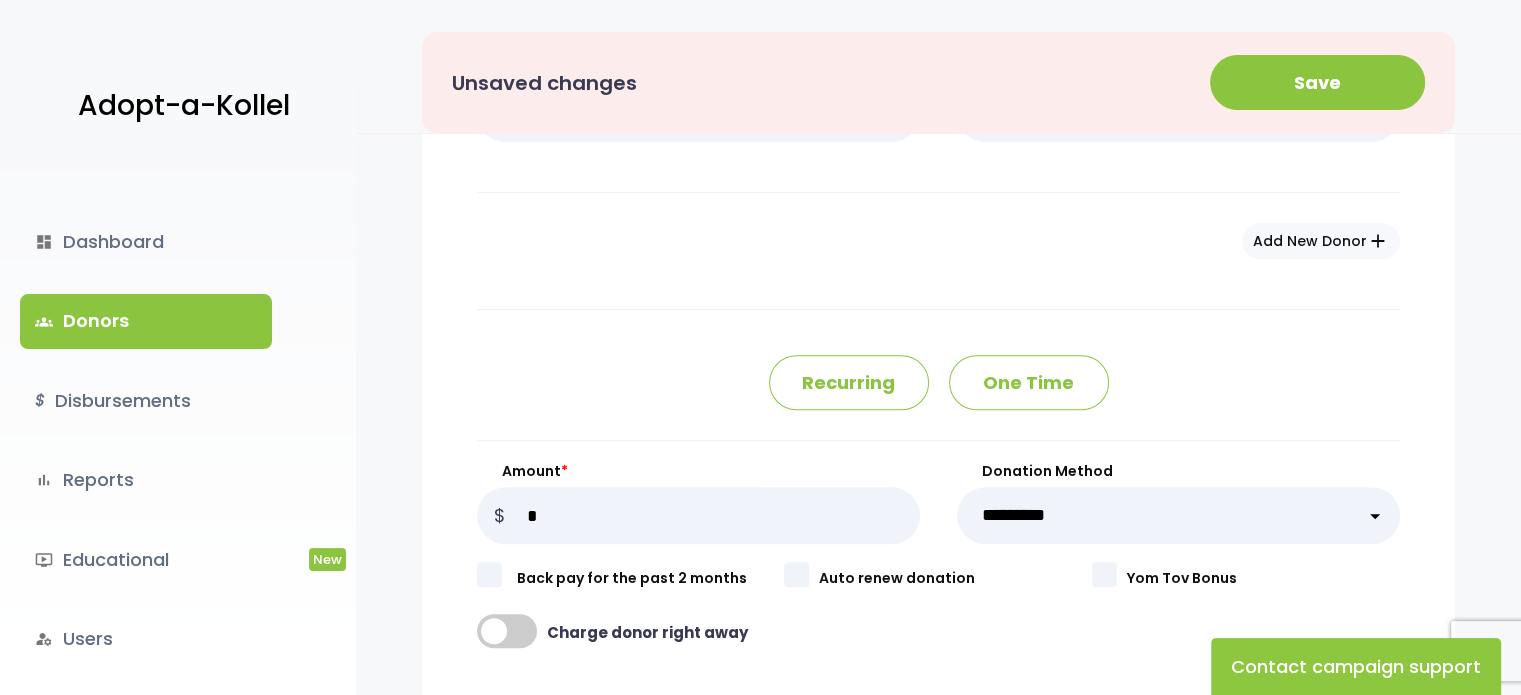 scroll, scrollTop: 1200, scrollLeft: 0, axis: vertical 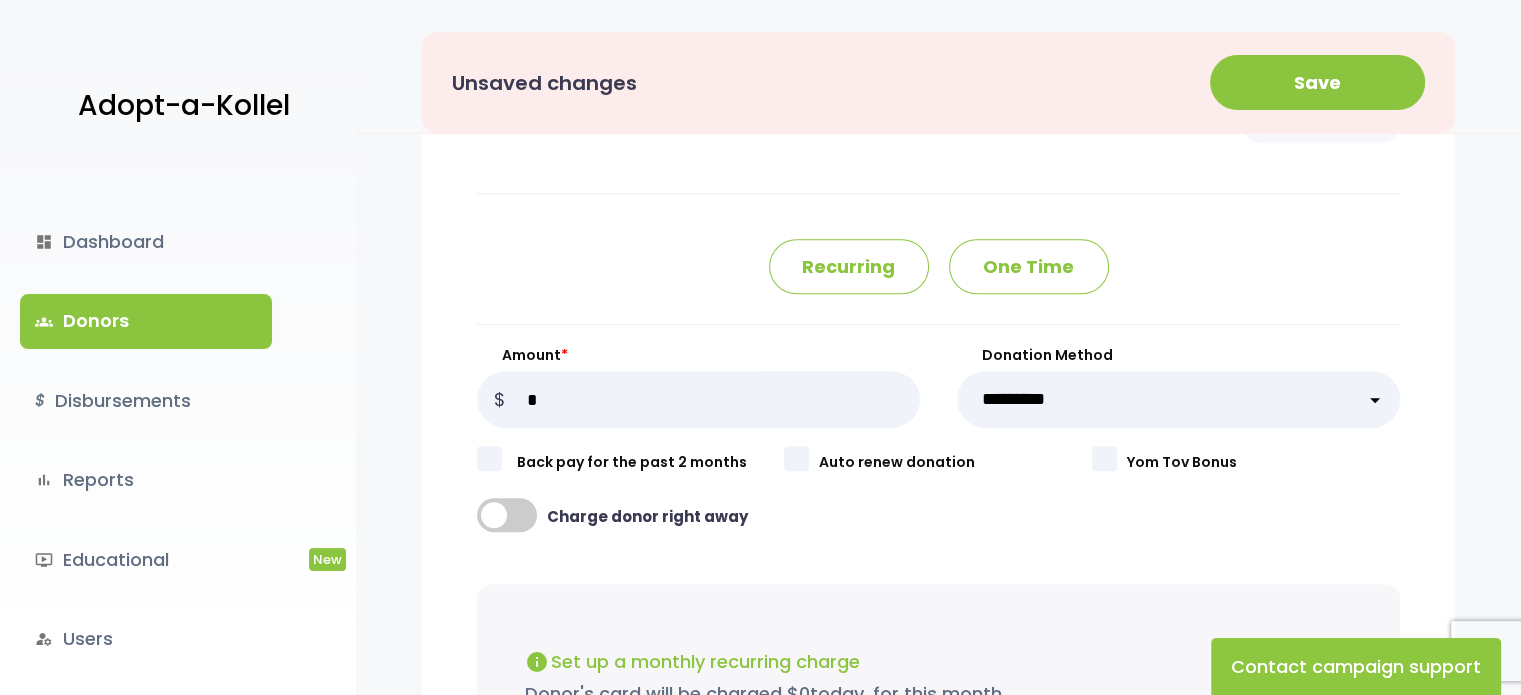 click on "One Time" at bounding box center (1029, 266) 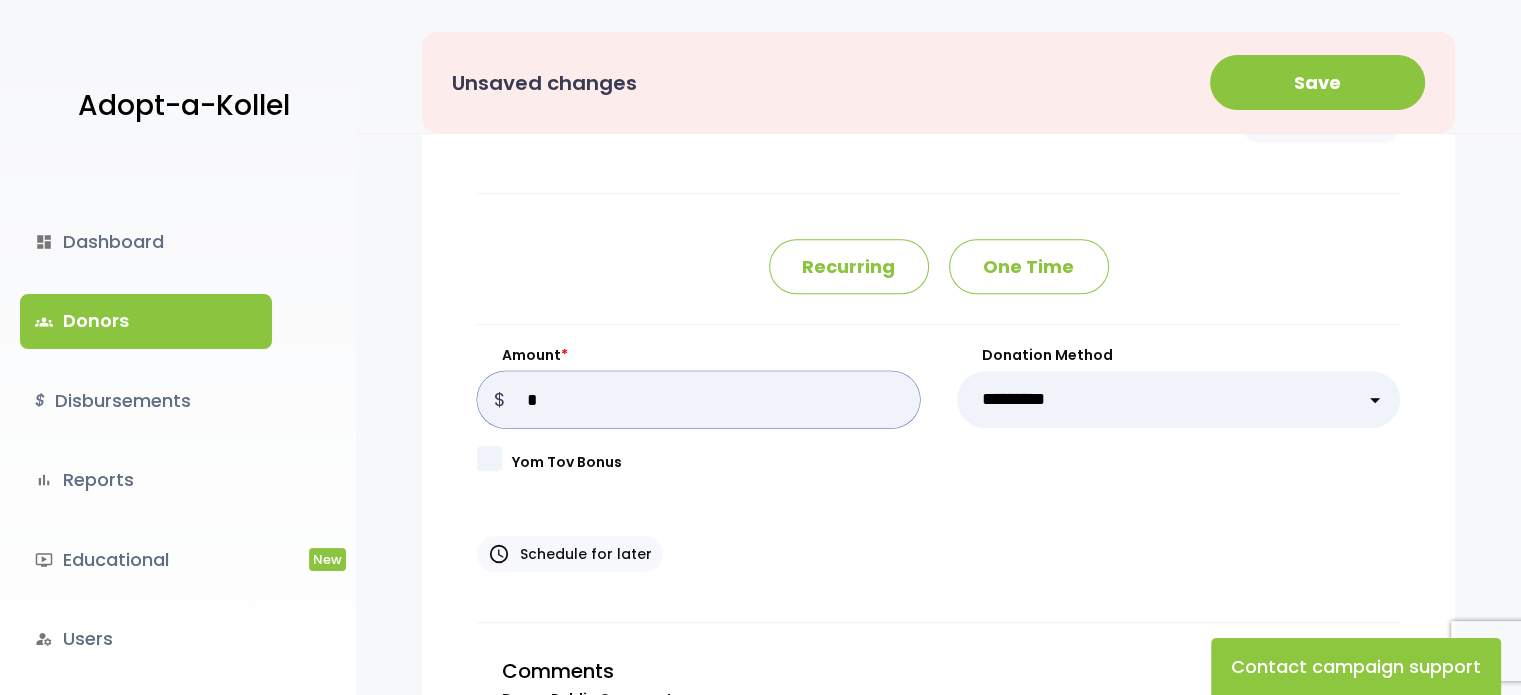 click on "**********" at bounding box center (938, 59) 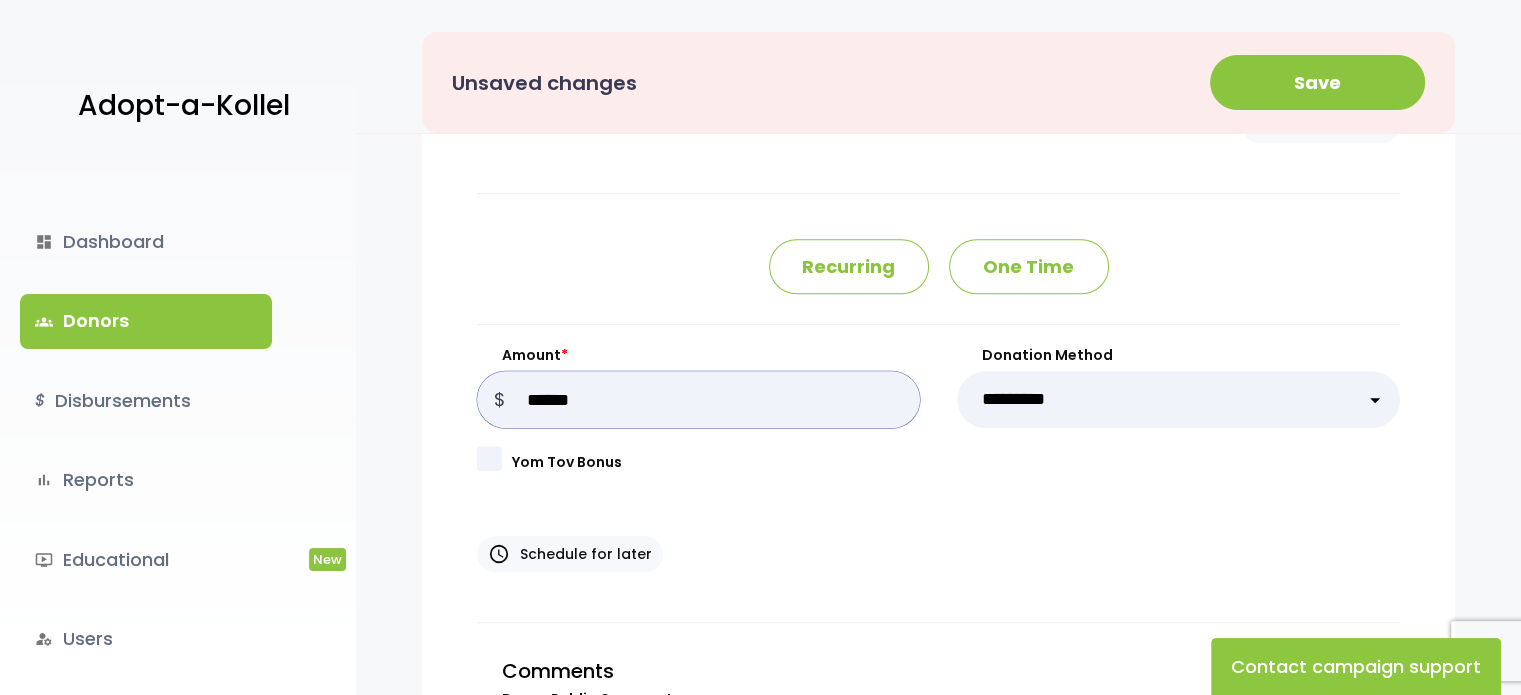 type on "******" 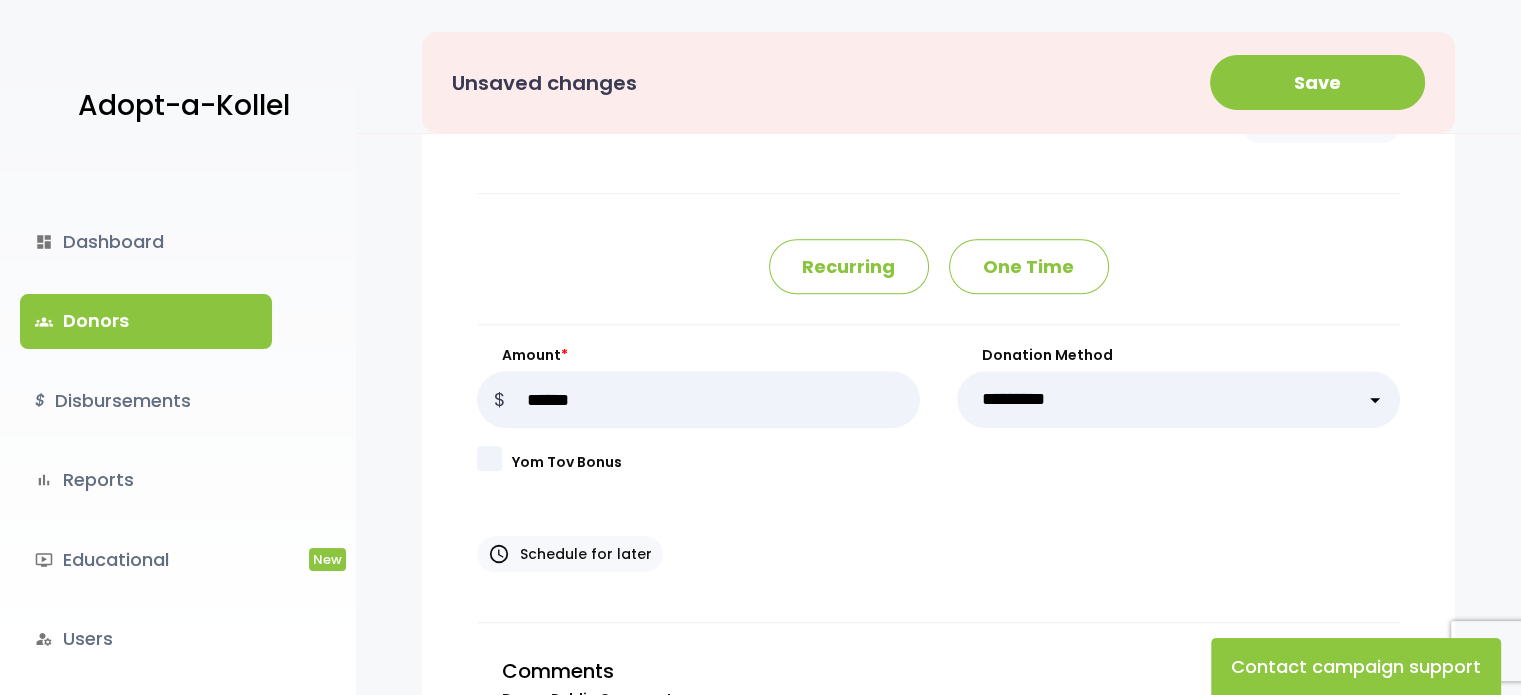 click on "**********" at bounding box center [1178, 399] 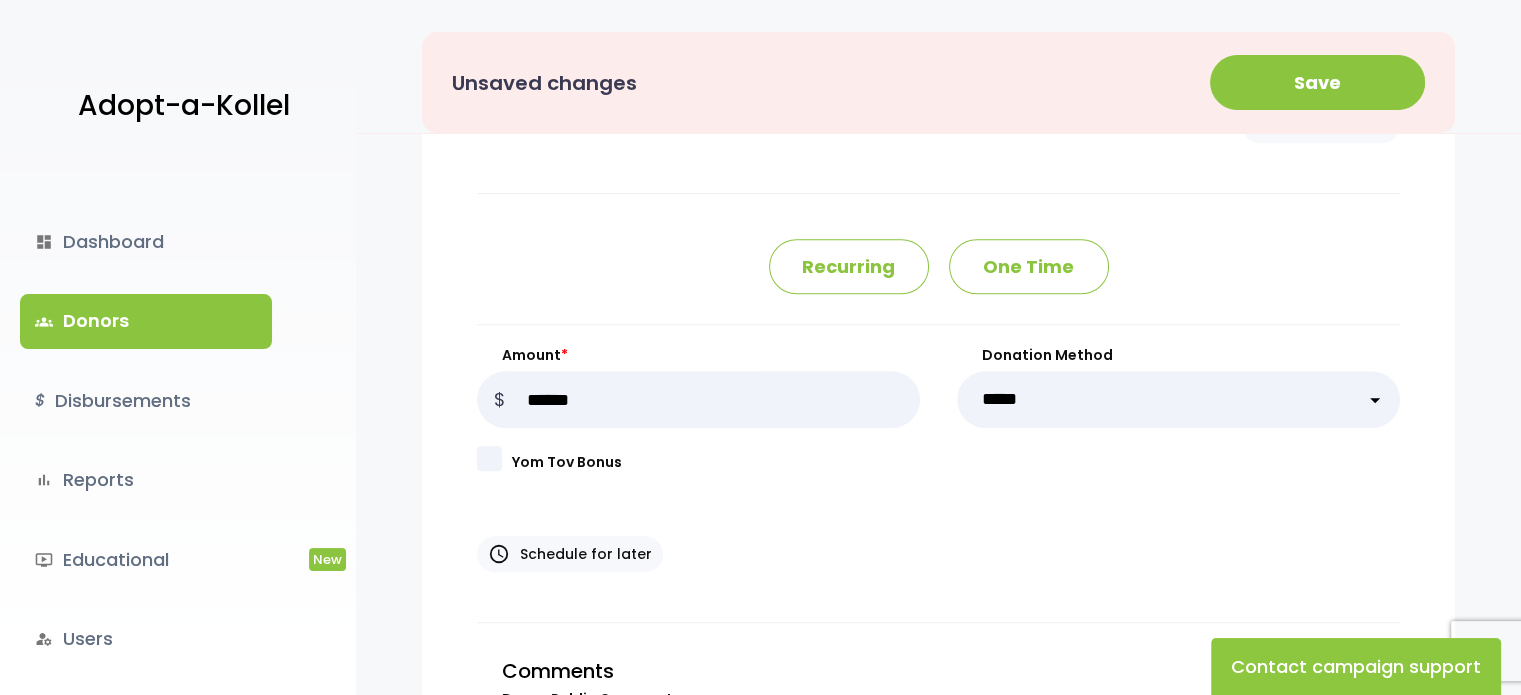 click on "**********" at bounding box center (1178, 399) 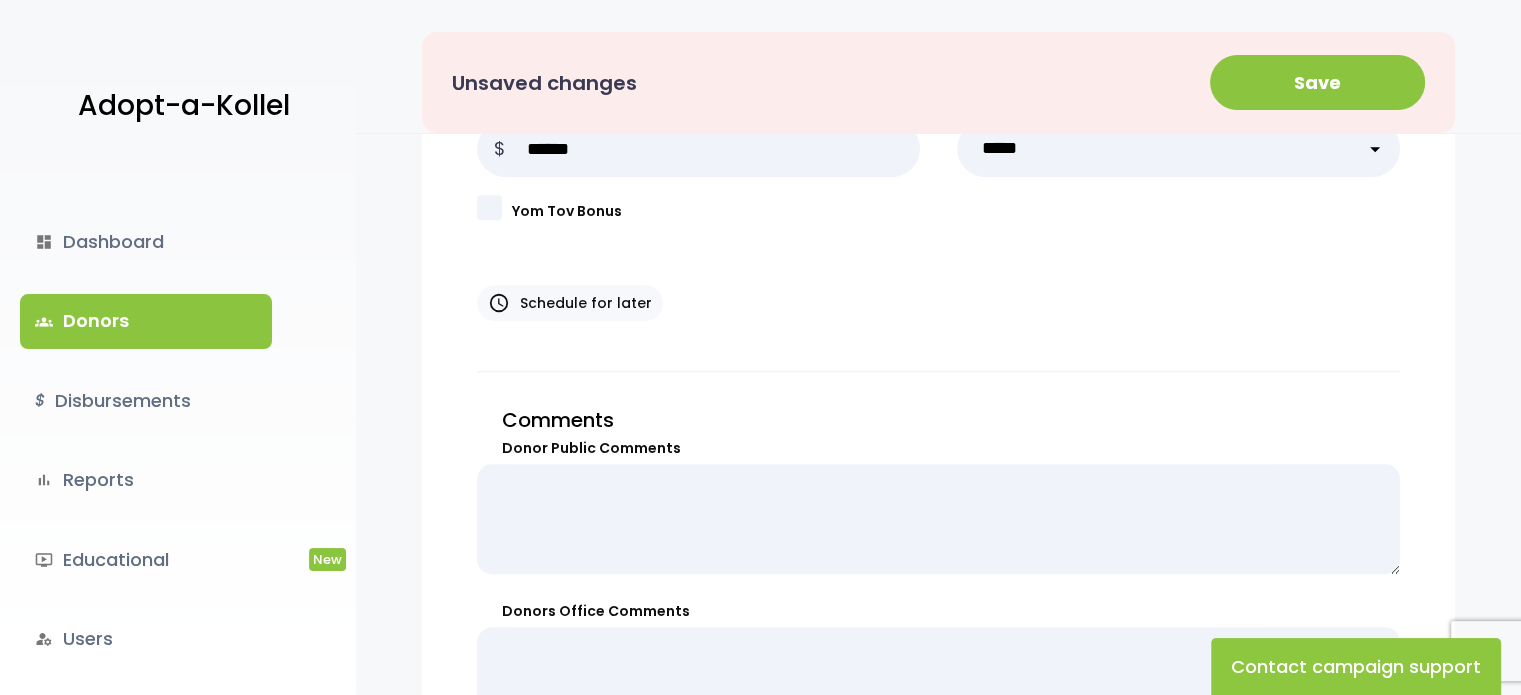 scroll, scrollTop: 1500, scrollLeft: 0, axis: vertical 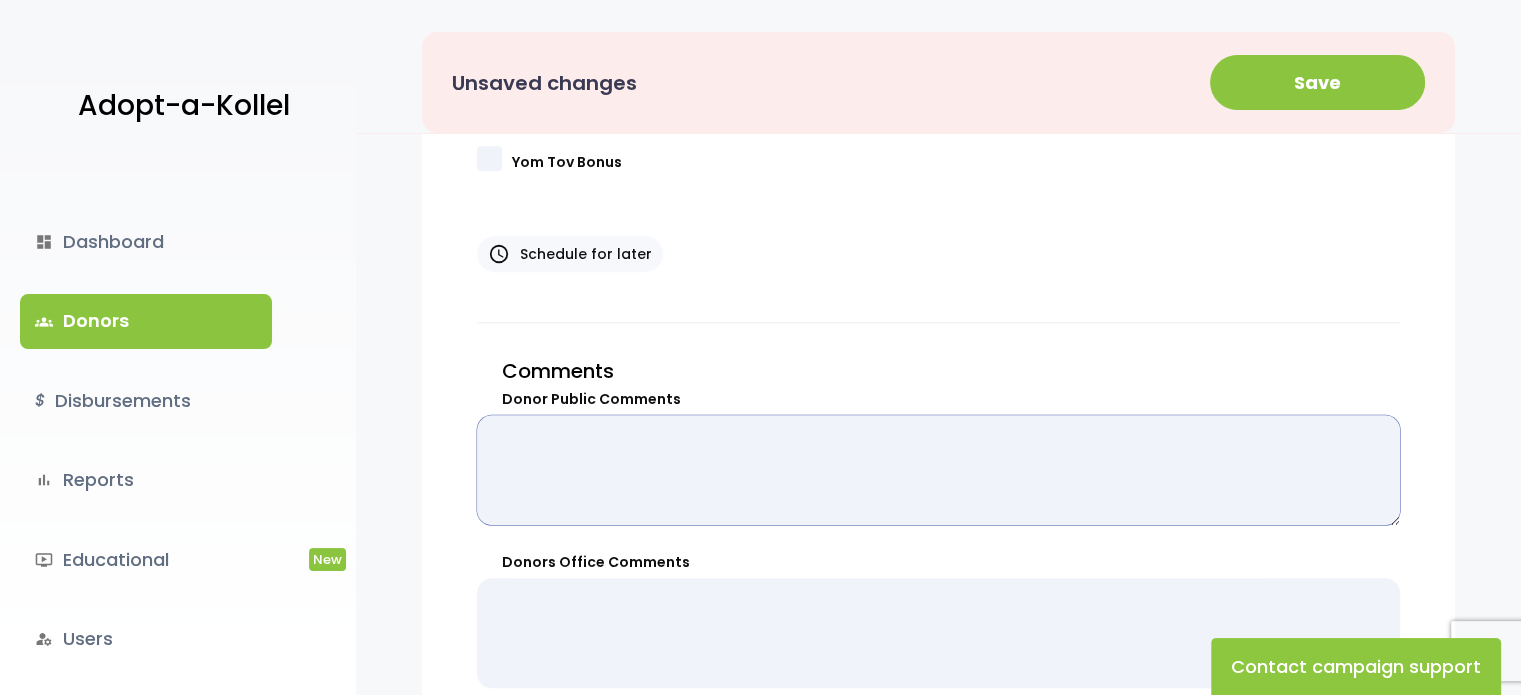 click on "Donor Public Comments" at bounding box center (938, 470) 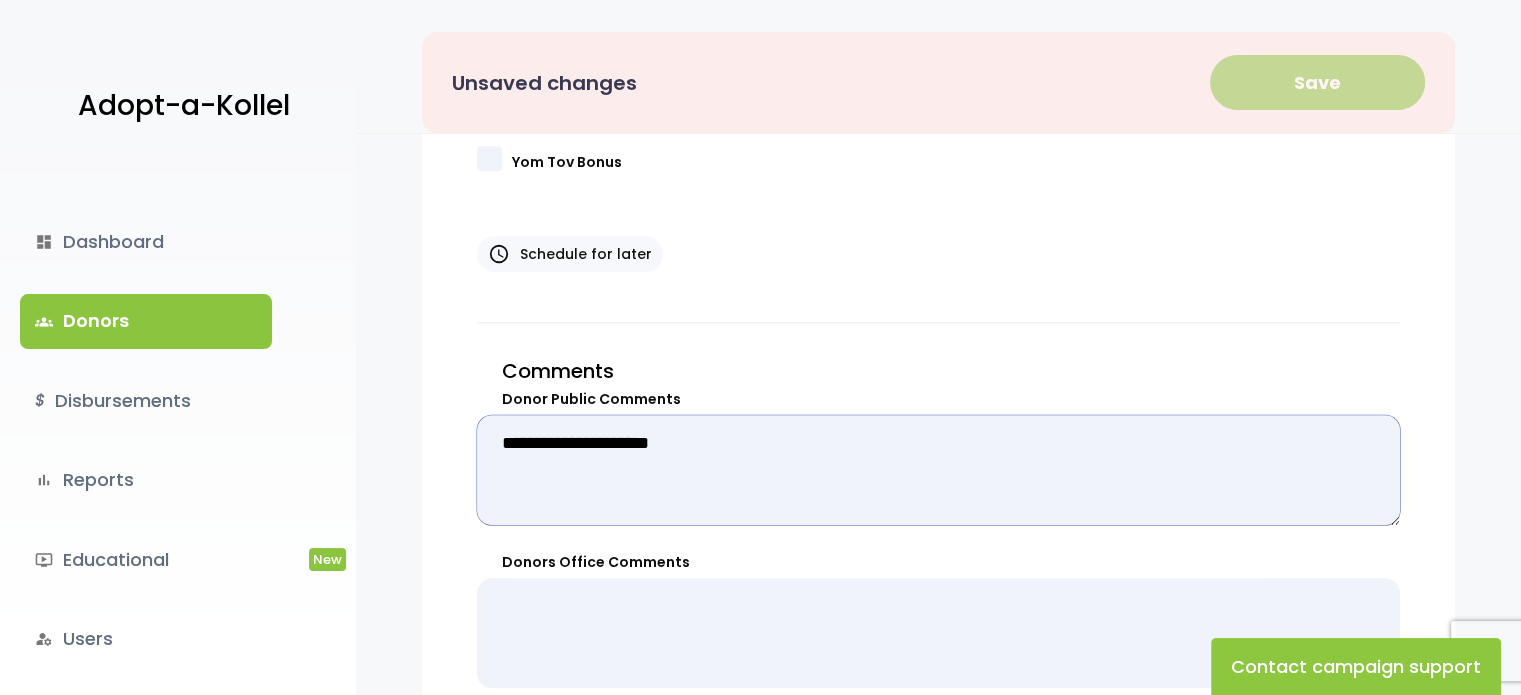 type on "**********" 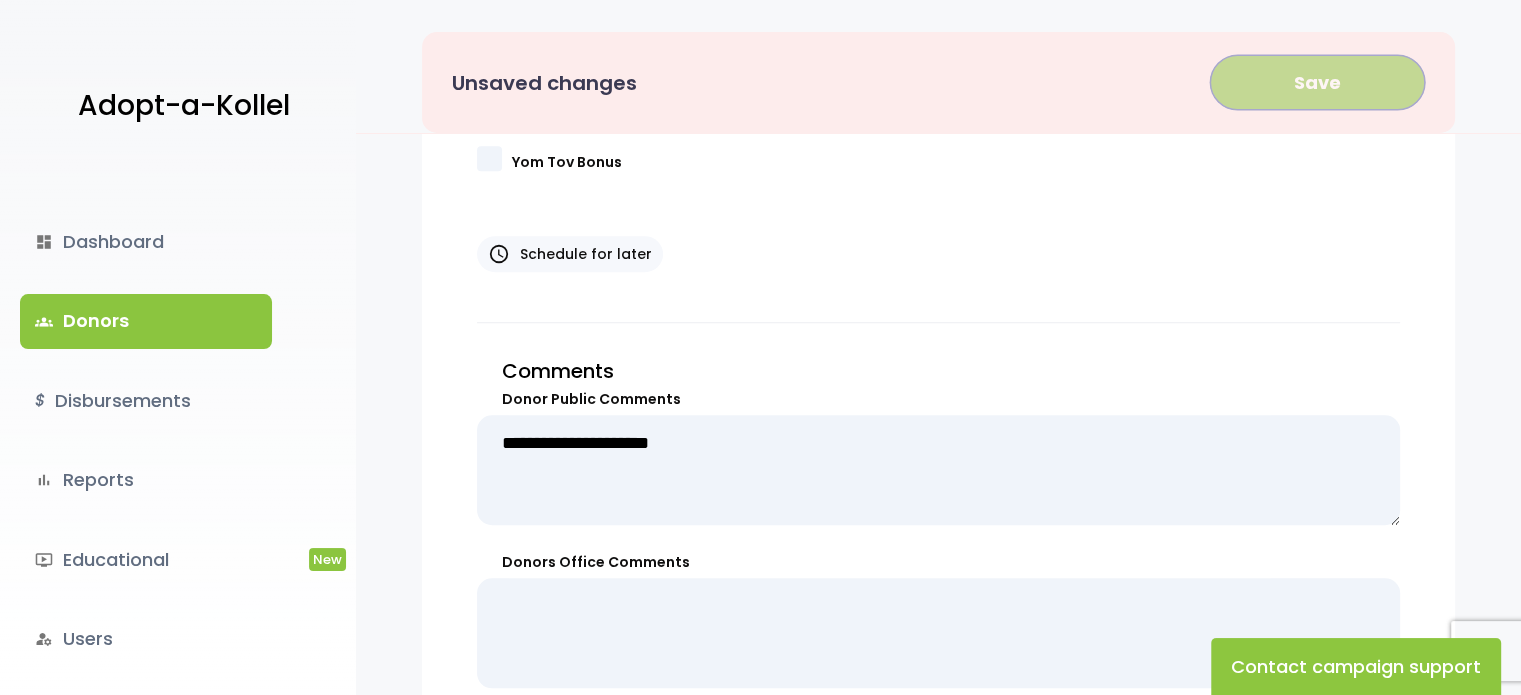click on "Save" at bounding box center [1317, 82] 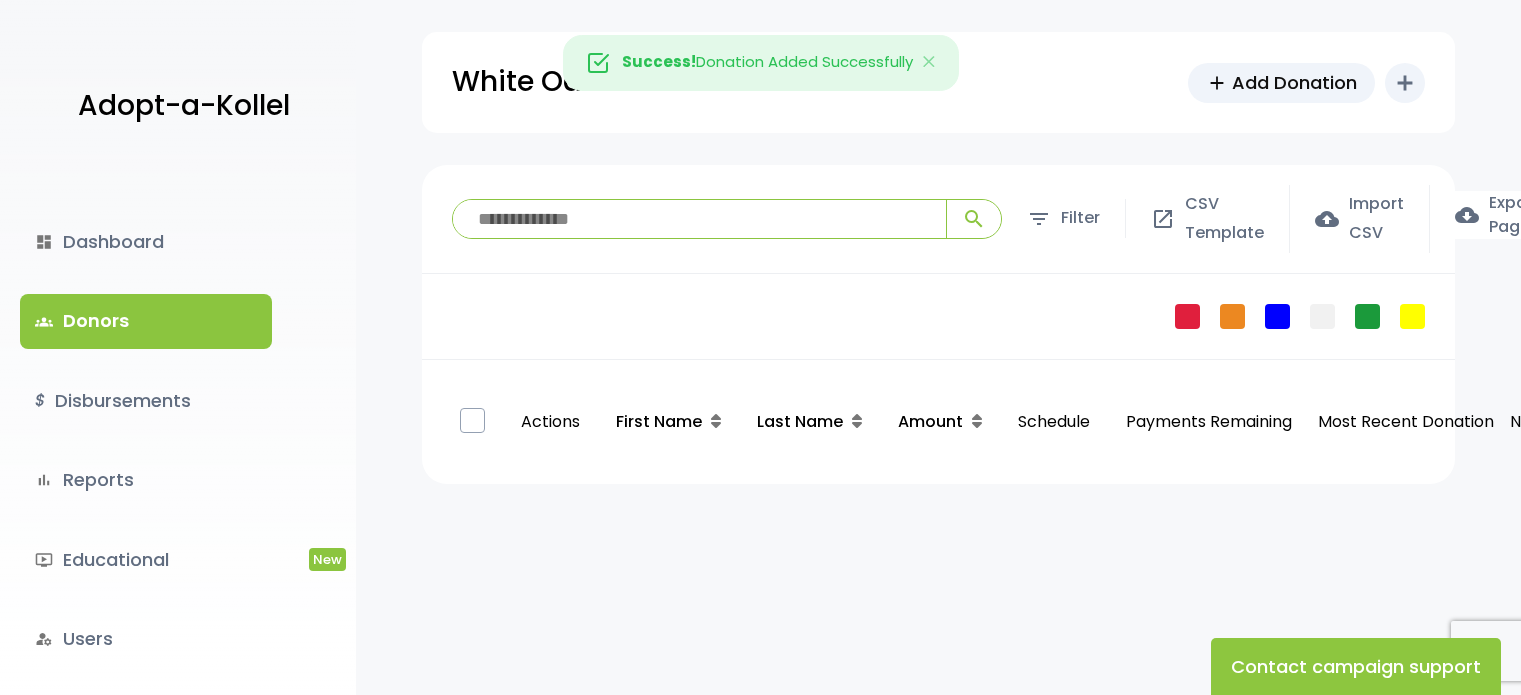 scroll, scrollTop: 0, scrollLeft: 0, axis: both 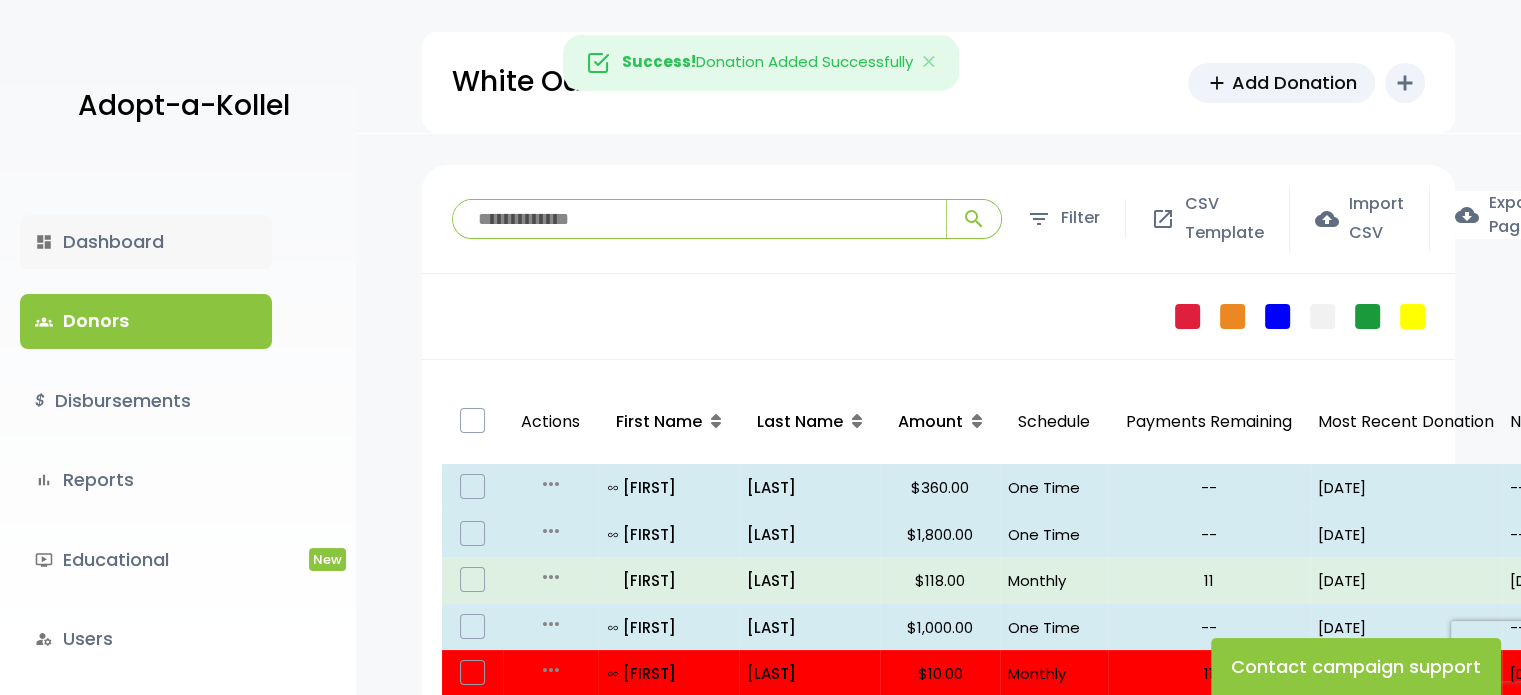 click on "dashboard Dashboard" at bounding box center [146, 242] 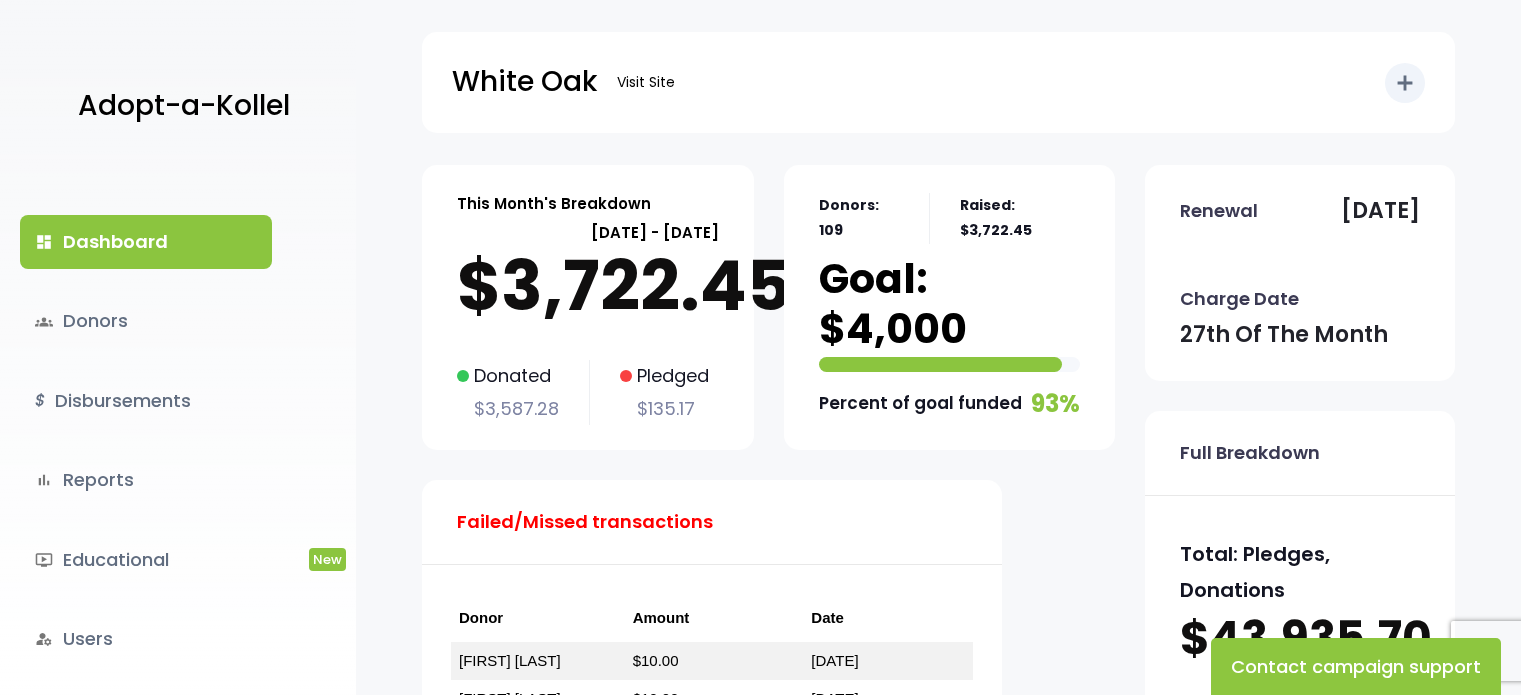scroll, scrollTop: 0, scrollLeft: 0, axis: both 